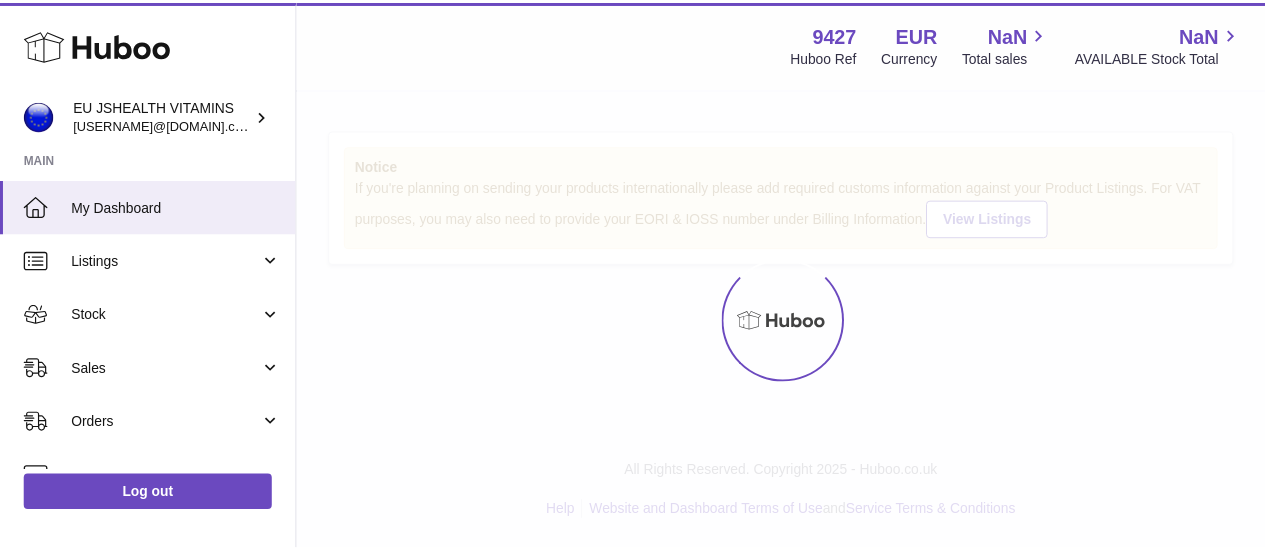 scroll, scrollTop: 0, scrollLeft: 0, axis: both 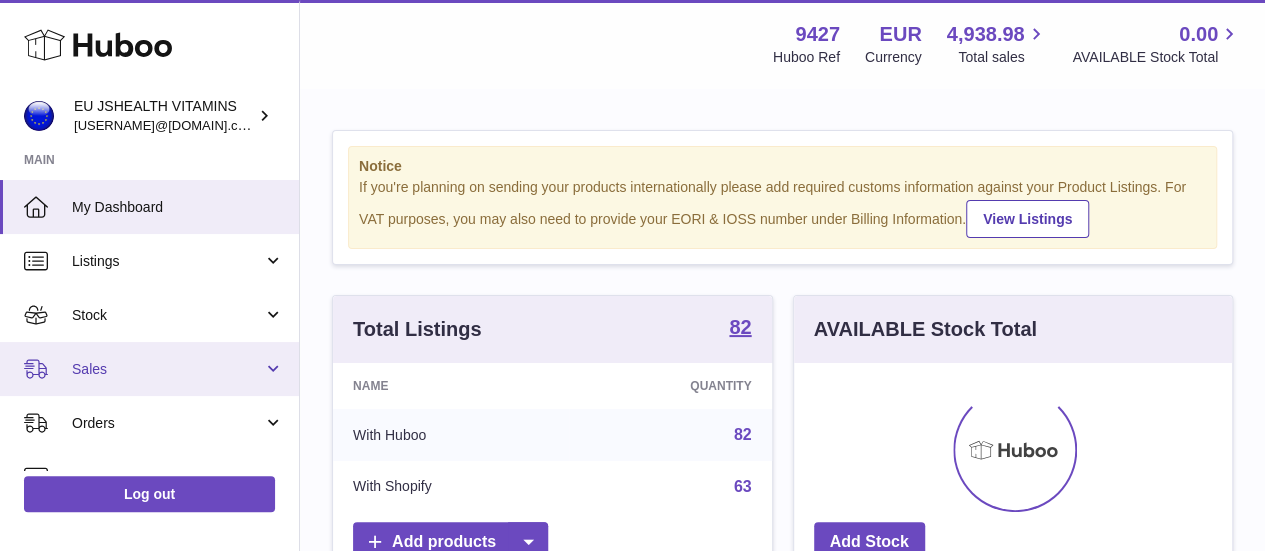 click on "Sales" at bounding box center [167, 369] 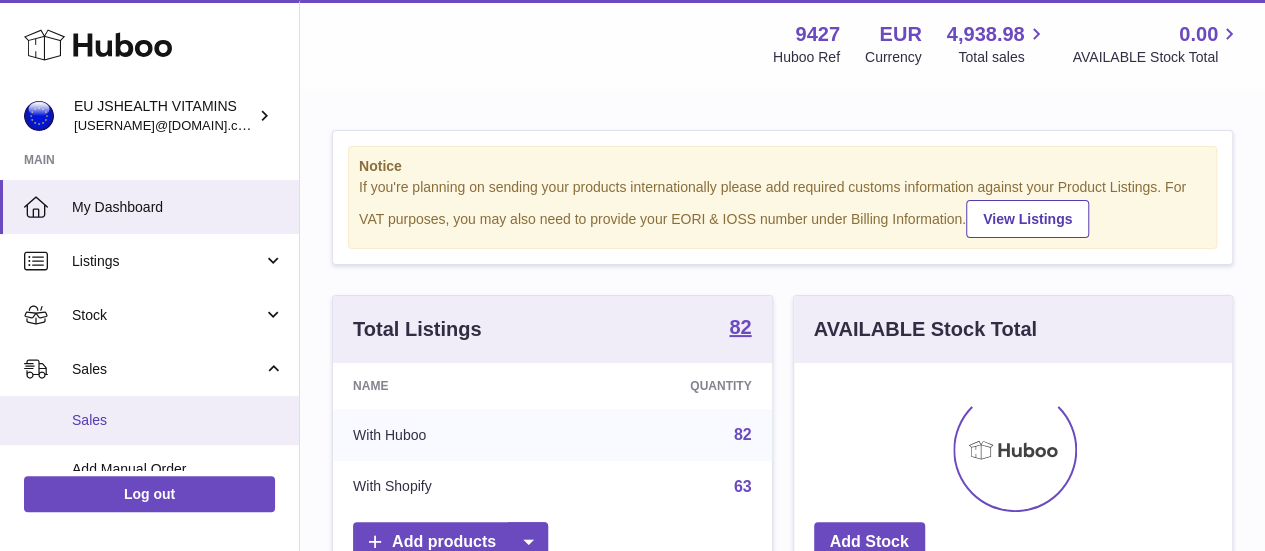 click on "Sales" at bounding box center [178, 420] 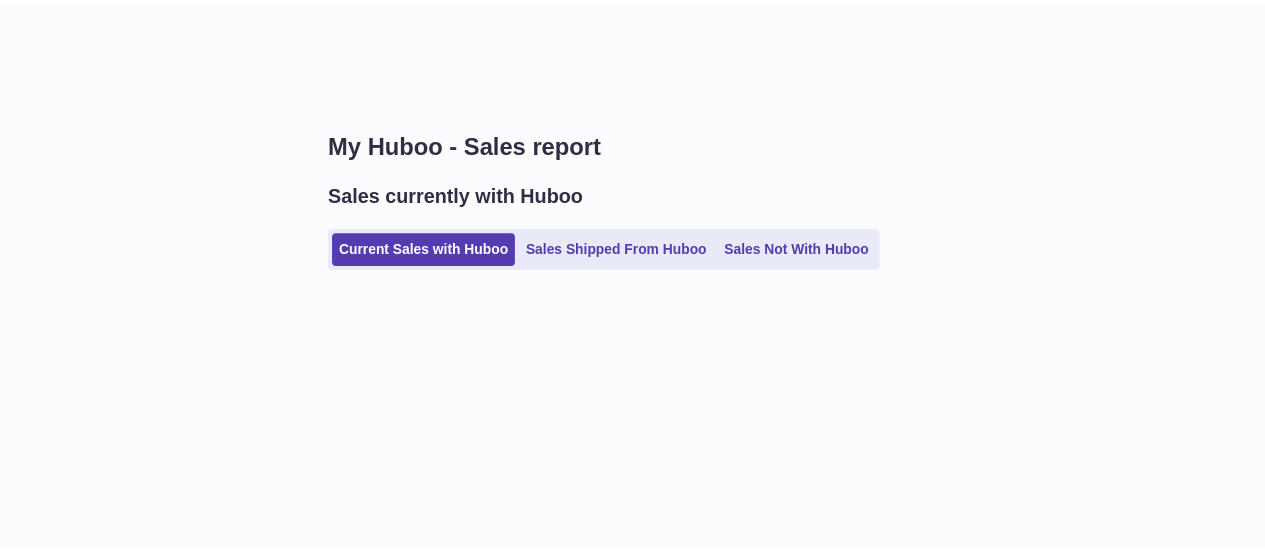 scroll, scrollTop: 0, scrollLeft: 0, axis: both 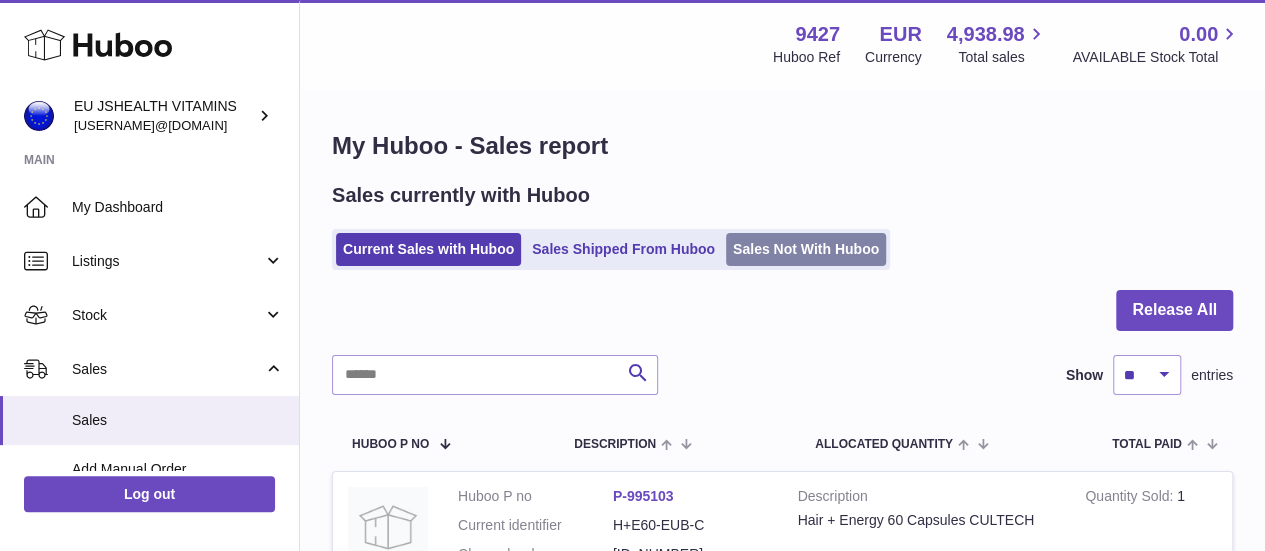 click on "Sales Not With Huboo" at bounding box center [806, 249] 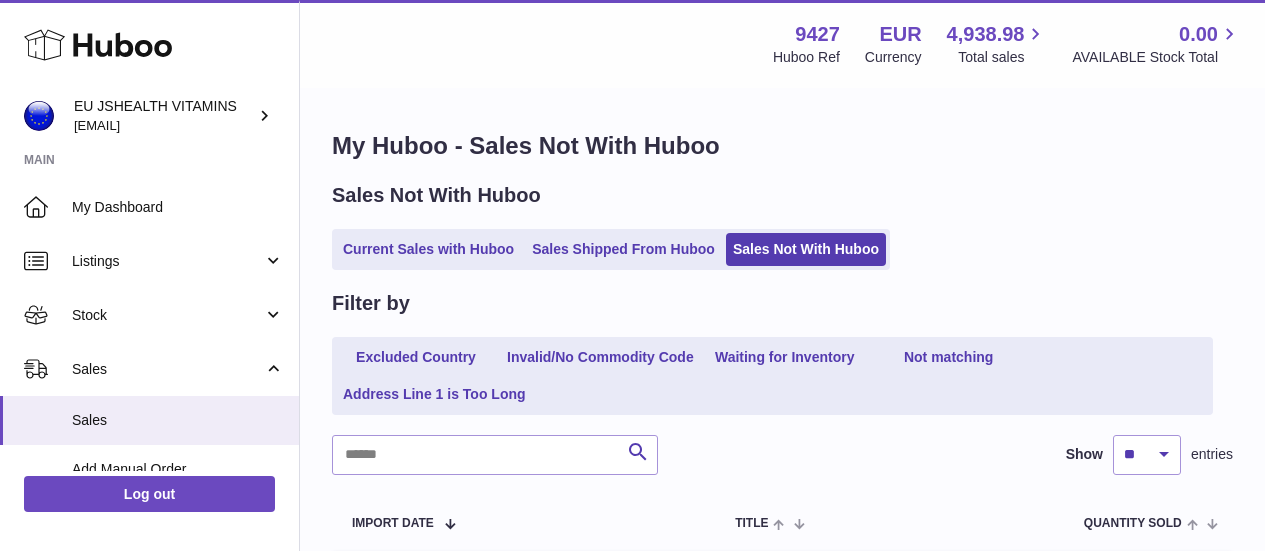 scroll, scrollTop: 0, scrollLeft: 0, axis: both 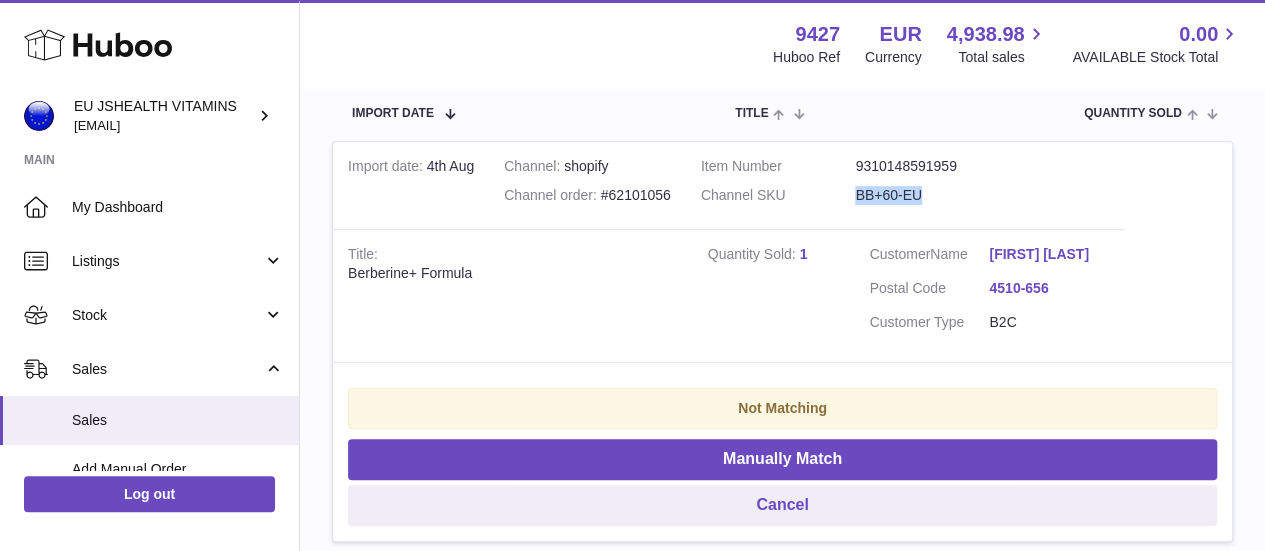 drag, startPoint x: 954, startPoint y: 192, endPoint x: 879, endPoint y: 191, distance: 75.00667 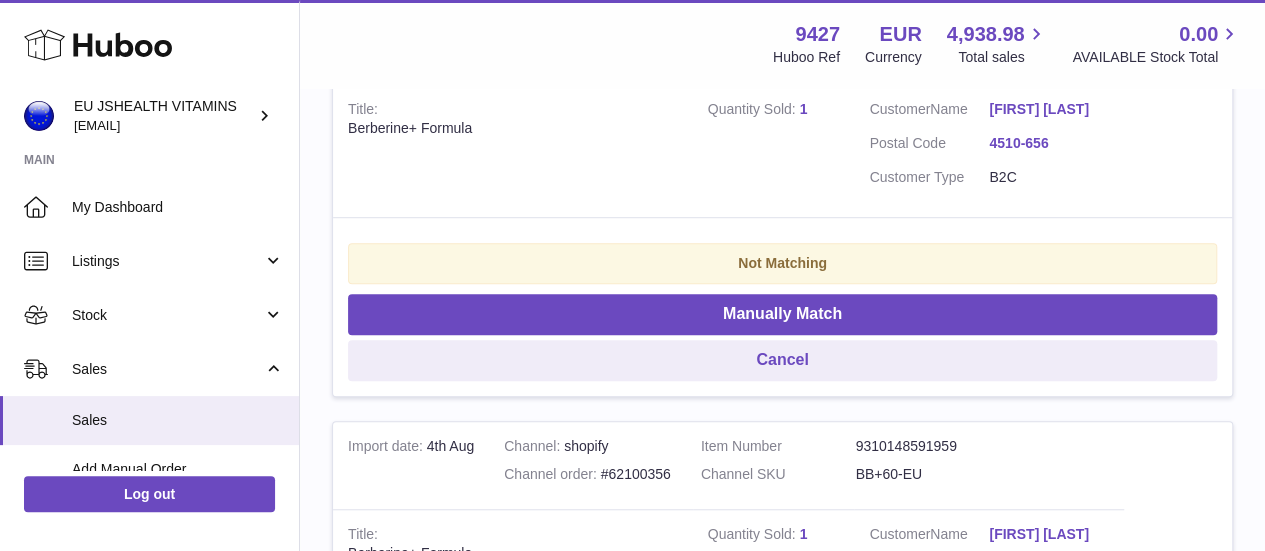 scroll, scrollTop: 556, scrollLeft: 0, axis: vertical 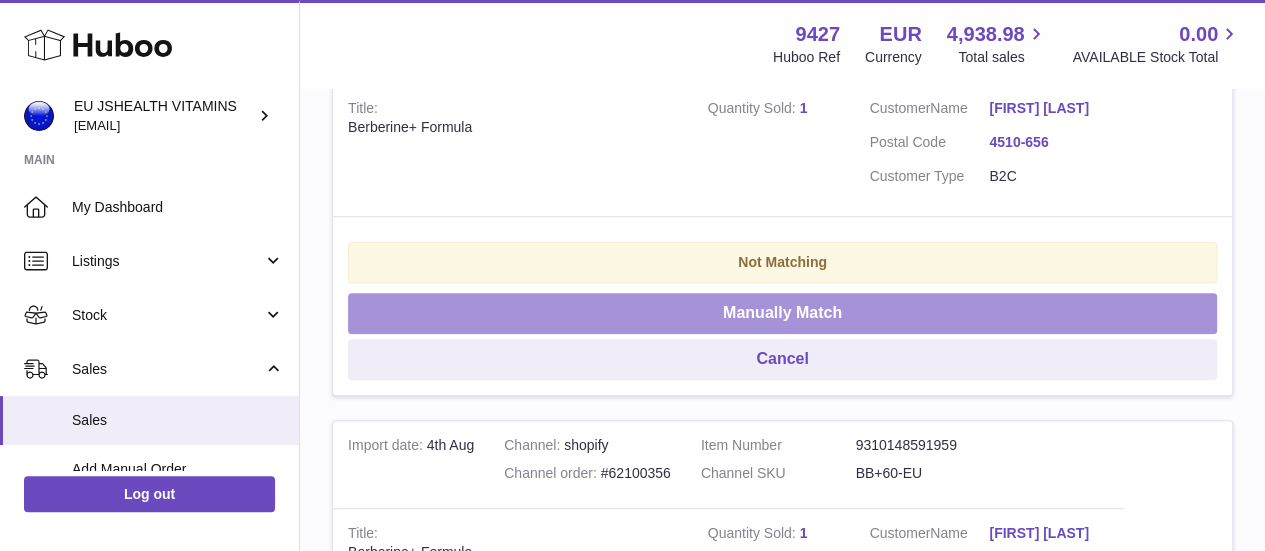 click on "Manually Match" at bounding box center (782, 313) 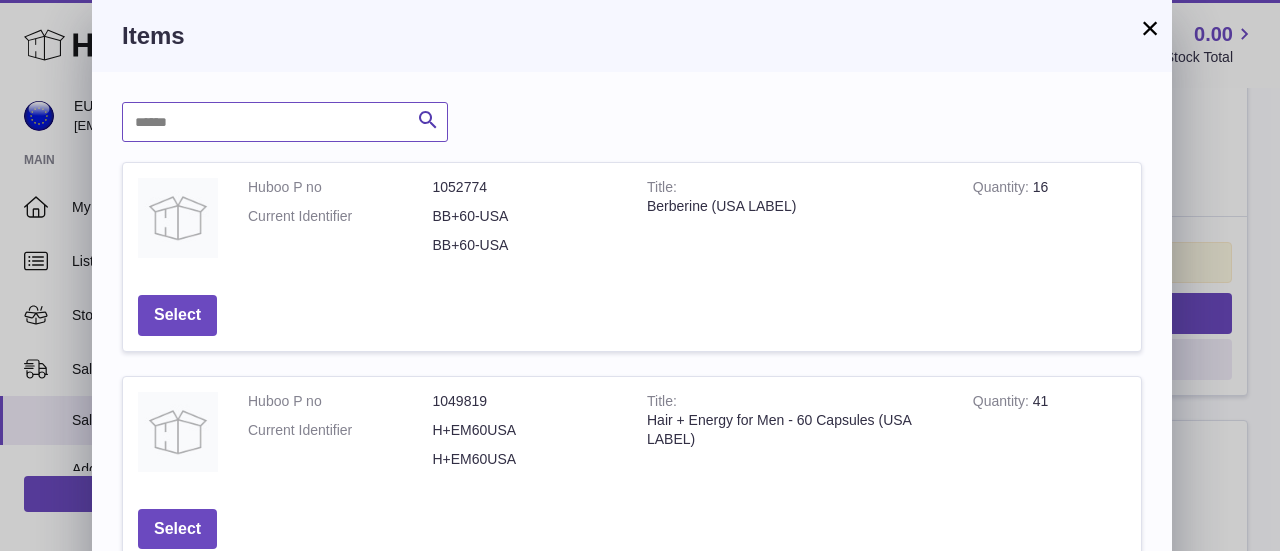 click at bounding box center (285, 122) 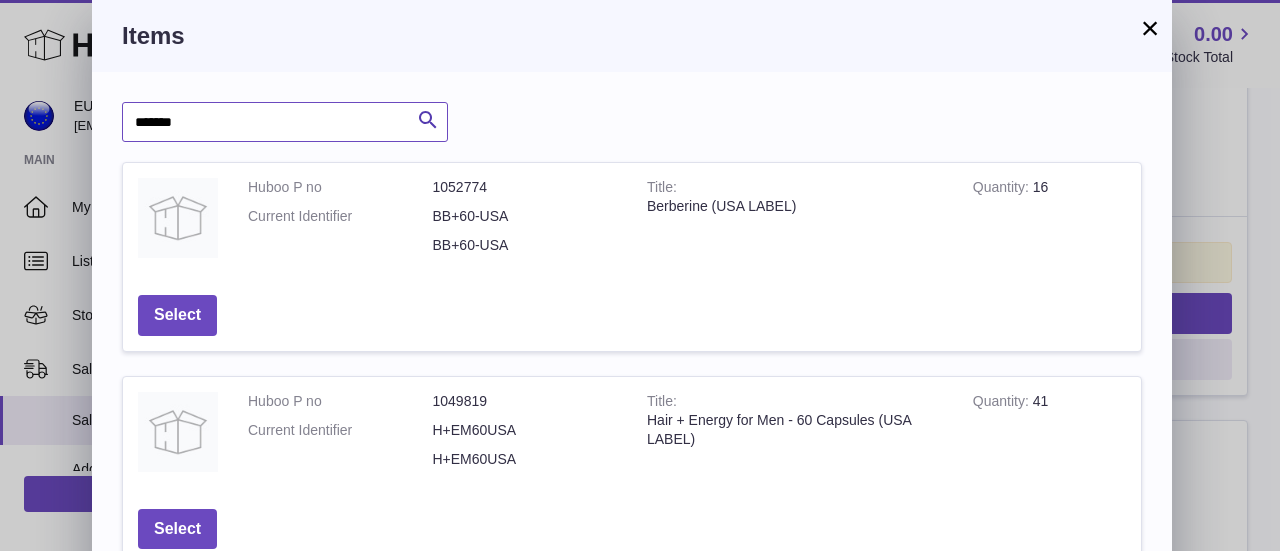 type on "*******" 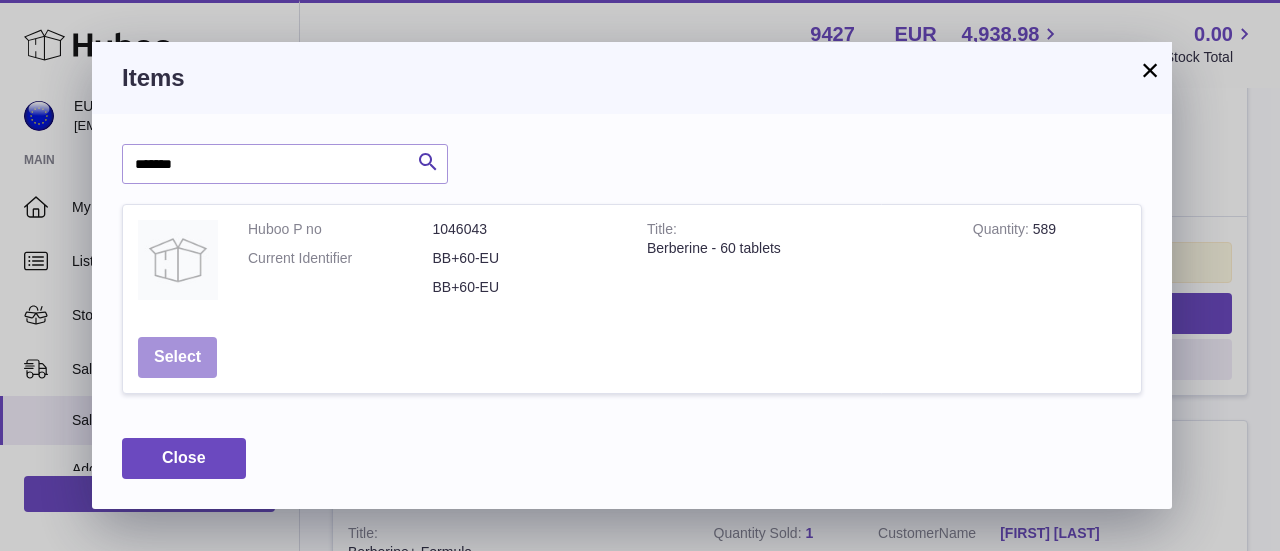 click on "Select" at bounding box center (177, 357) 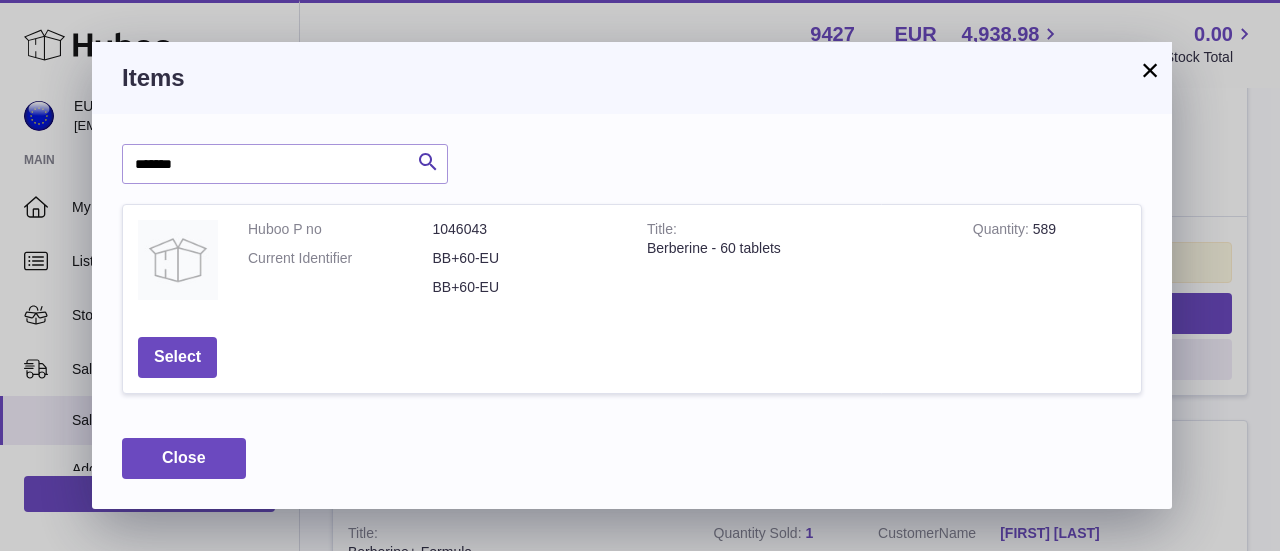 click on "×" at bounding box center (1150, 70) 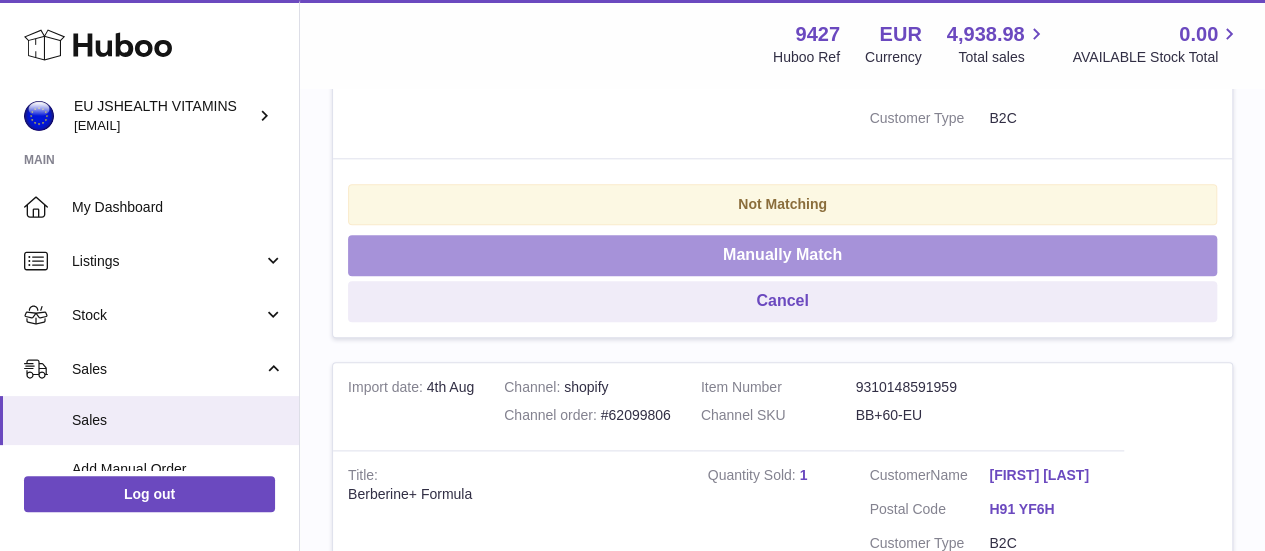 scroll, scrollTop: 1038, scrollLeft: 0, axis: vertical 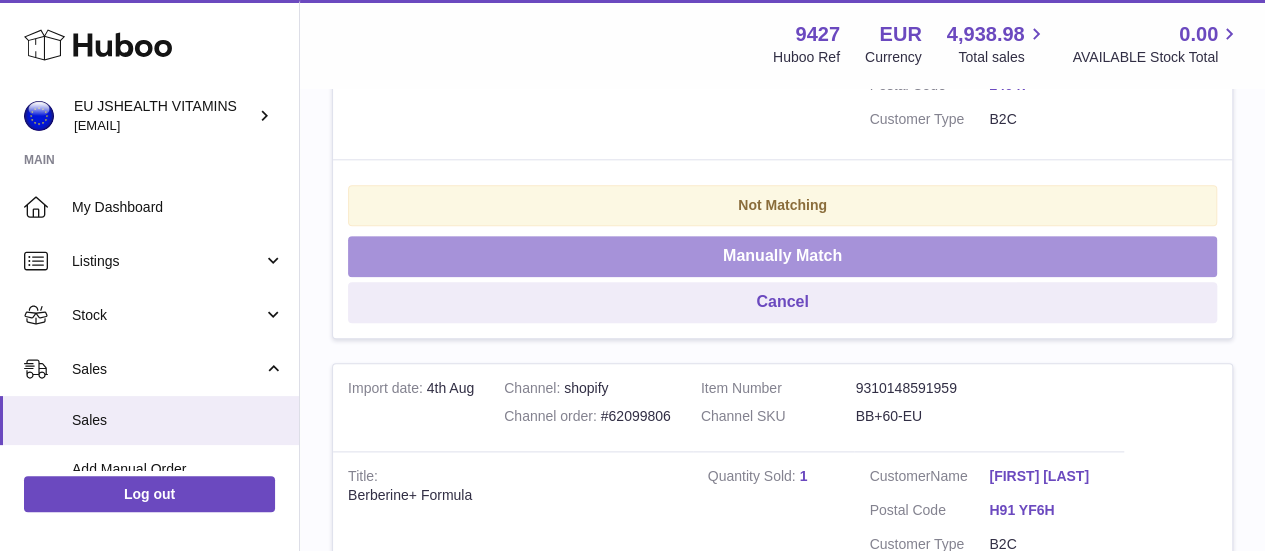 click on "Manually Match" at bounding box center [782, 256] 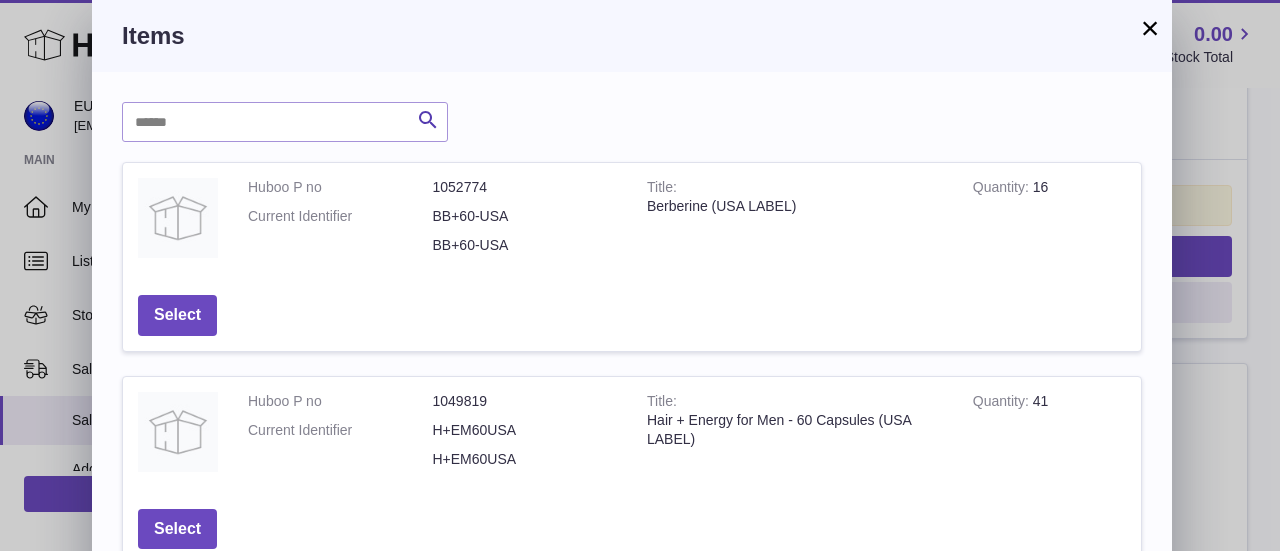 click on "×" at bounding box center (1150, 28) 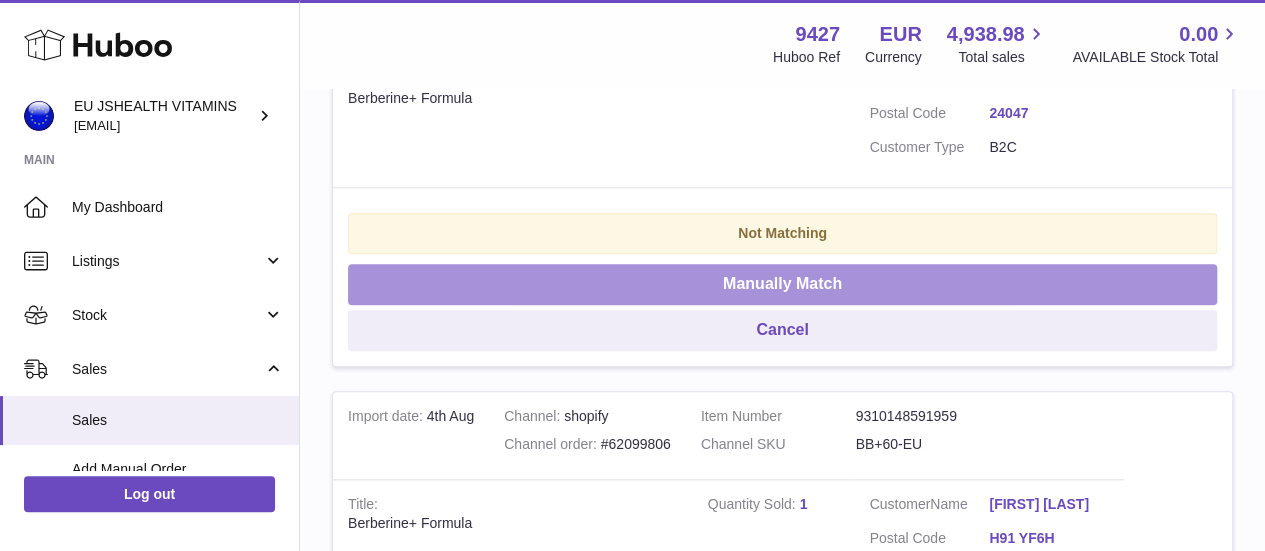 scroll, scrollTop: 1016, scrollLeft: 0, axis: vertical 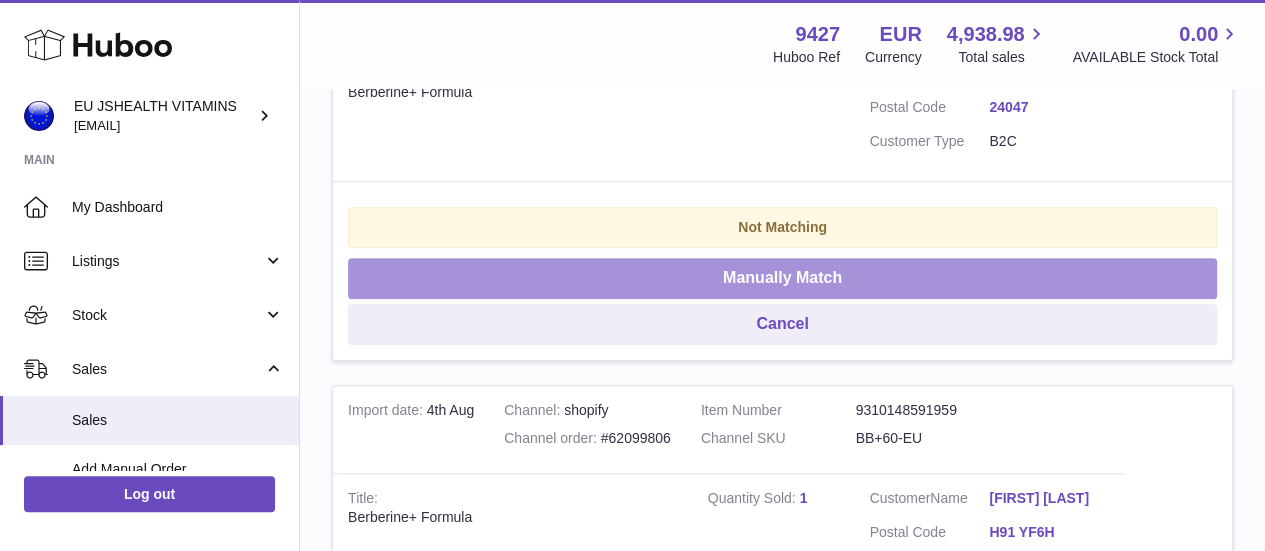 drag, startPoint x: 965, startPoint y: 291, endPoint x: 586, endPoint y: 293, distance: 379.00528 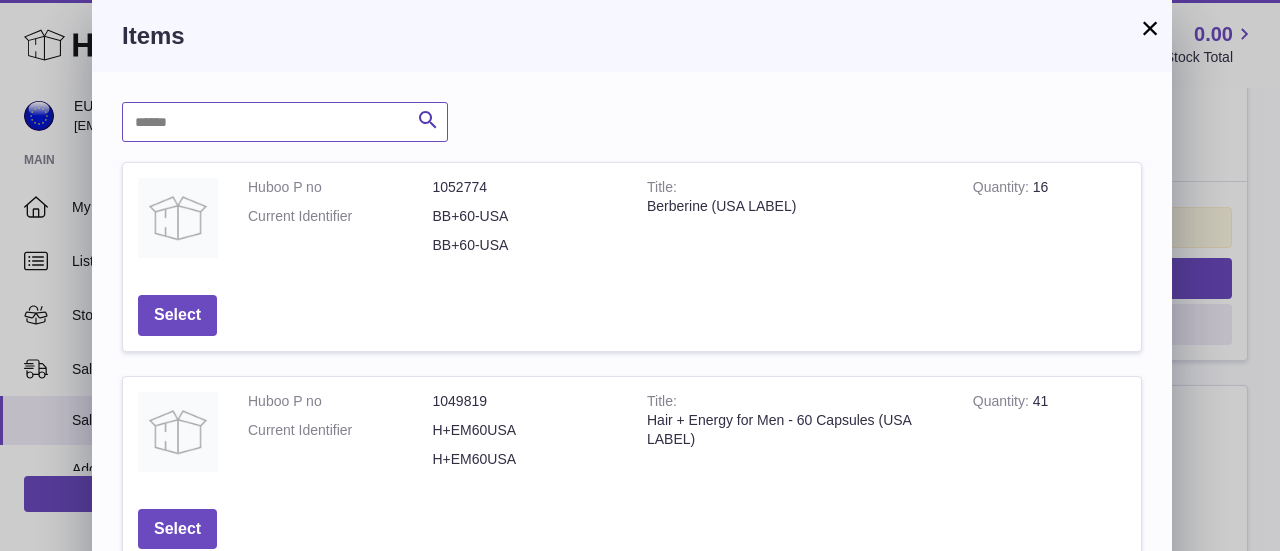 click at bounding box center (285, 122) 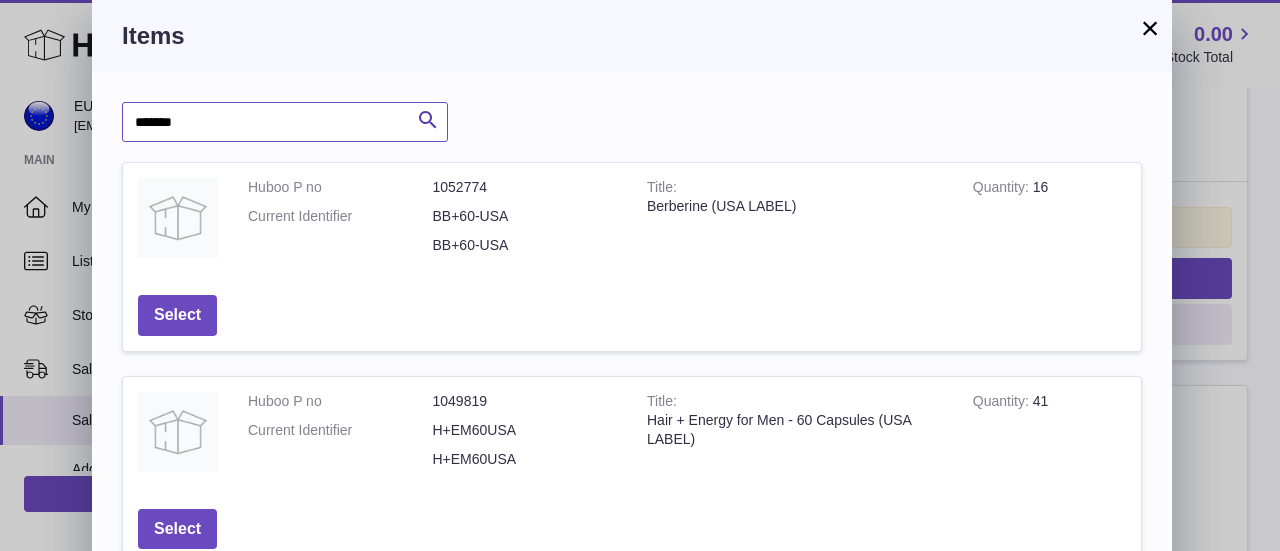 type on "*******" 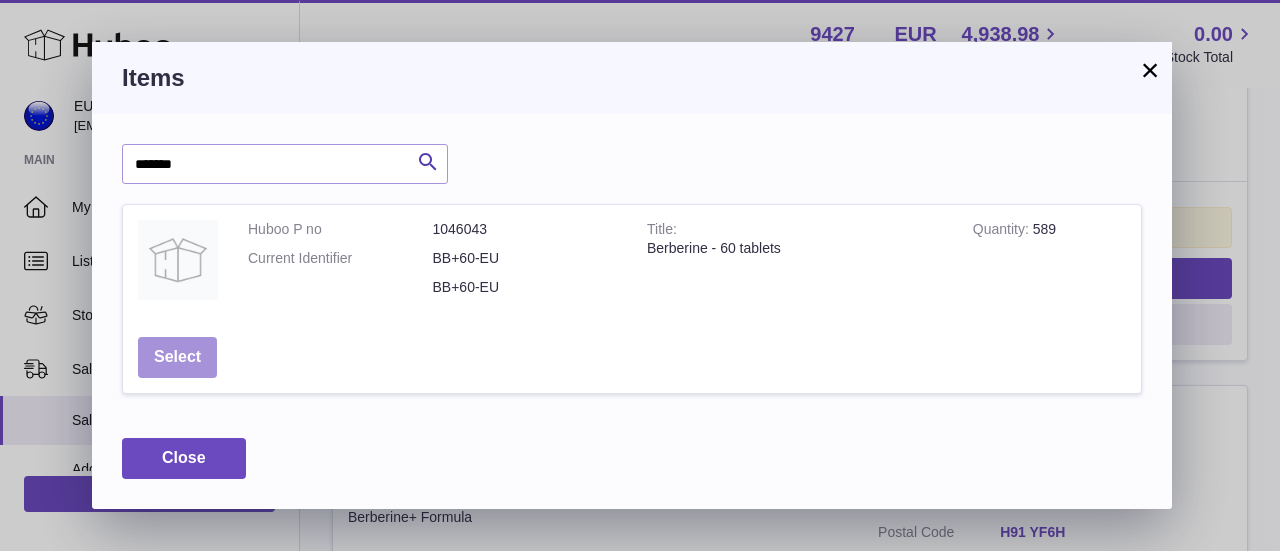 click on "Select" at bounding box center (177, 357) 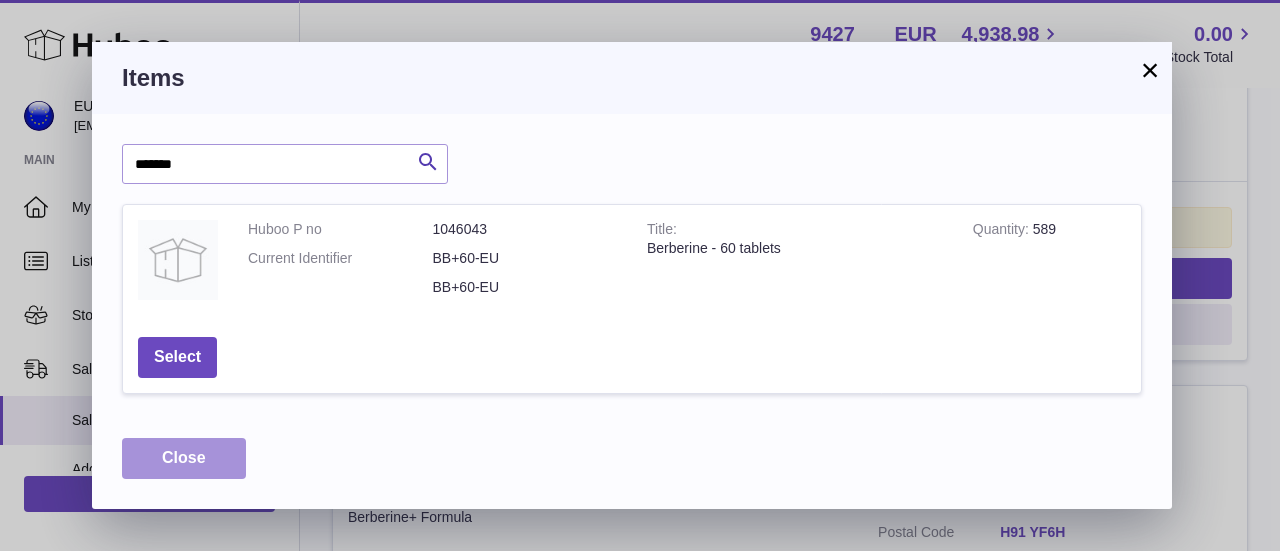 click on "Close" at bounding box center [184, 457] 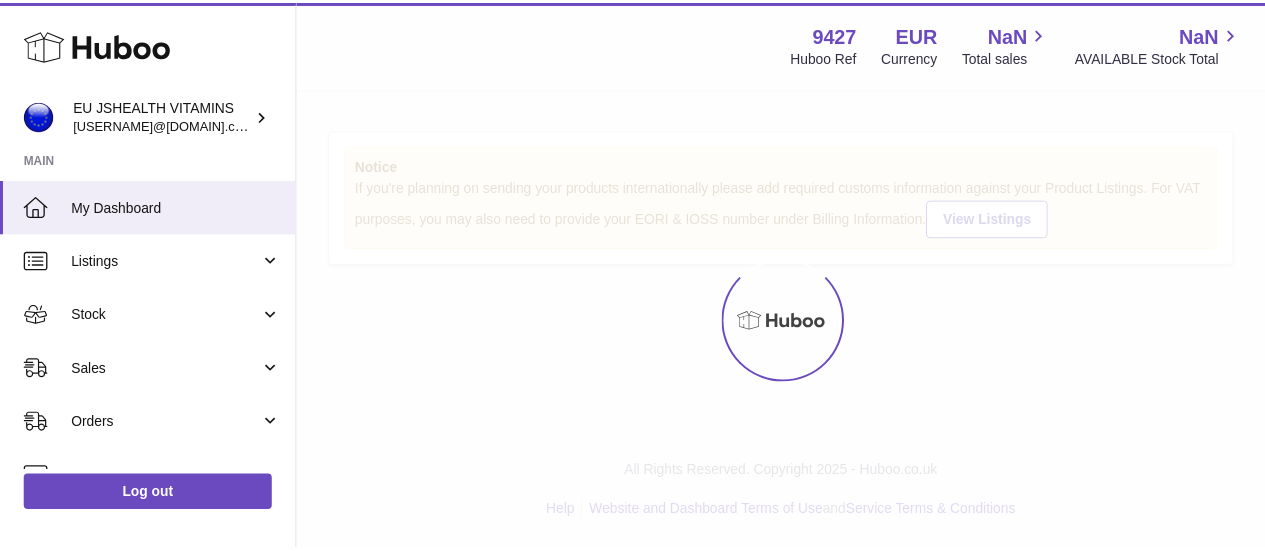 scroll, scrollTop: 0, scrollLeft: 0, axis: both 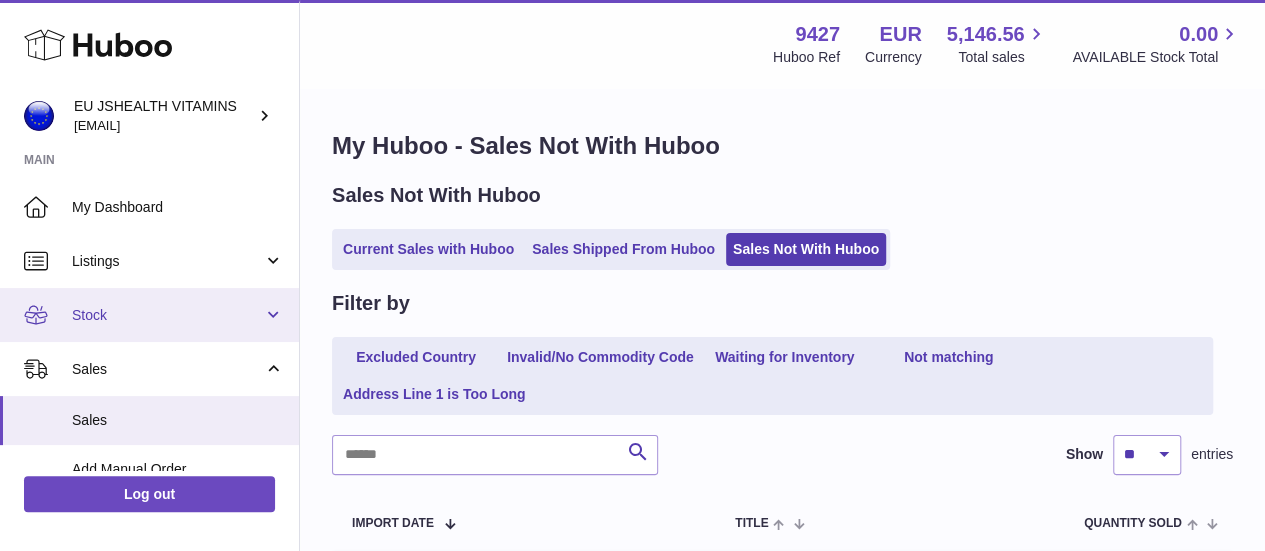 click on "Stock" at bounding box center [149, 315] 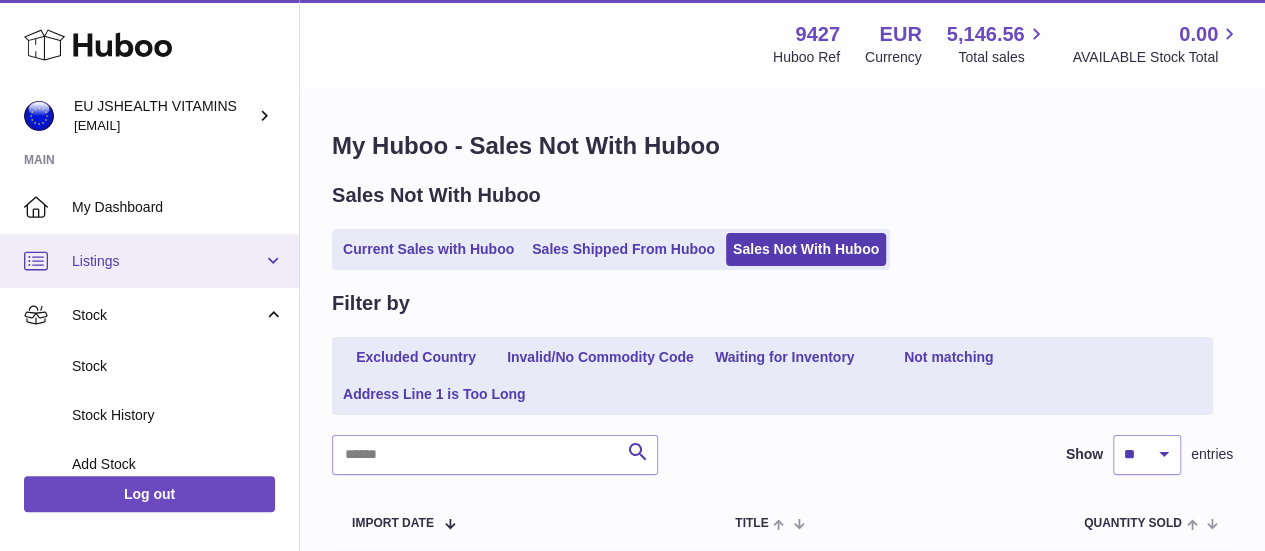 click on "Listings" at bounding box center (167, 261) 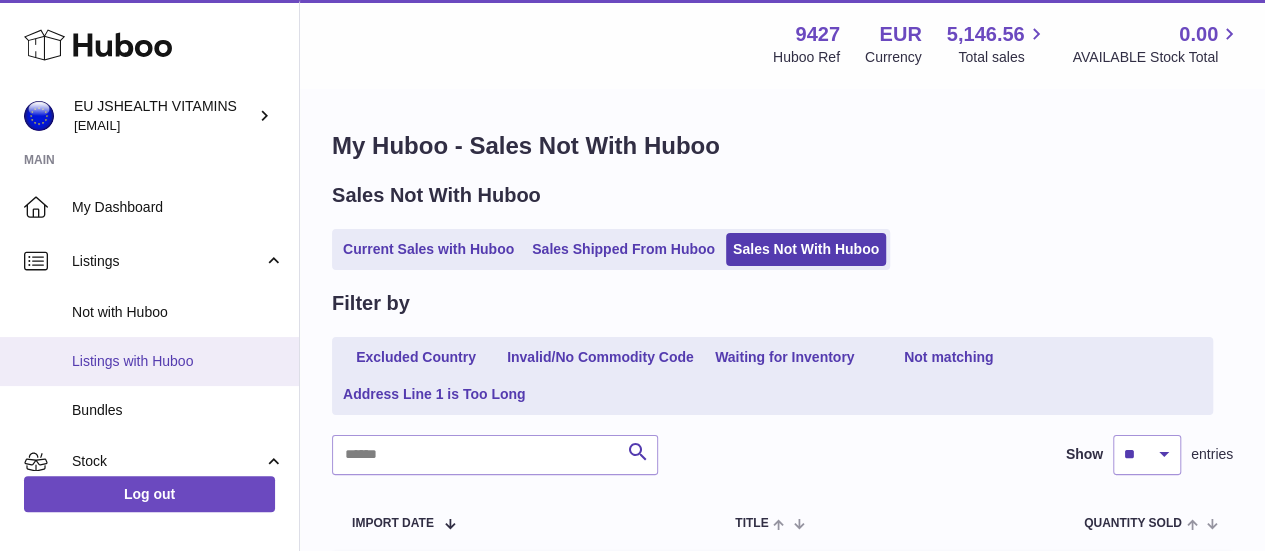 click on "Listings with Huboo" at bounding box center [178, 361] 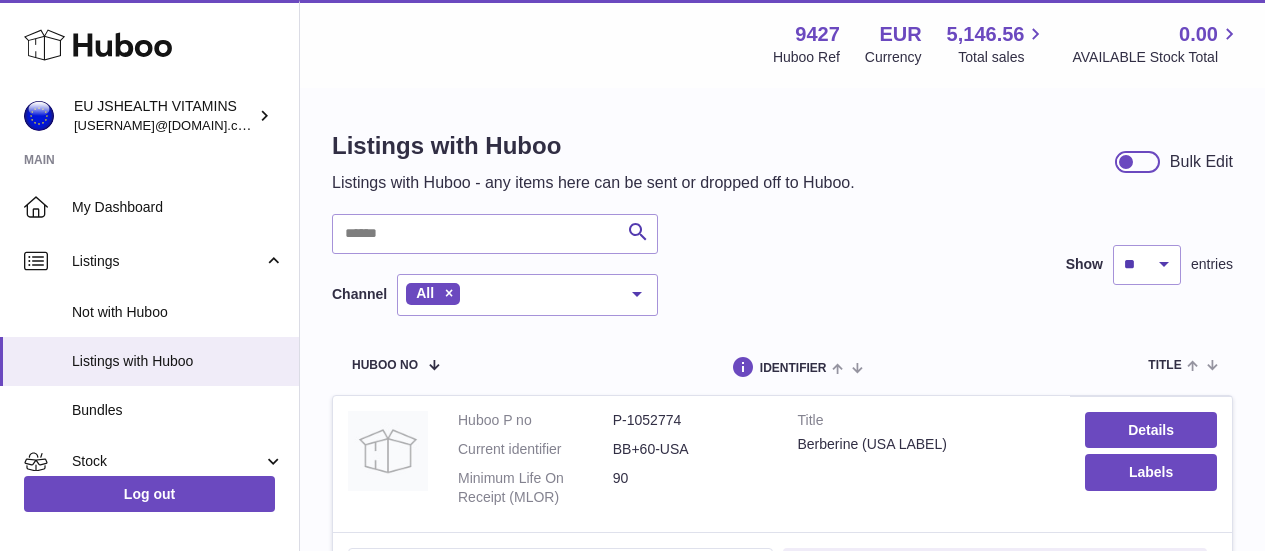 scroll, scrollTop: 0, scrollLeft: 0, axis: both 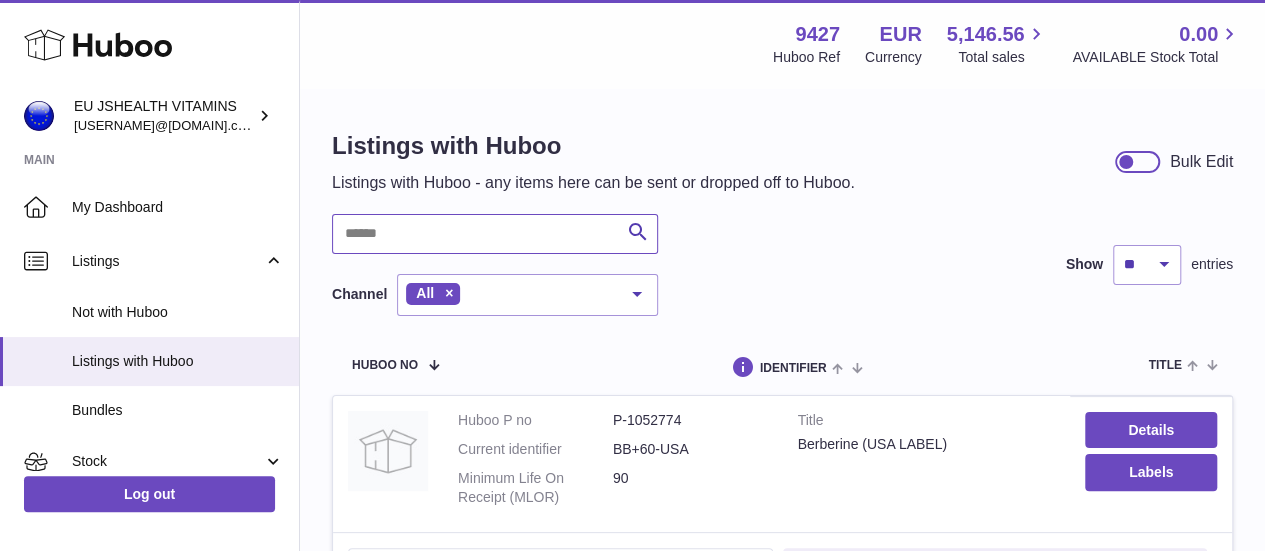 click at bounding box center (495, 234) 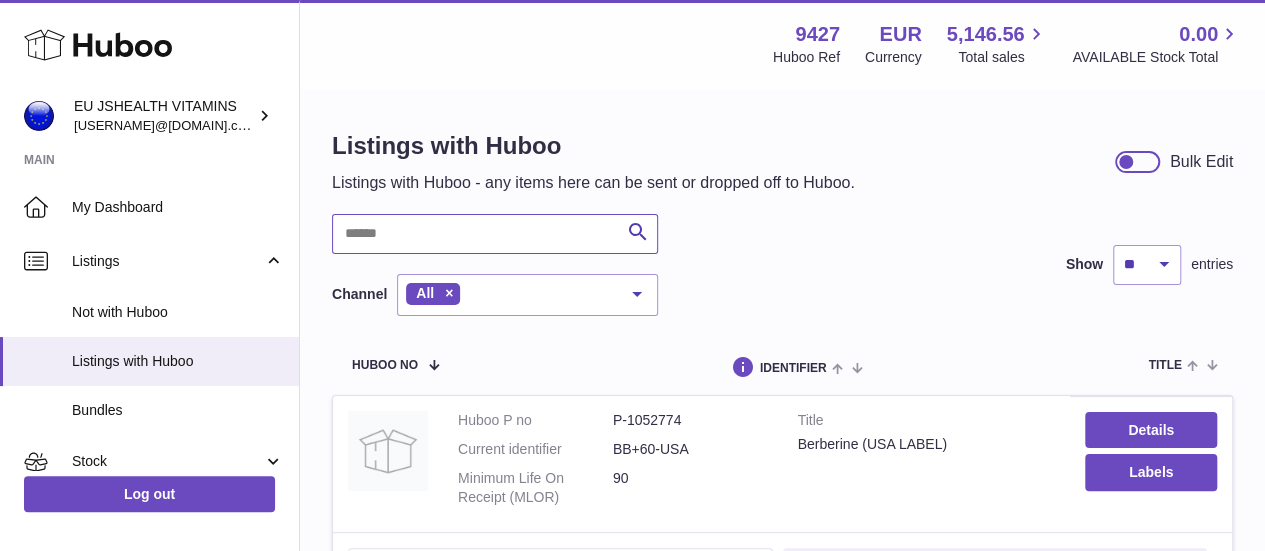 paste on "*******" 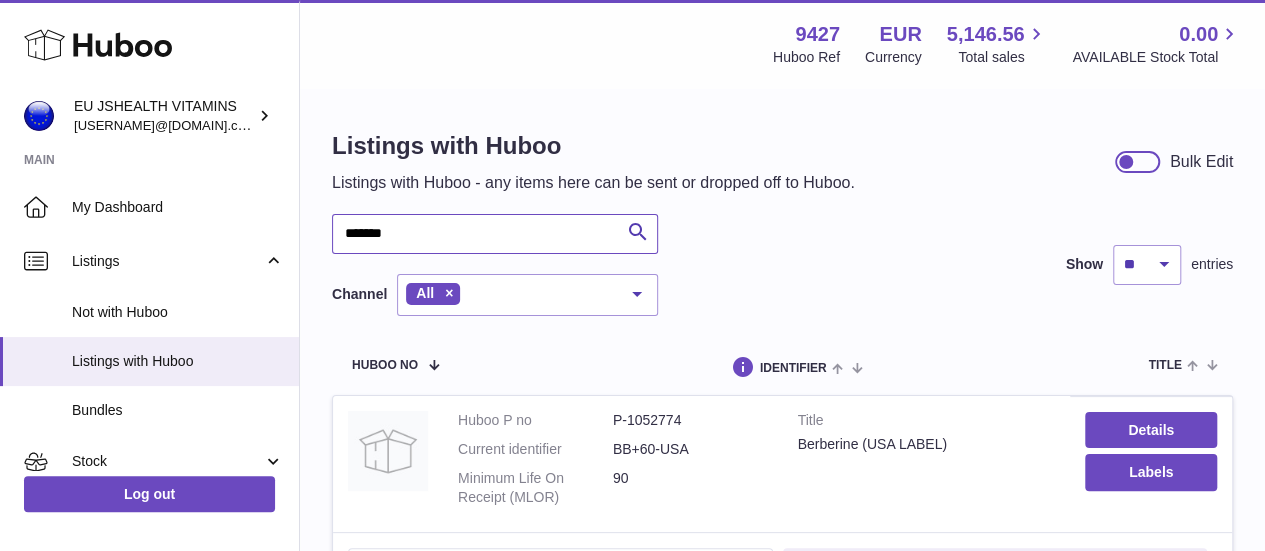 type on "*******" 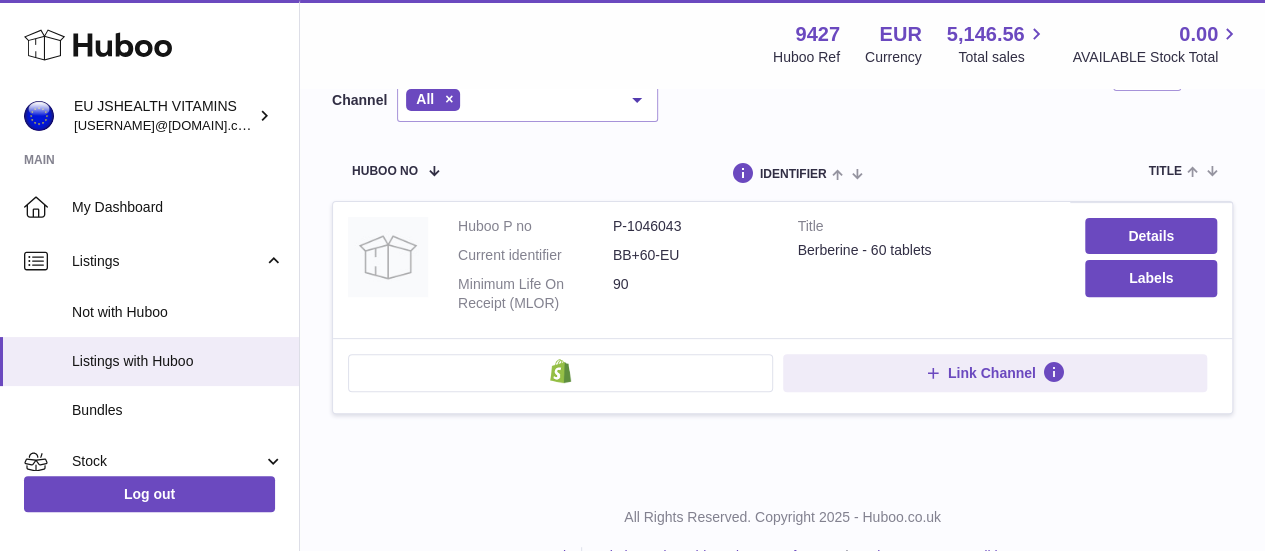 scroll, scrollTop: 195, scrollLeft: 0, axis: vertical 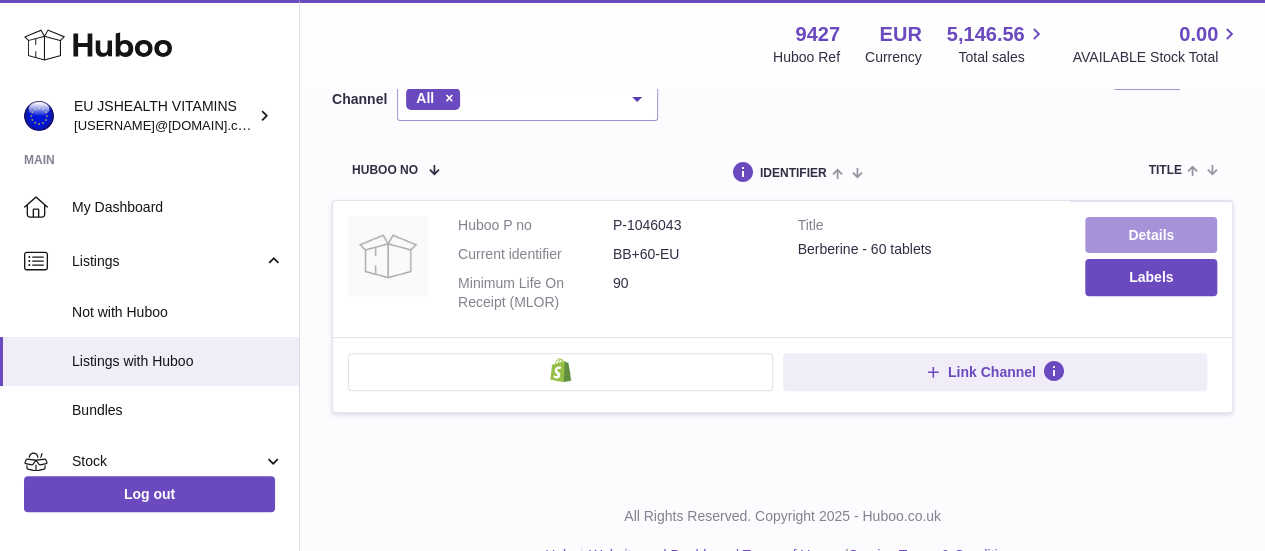 click on "Details" at bounding box center (1151, 235) 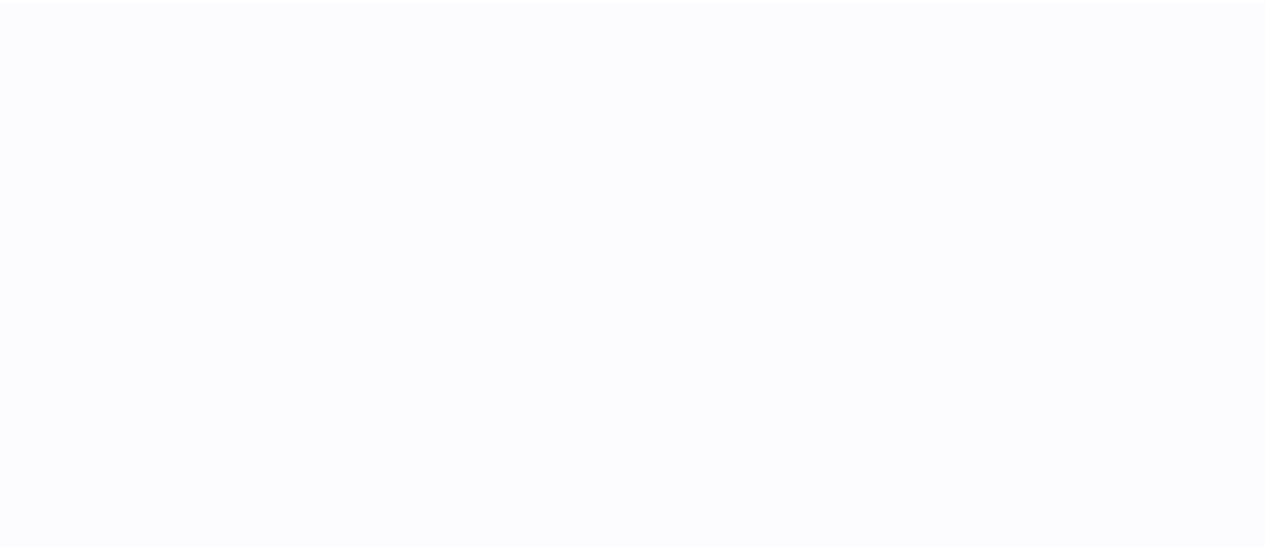 scroll, scrollTop: 0, scrollLeft: 0, axis: both 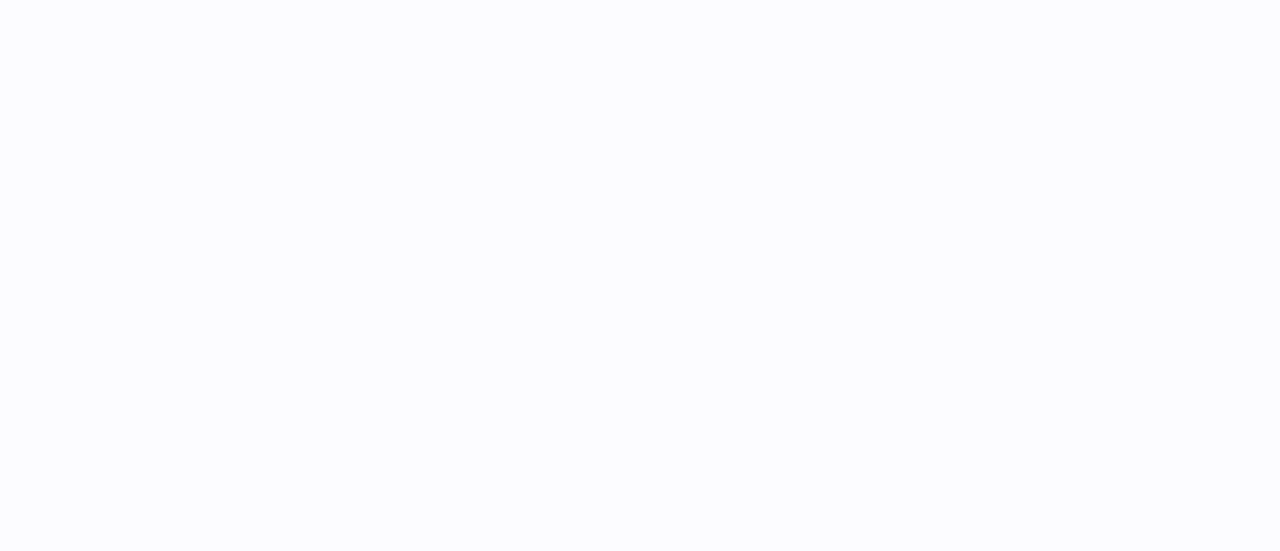 select on "**" 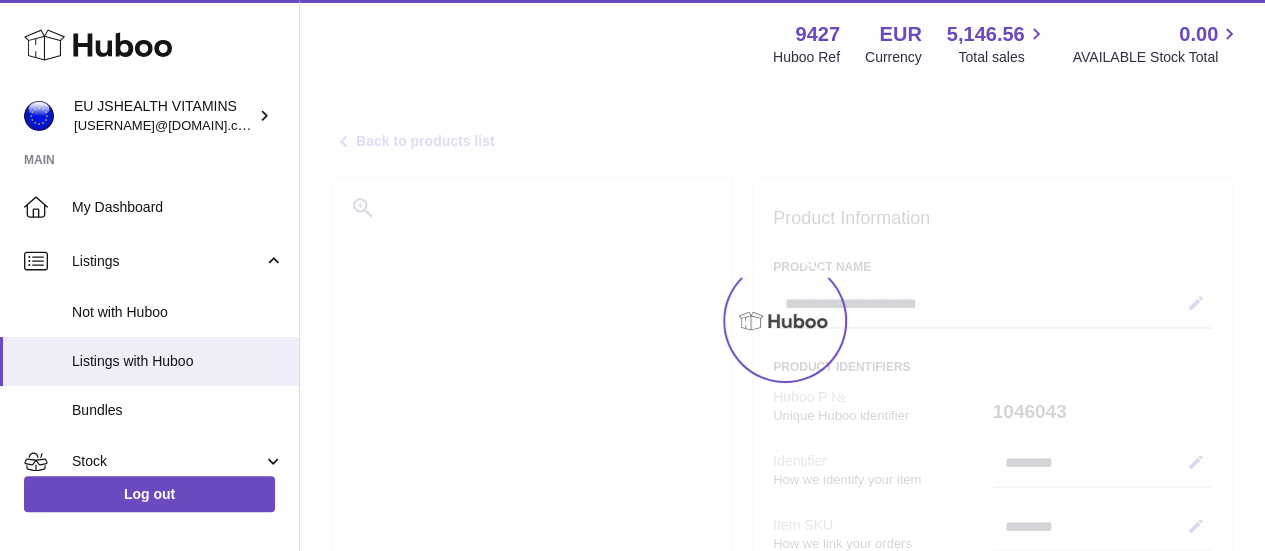scroll, scrollTop: 0, scrollLeft: 0, axis: both 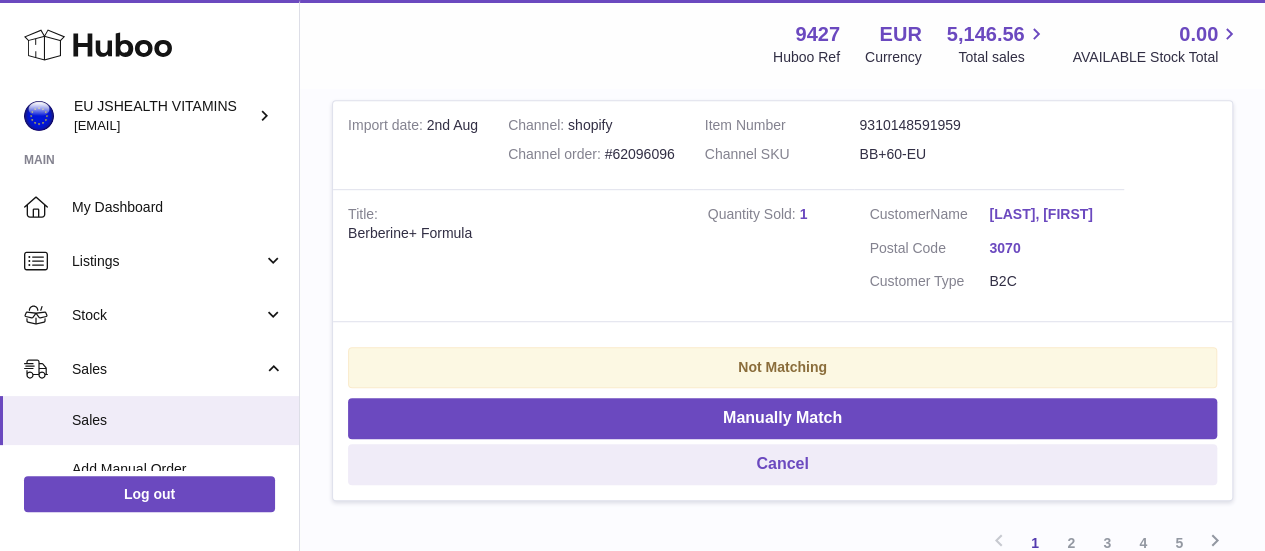 click on "BB+60-EU" at bounding box center [936, 154] 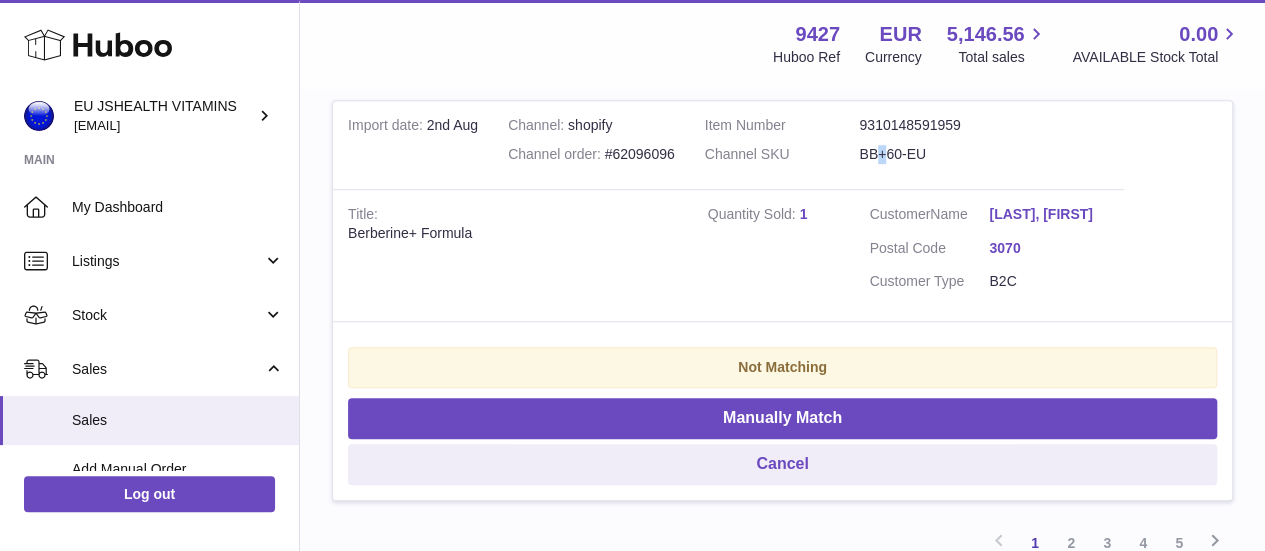 click on "BB+60-EU" at bounding box center [936, 154] 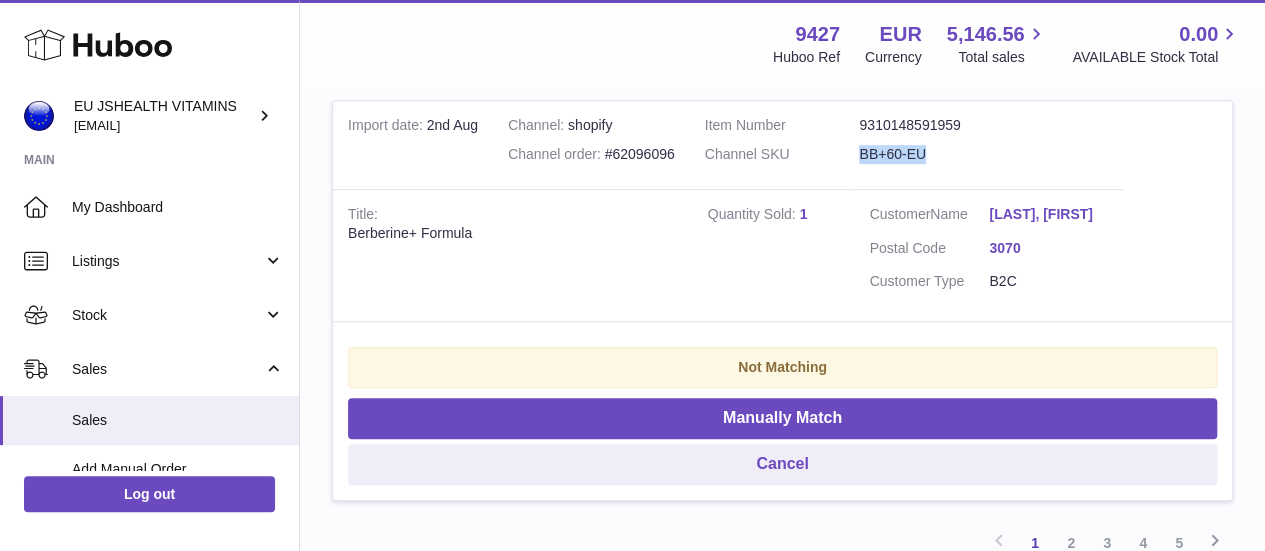 click on "BB+60-EU" at bounding box center (936, 154) 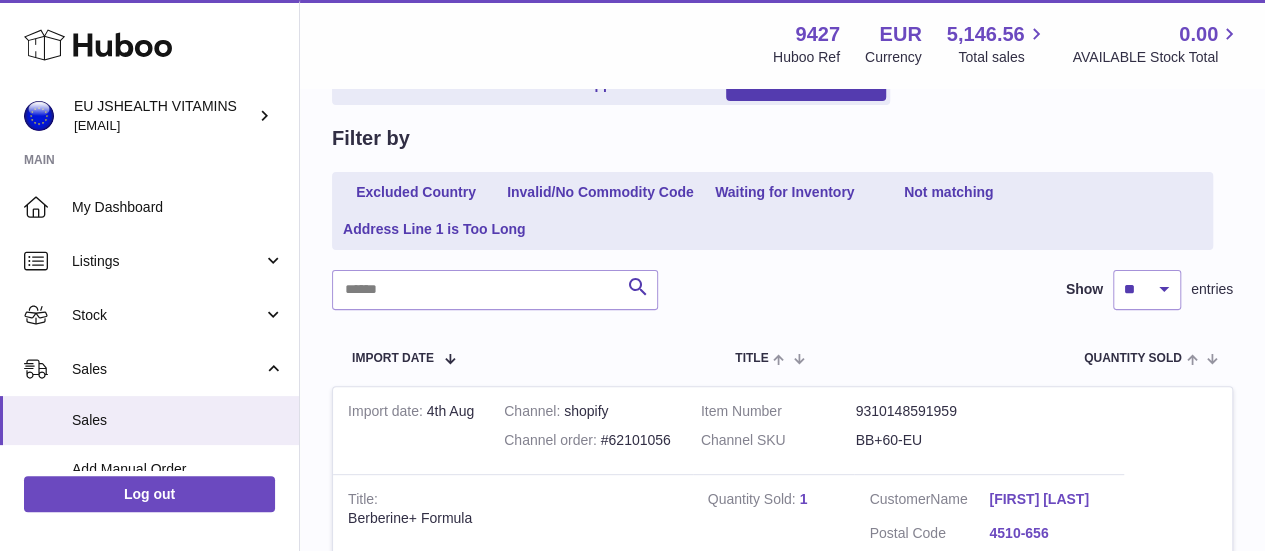 scroll, scrollTop: 139, scrollLeft: 0, axis: vertical 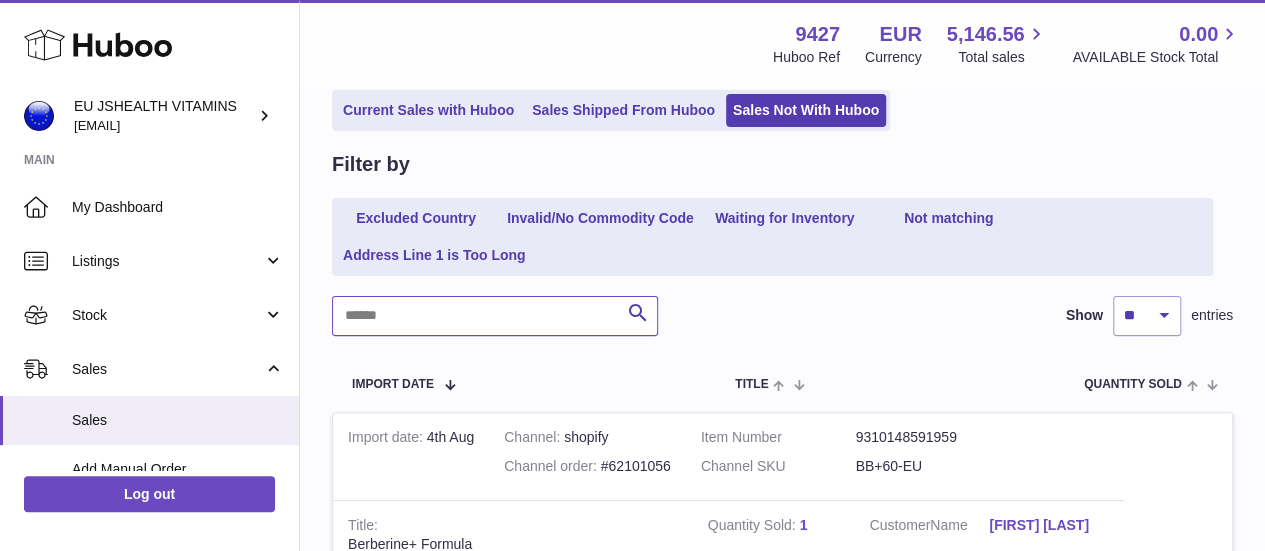 click at bounding box center [495, 316] 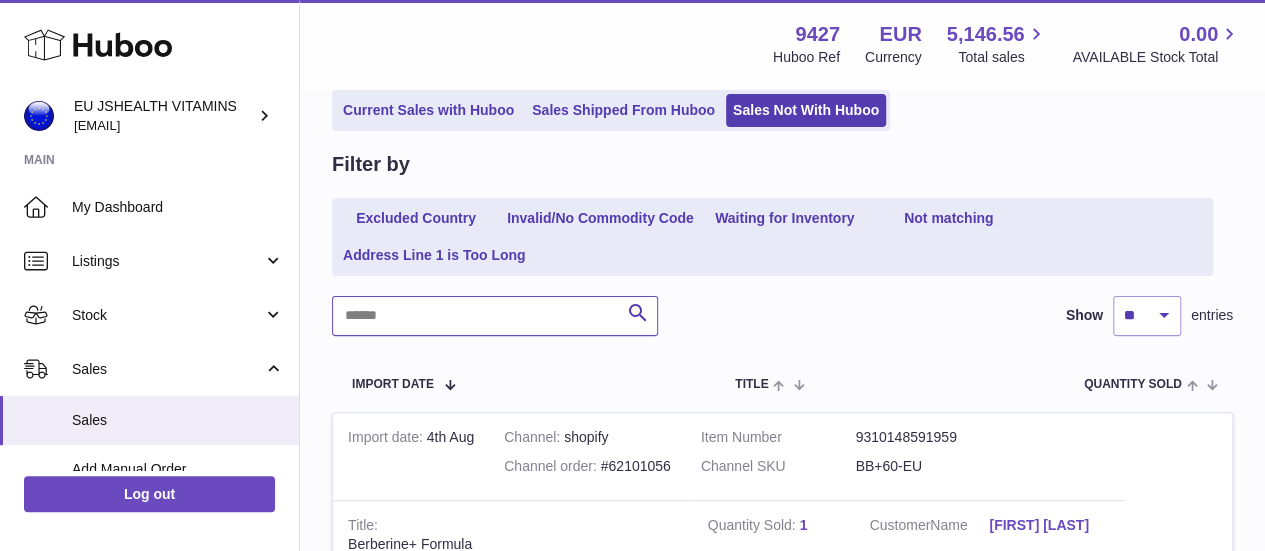 paste on "********" 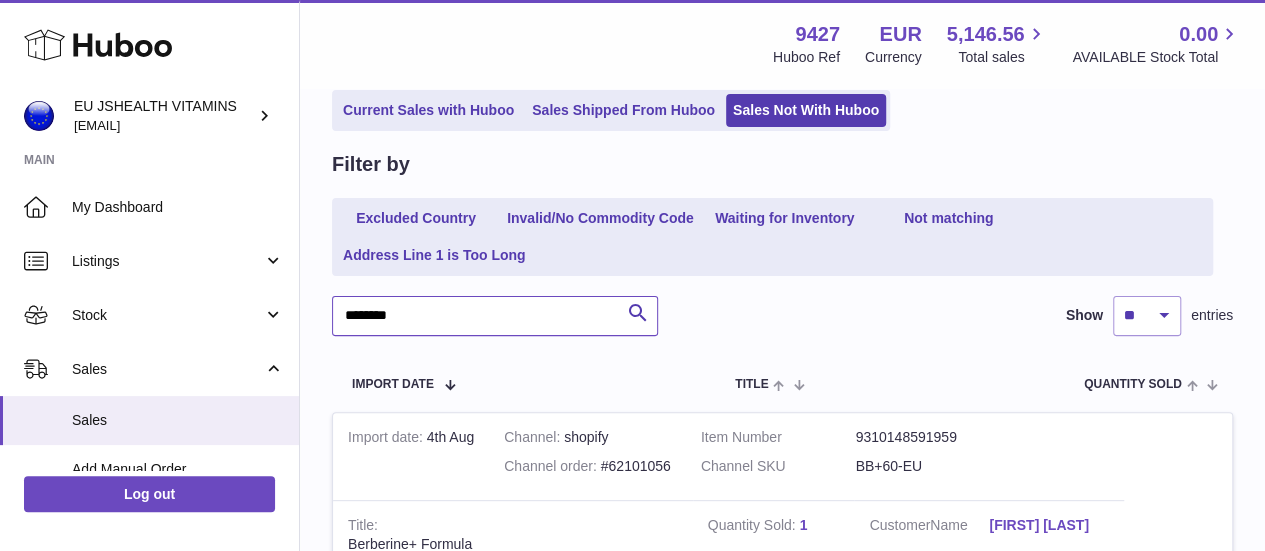 type on "********" 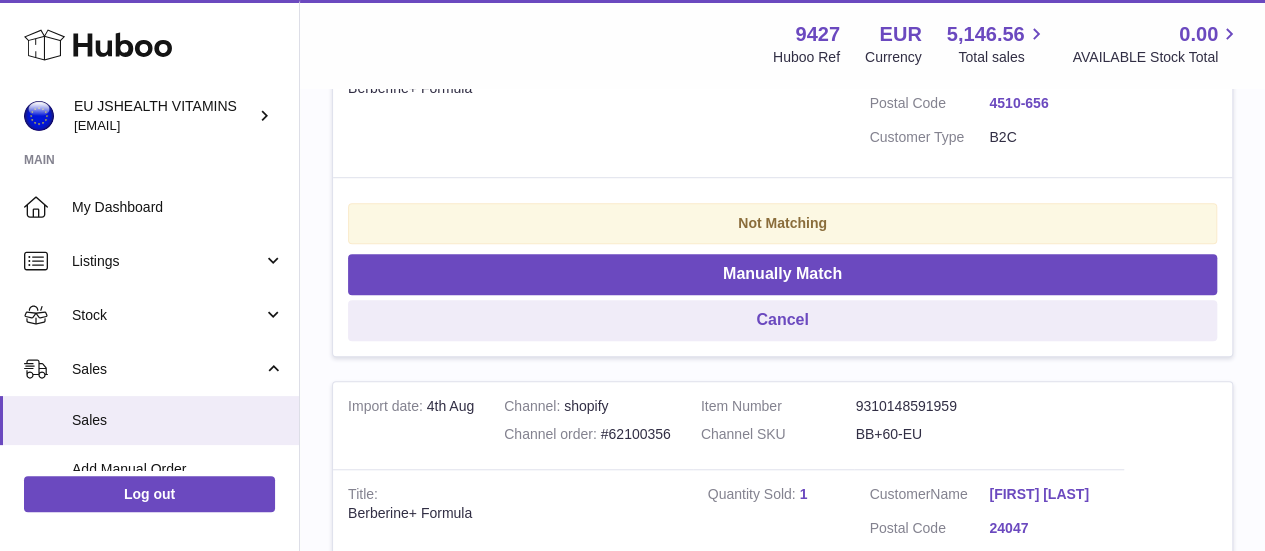 scroll, scrollTop: 611, scrollLeft: 0, axis: vertical 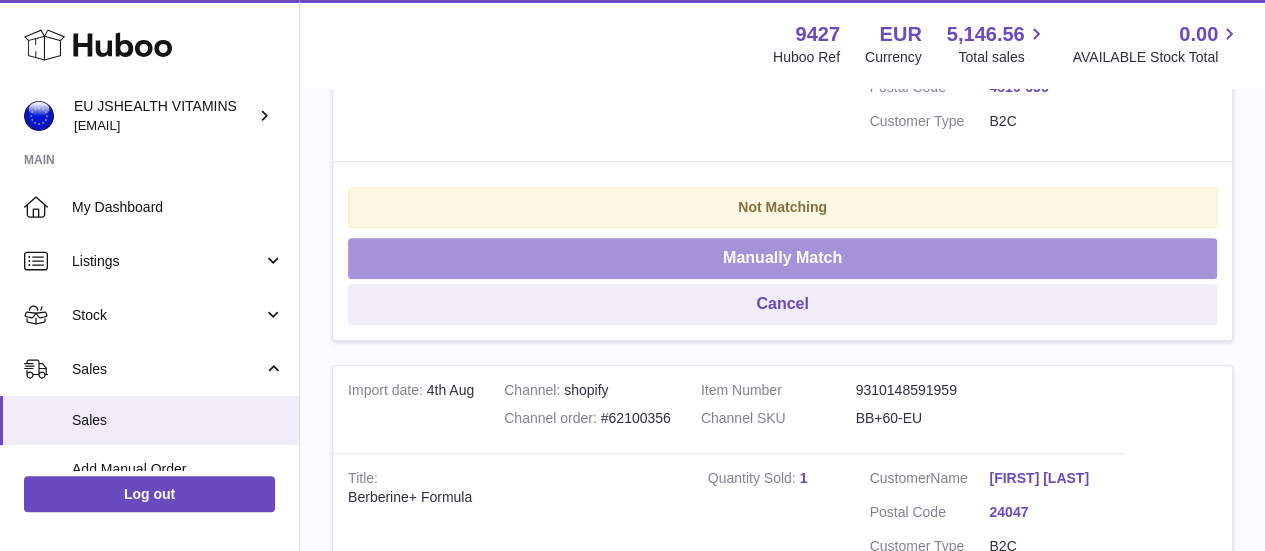 click on "Manually Match" at bounding box center (782, 258) 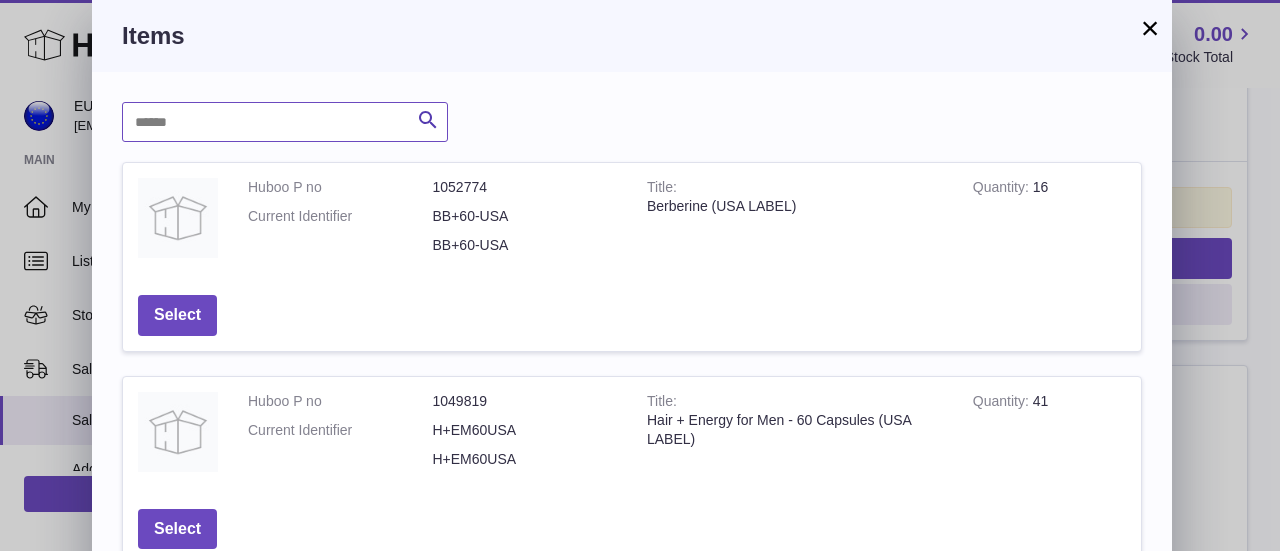 click at bounding box center (285, 122) 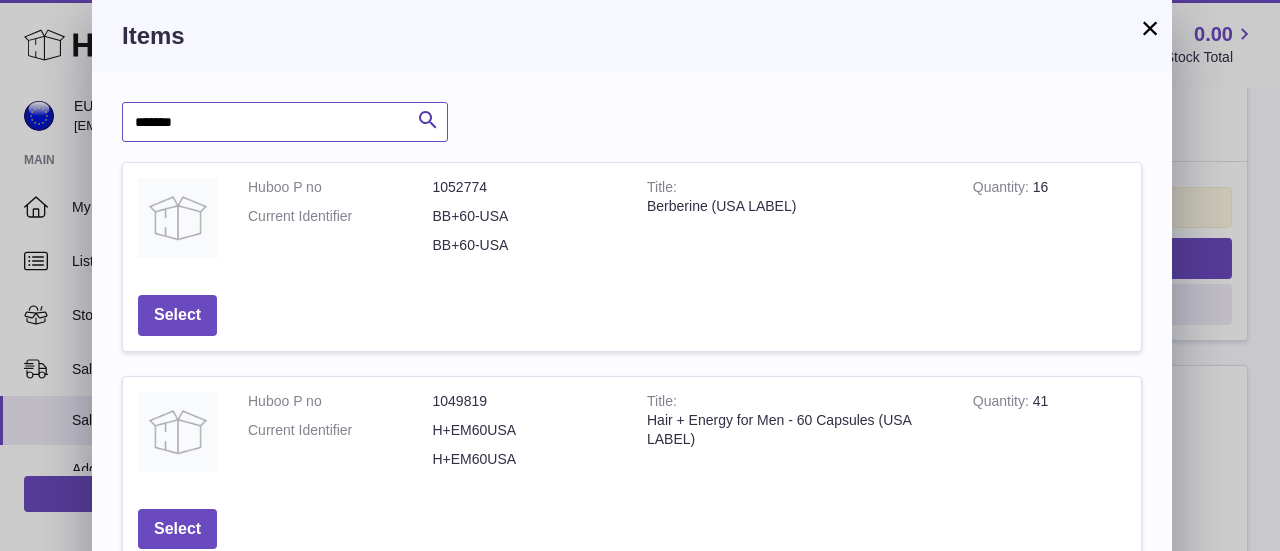 type on "*******" 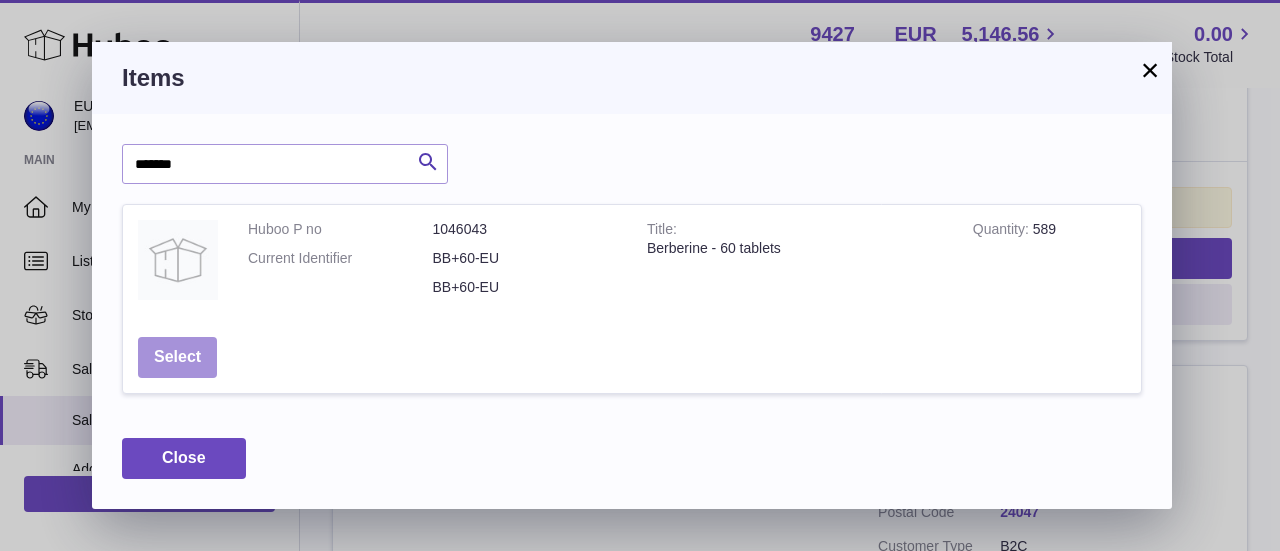 click on "Select" at bounding box center [177, 357] 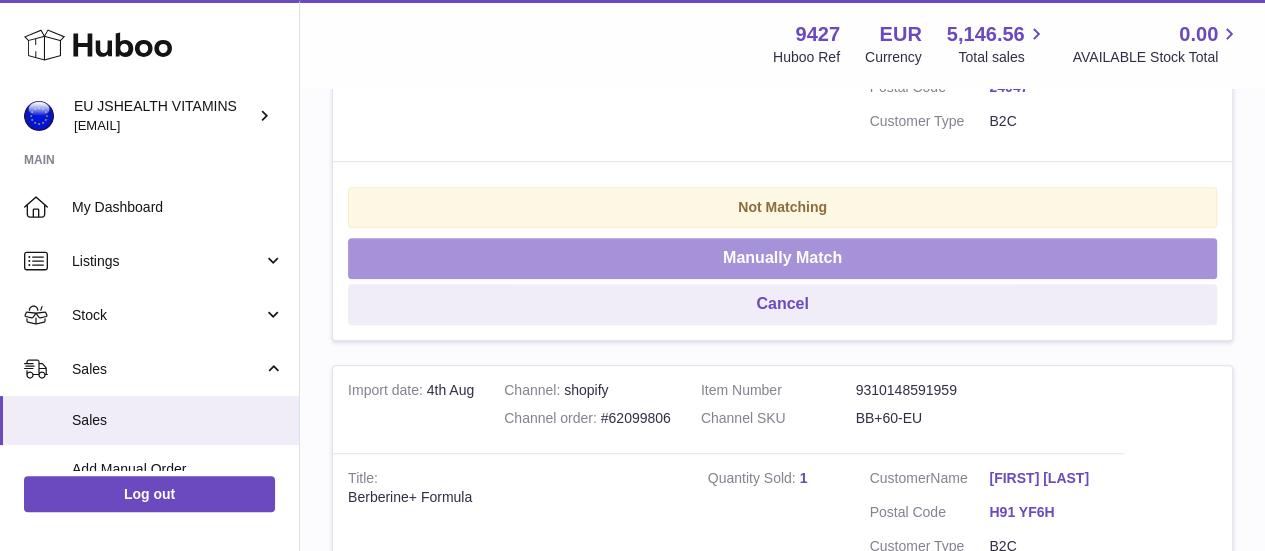 click on "Manually Match" at bounding box center (782, 258) 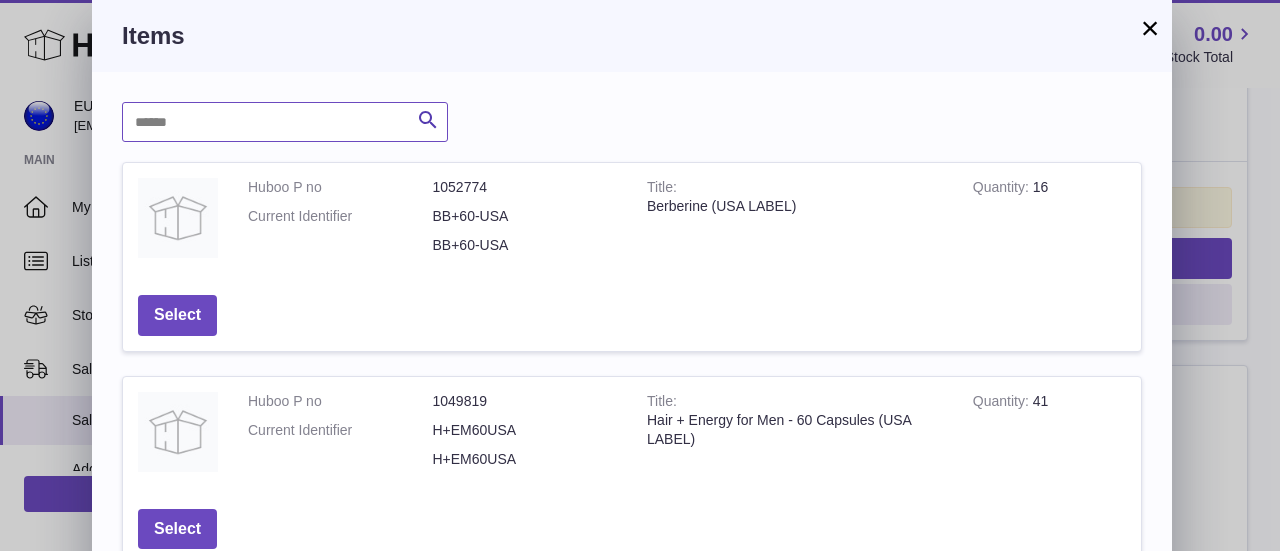 click at bounding box center (285, 122) 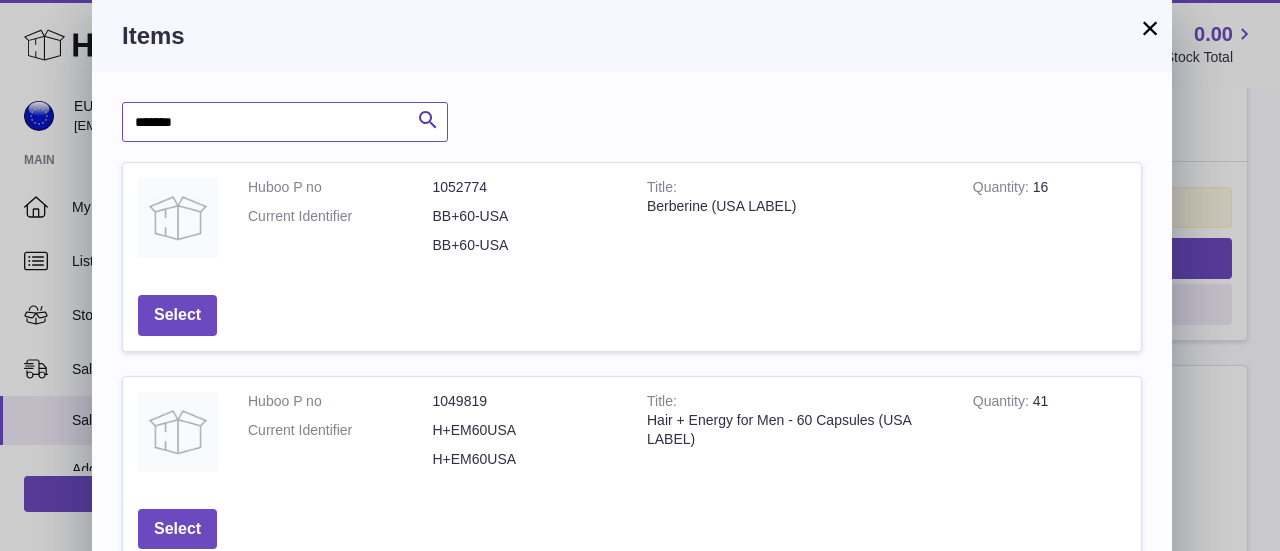 type on "*******" 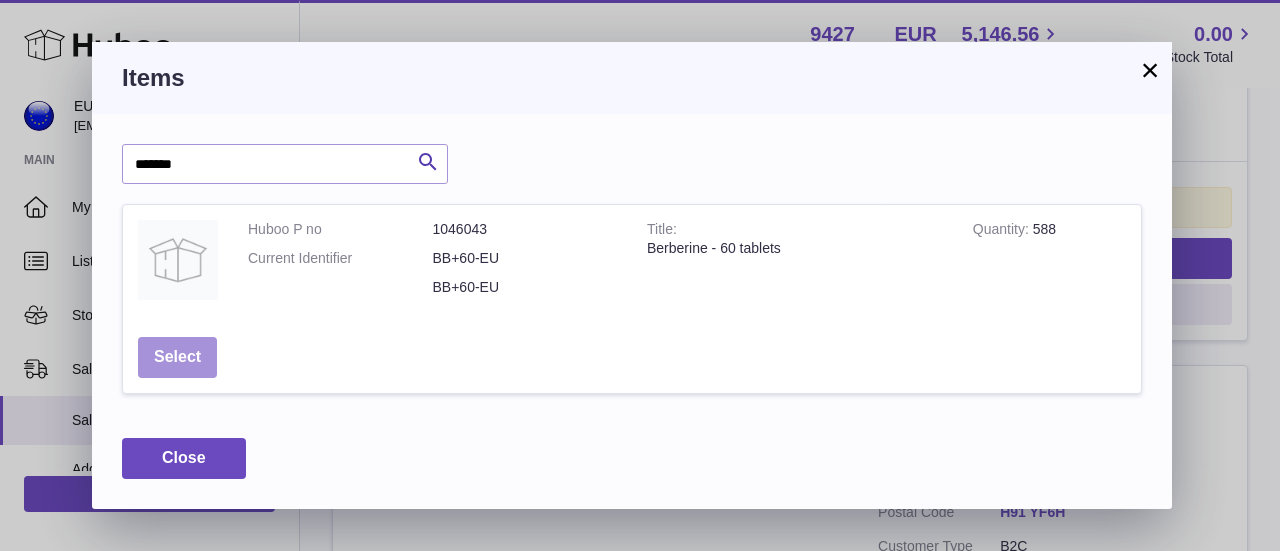 click on "Select" at bounding box center (177, 357) 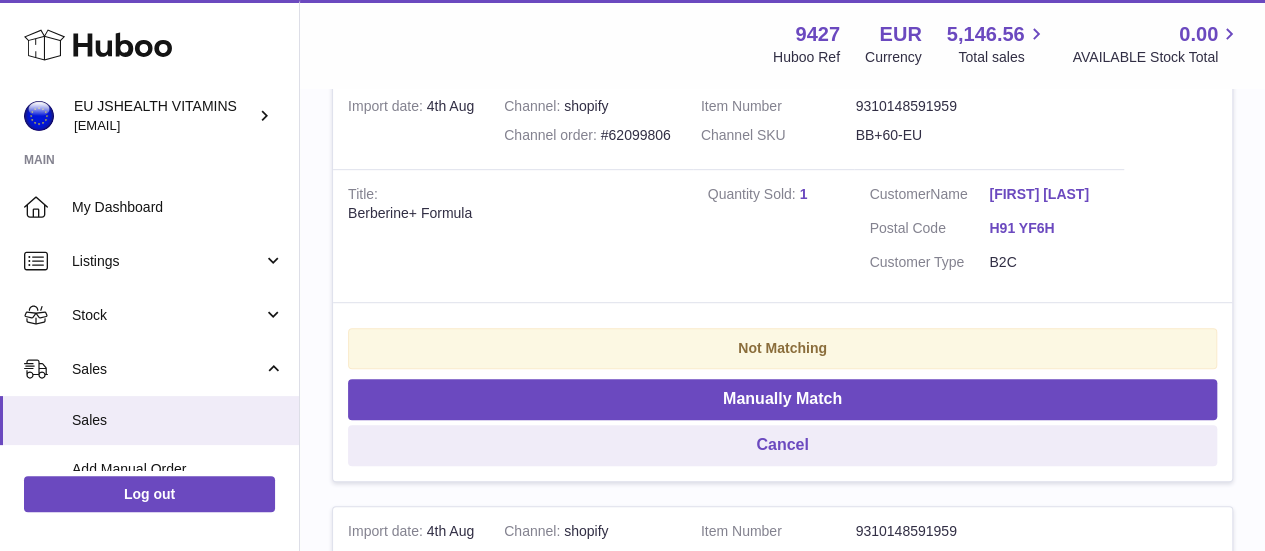 scroll, scrollTop: 480, scrollLeft: 0, axis: vertical 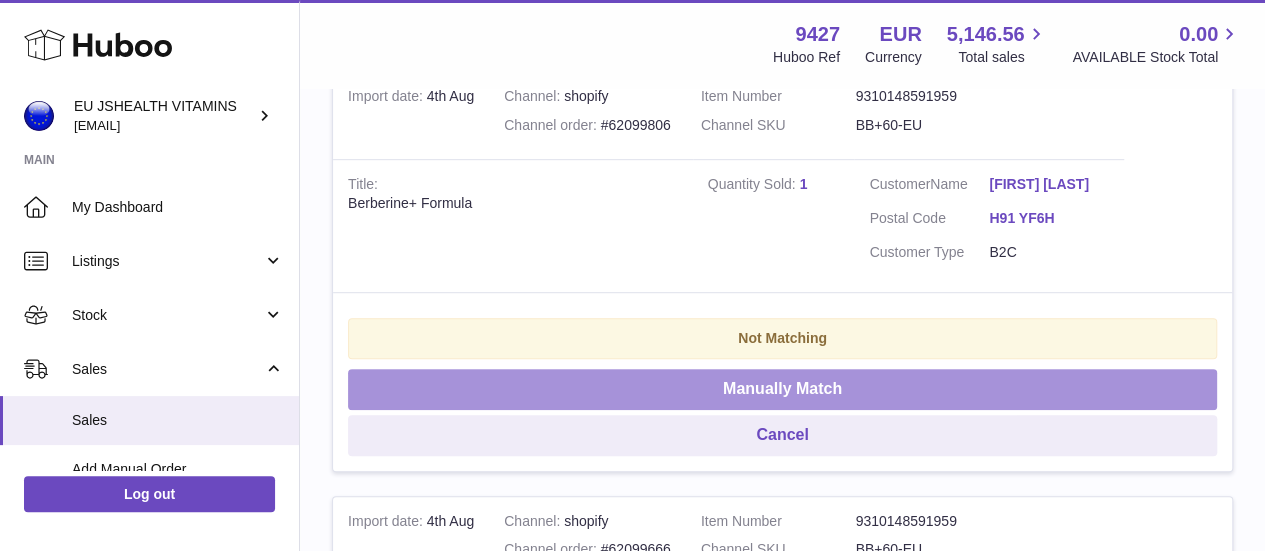 click on "Manually Match" at bounding box center [782, 389] 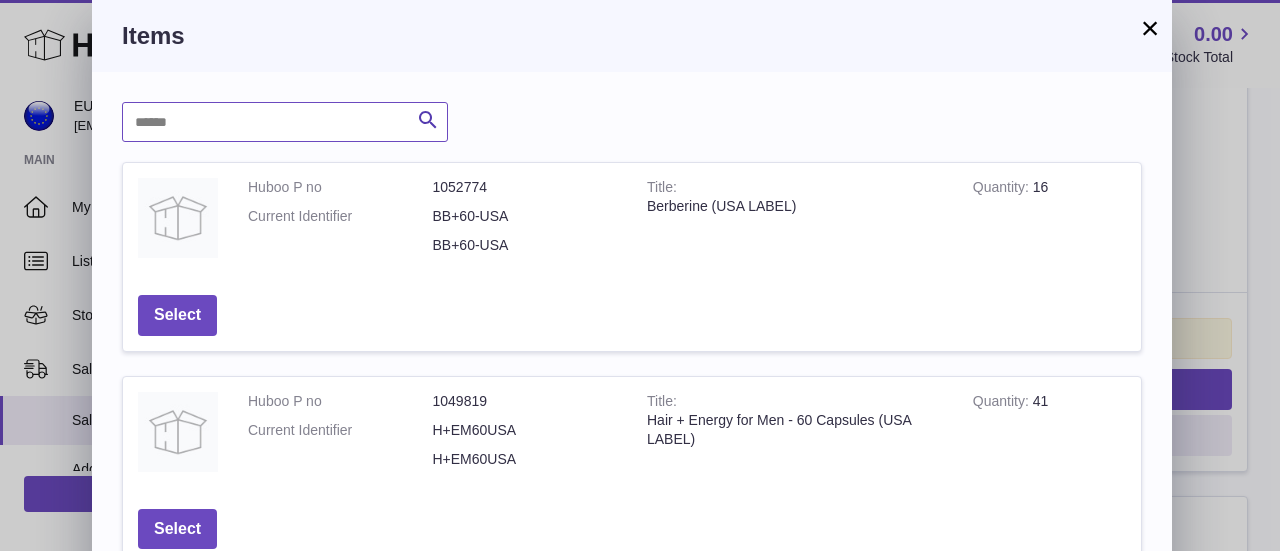 click at bounding box center (285, 122) 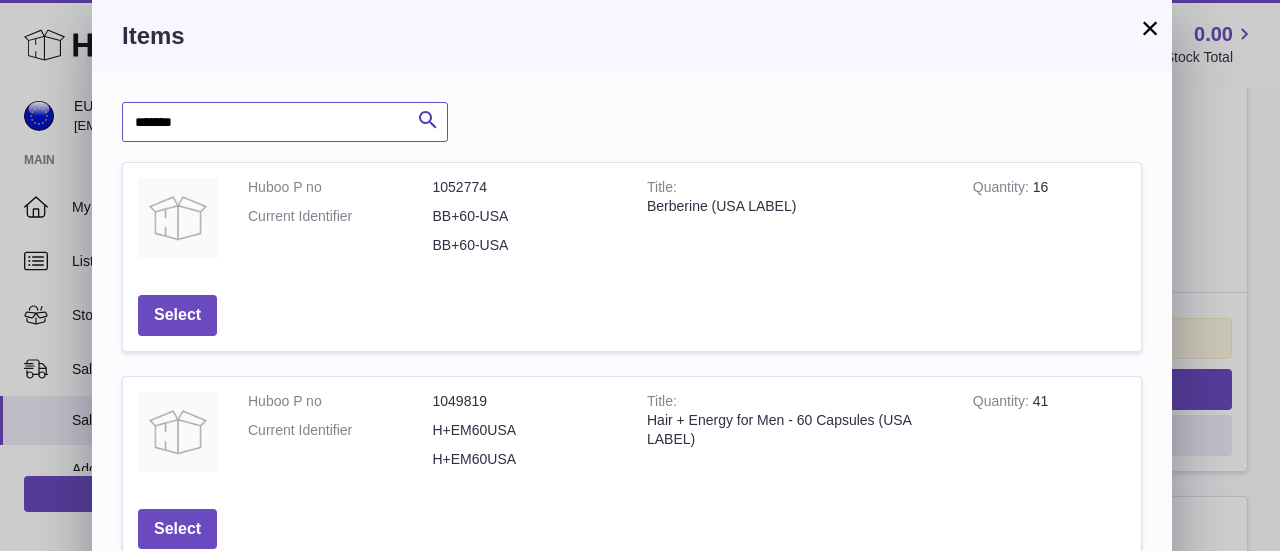 type on "*******" 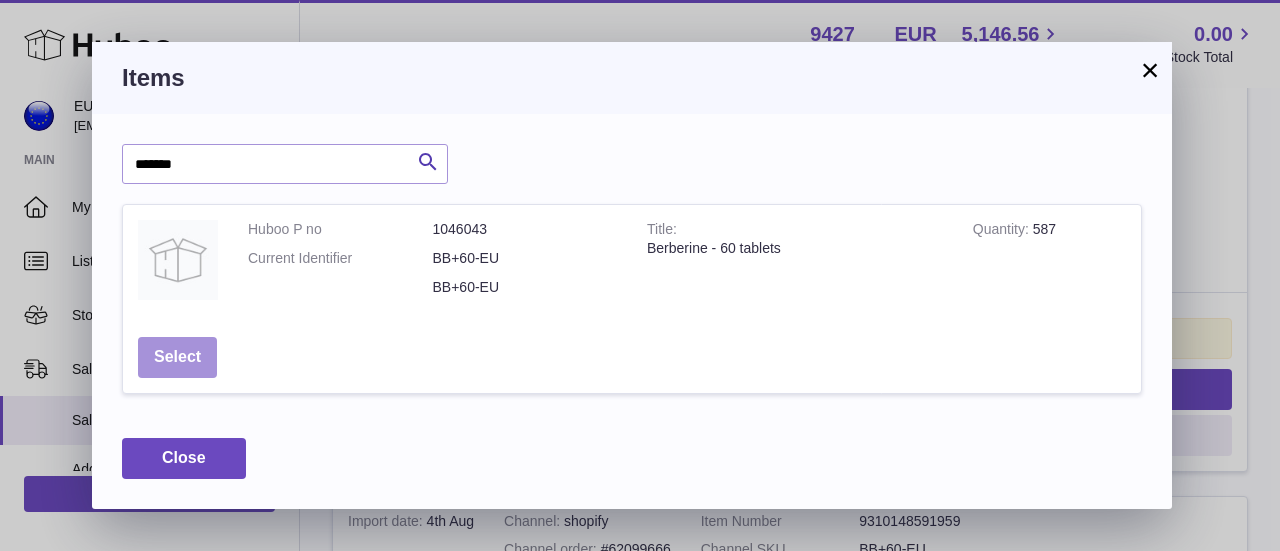 click on "Select" at bounding box center (177, 357) 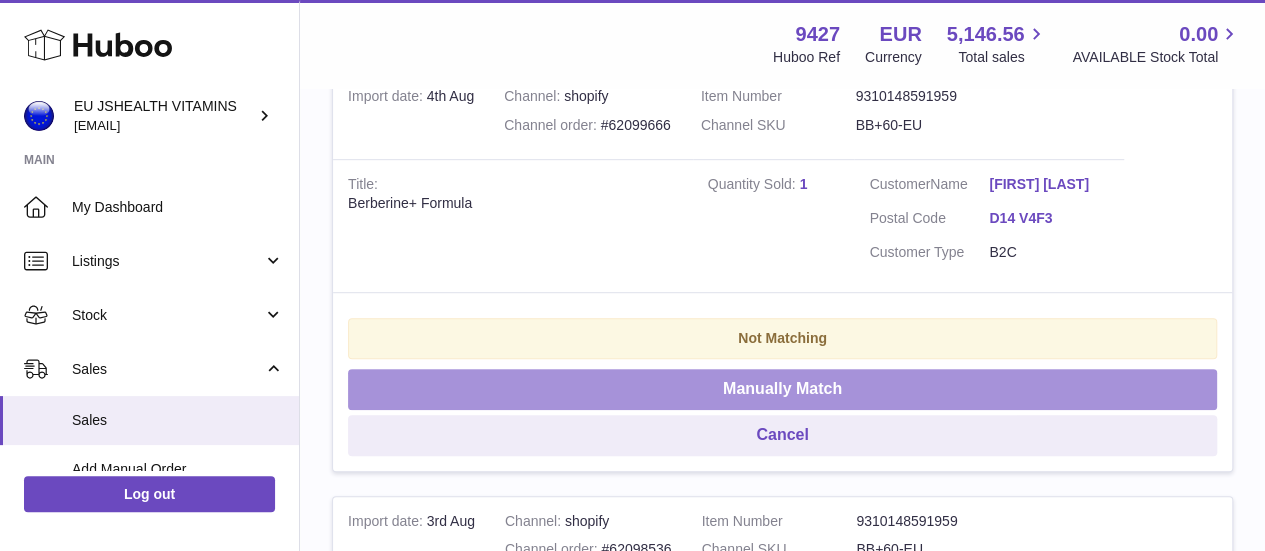 click on "Manually Match" at bounding box center [782, 389] 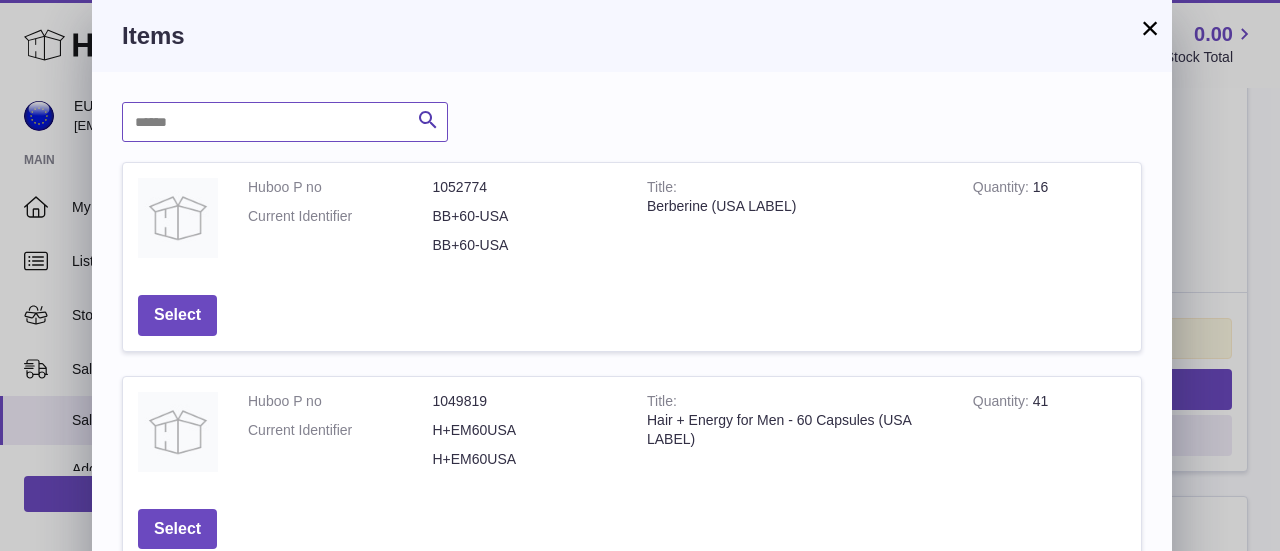 click at bounding box center [285, 122] 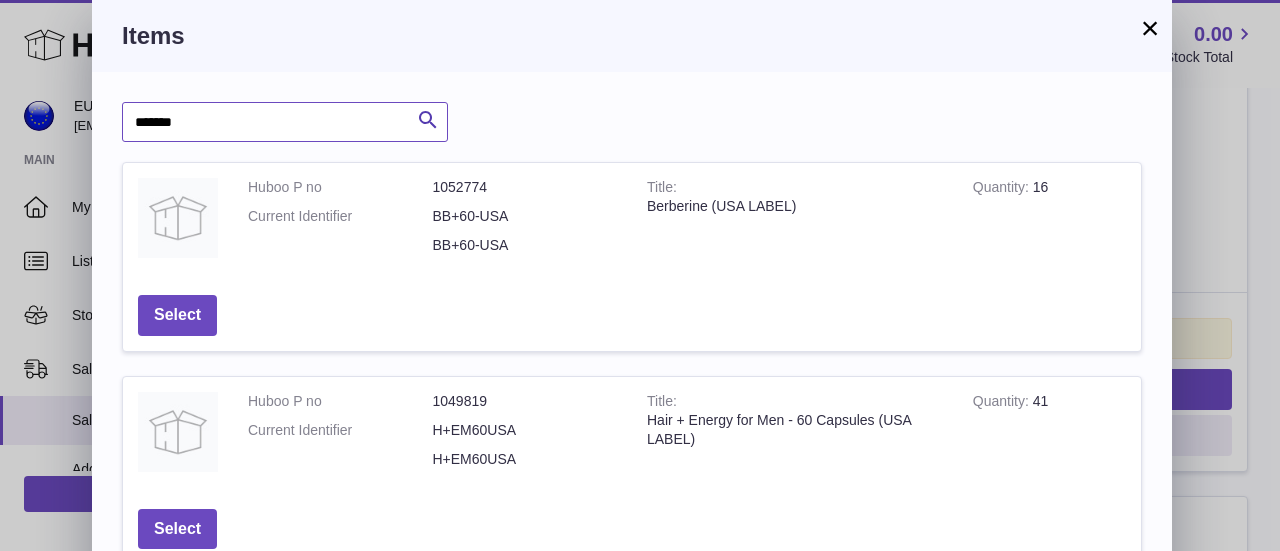 type on "*******" 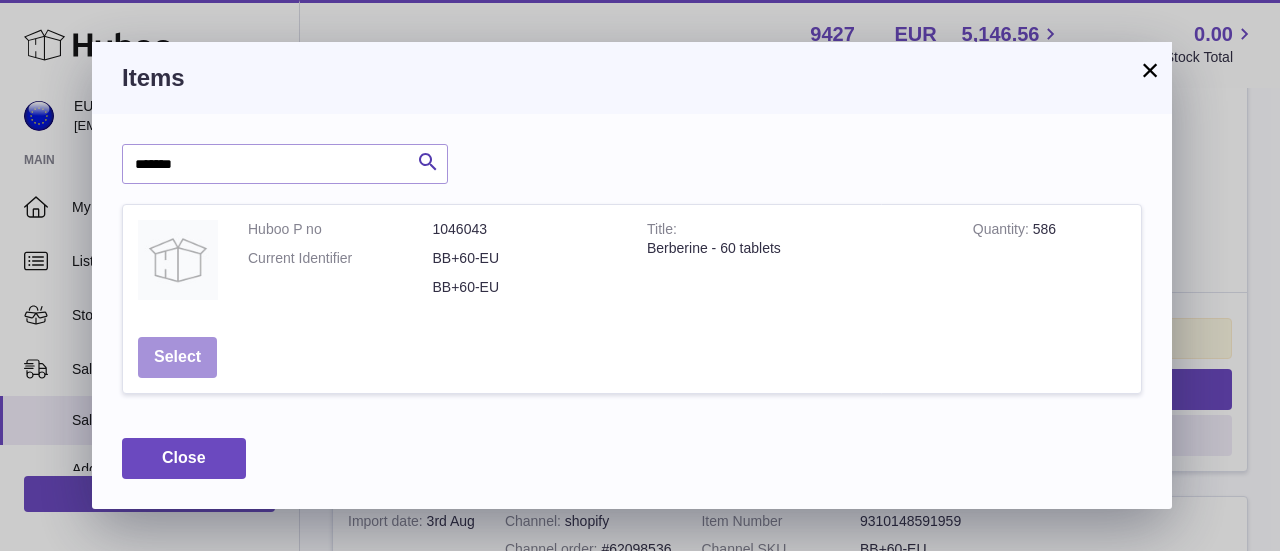 click on "Select" at bounding box center (177, 357) 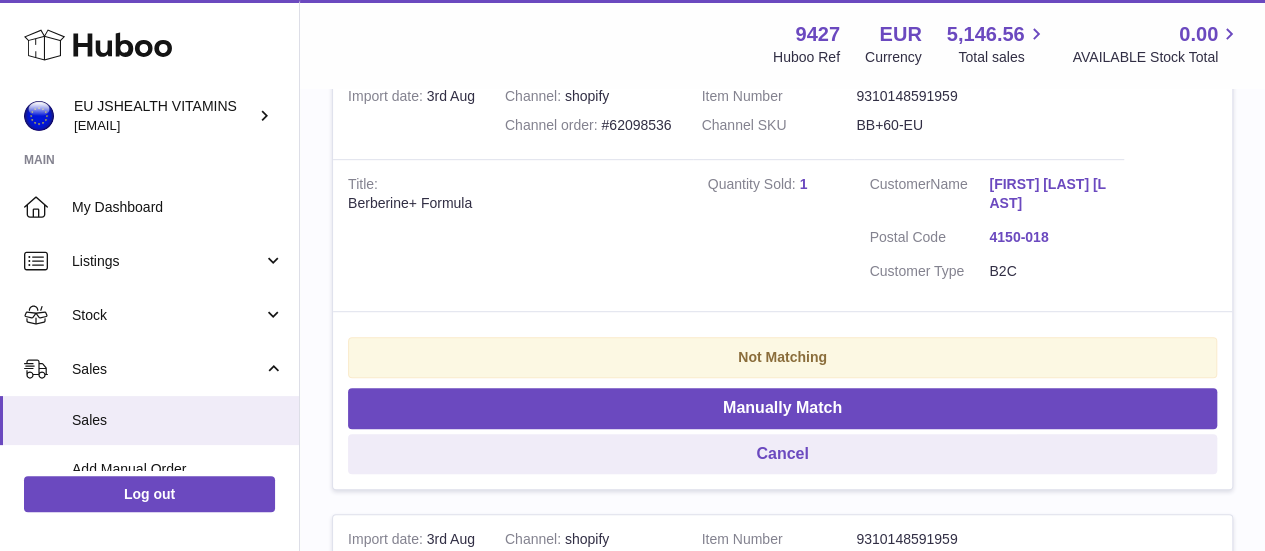 click on "Not Matching" at bounding box center (782, 357) 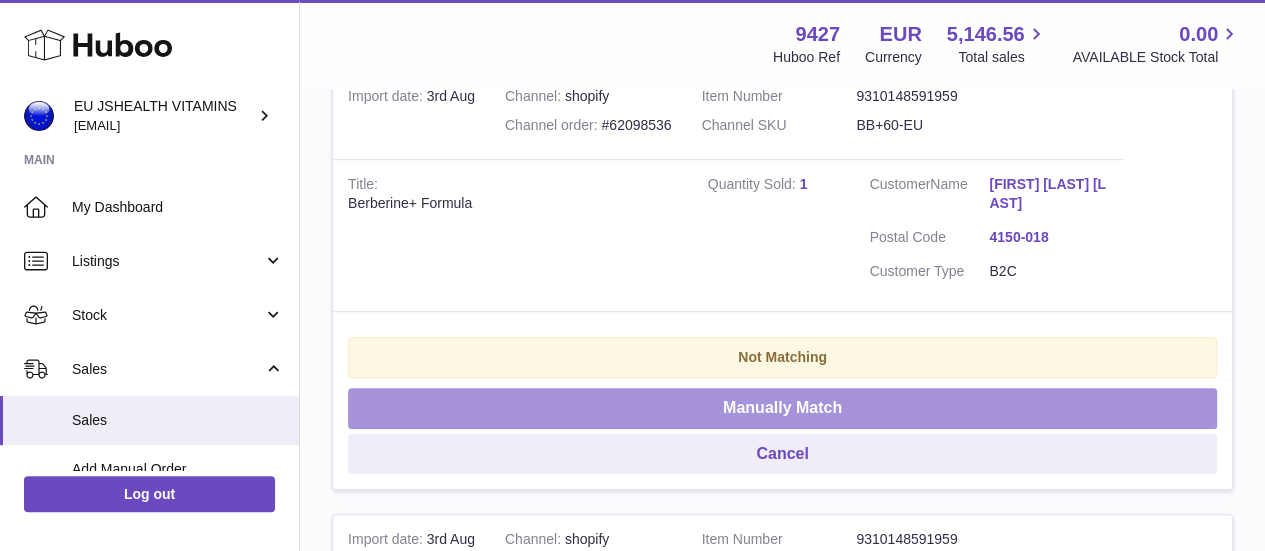 click on "Manually Match" at bounding box center [782, 408] 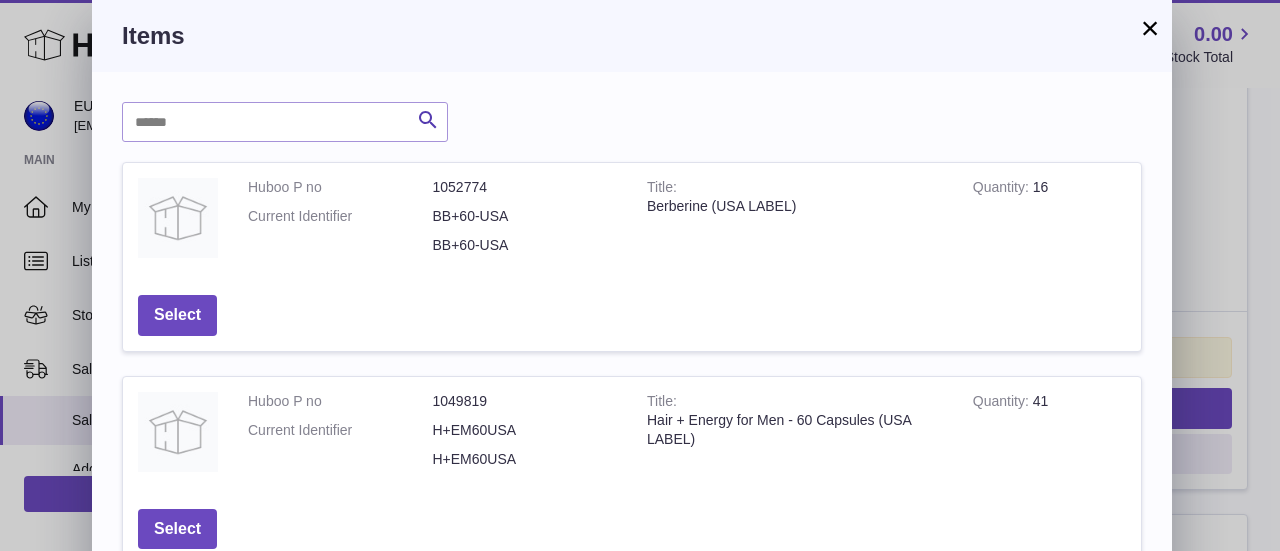 click on "Search     Huboo P no   1052774   Current Identifier   BB+60-USA       BB+60-USA   Title   Berberine (USA LABEL)     Quantity
16
Select
Huboo P no   1049819   Current Identifier   H+EM60USA       H+EM60USA   Title   Hair + Energy for Men - 60 Capsules (USA LABEL)     Quantity
41
Select
Huboo P no   1046043   Current Identifier   BB+60-EU       BB+60-EU   Title   Berberine - 60 tablets     Quantity
585
Select
Huboo P no   1046042   Current Identifier   H+EM60-EU       H+EM60-EU   Title   Hair + Energy for Men - 60 Capsules     Quantity
361
Select
Huboo P no   1044498   Current Identifier   H+E60USA" at bounding box center [632, 714] 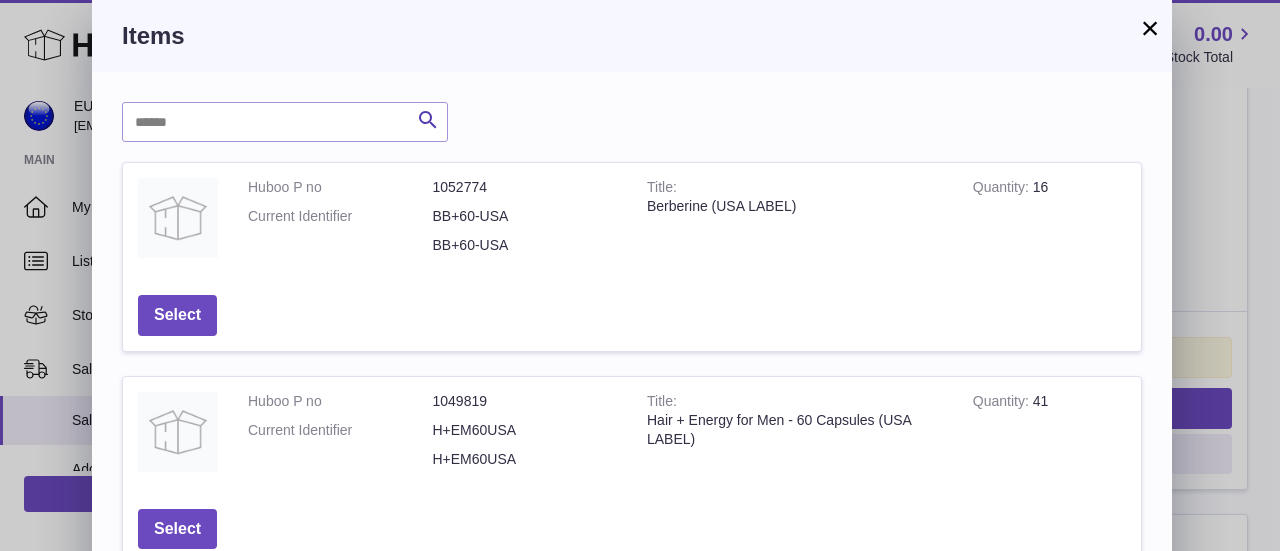 click on "Search     Huboo P no   1052774   Current Identifier   BB+60-USA       BB+60-USA   Title   Berberine (USA LABEL)     Quantity
16
Select
Huboo P no   1049819   Current Identifier   H+EM60USA       H+EM60USA   Title   Hair + Energy for Men - 60 Capsules (USA LABEL)     Quantity
41
Select
Huboo P no   1046043   Current Identifier   BB+60-EU       BB+60-EU   Title   Berberine - 60 tablets     Quantity
585
Select
Huboo P no   1046042   Current Identifier   H+EM60-EU       H+EM60-EU   Title   Hair + Energy for Men - 60 Capsules     Quantity
361
Select
Huboo P no   1044498   Current Identifier   H+E60USA" at bounding box center [632, 714] 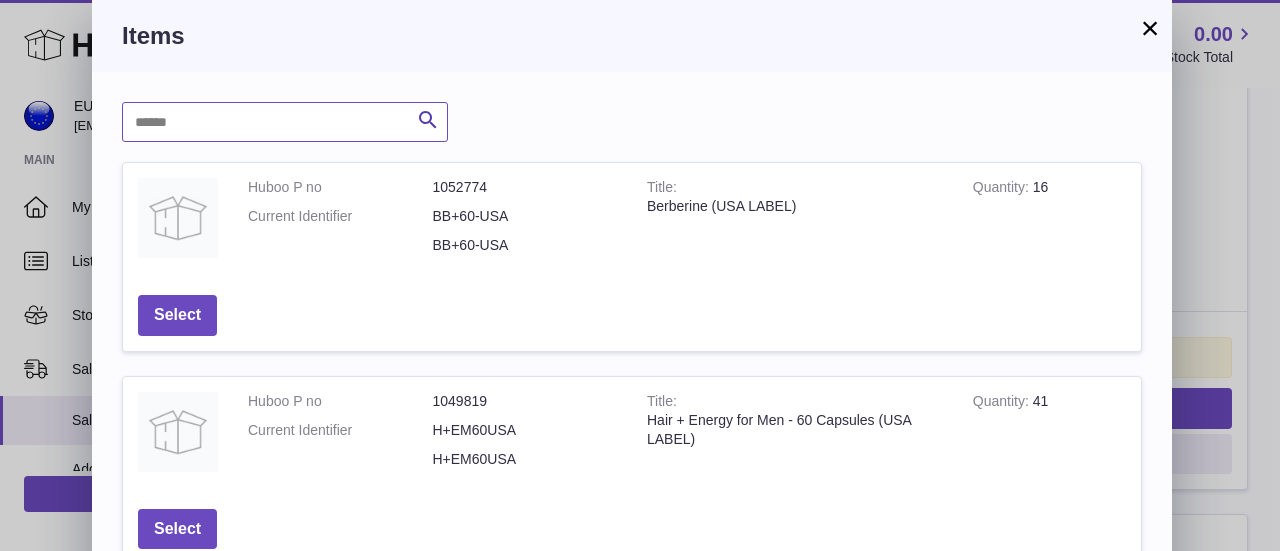 click at bounding box center (285, 122) 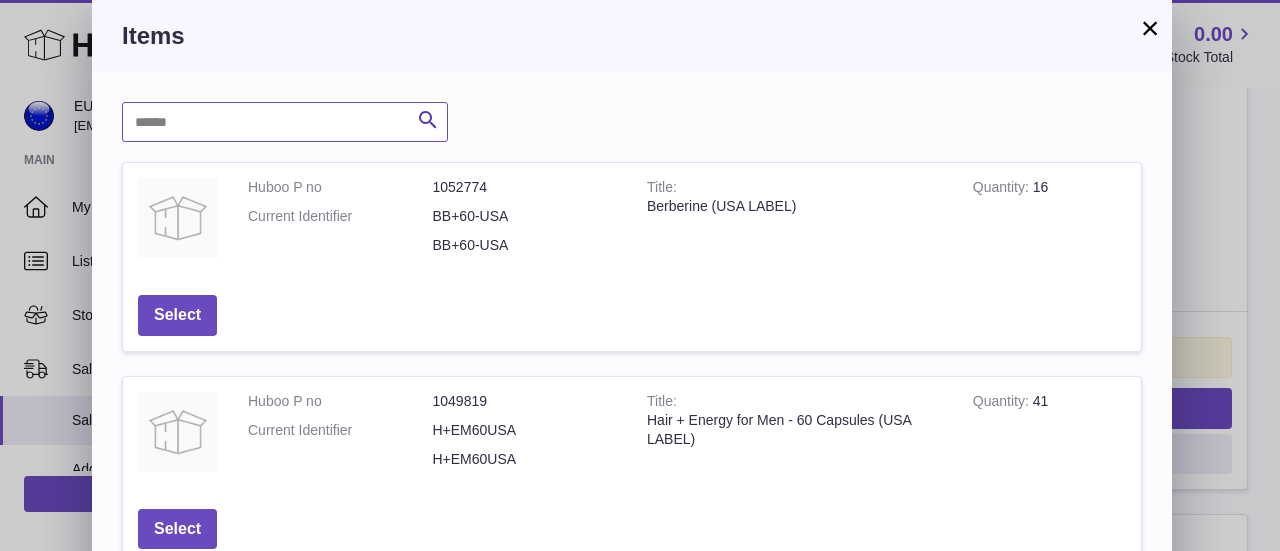 paste on "*******" 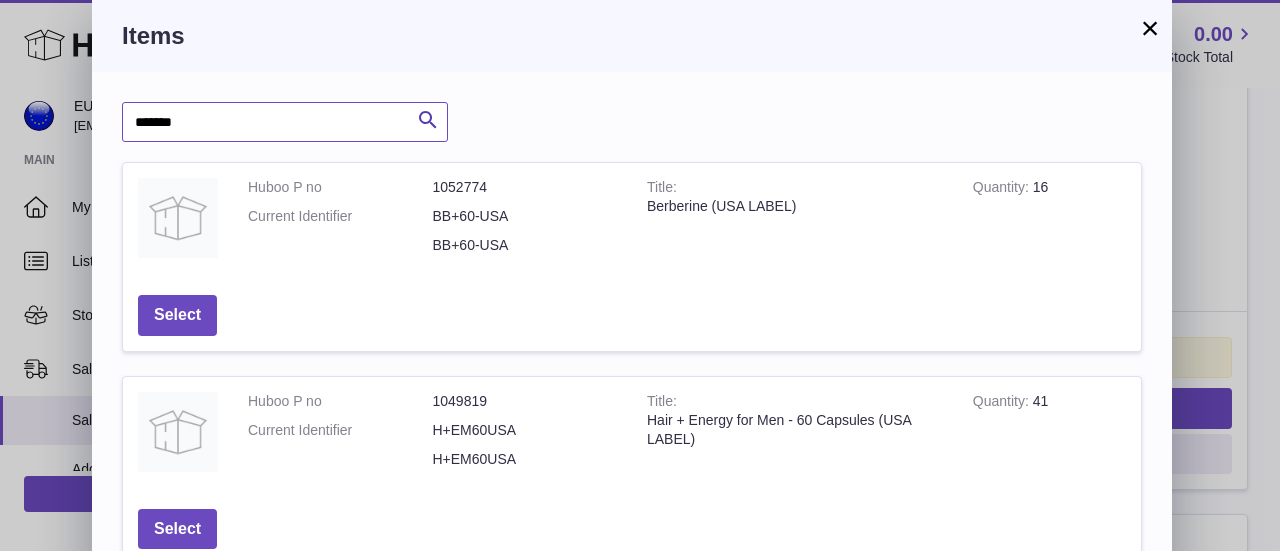 type on "*******" 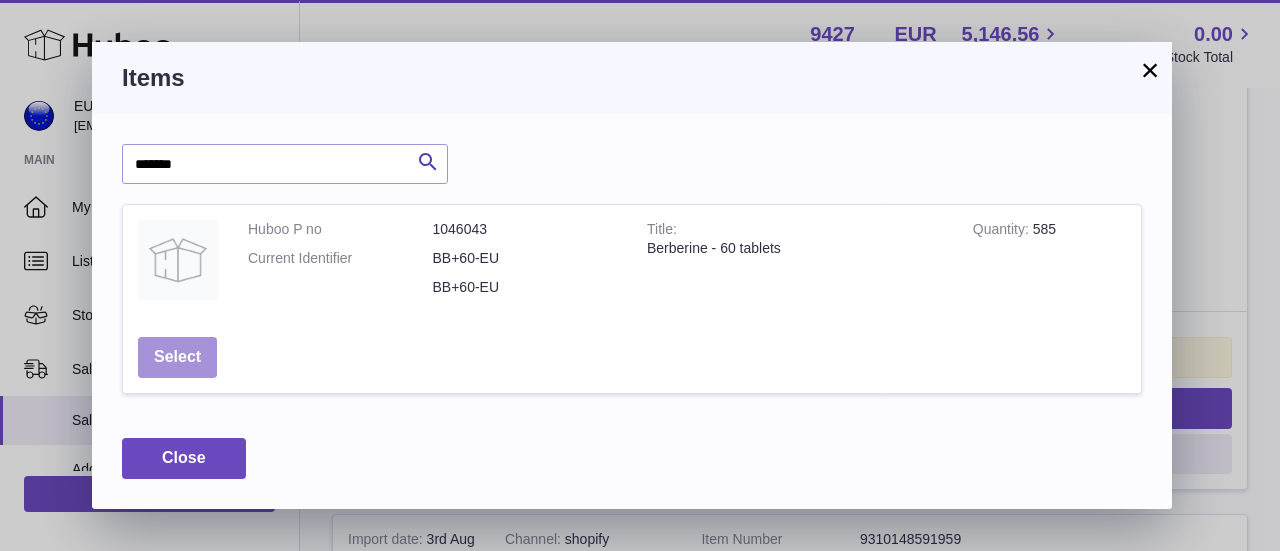 click on "Select" at bounding box center [177, 357] 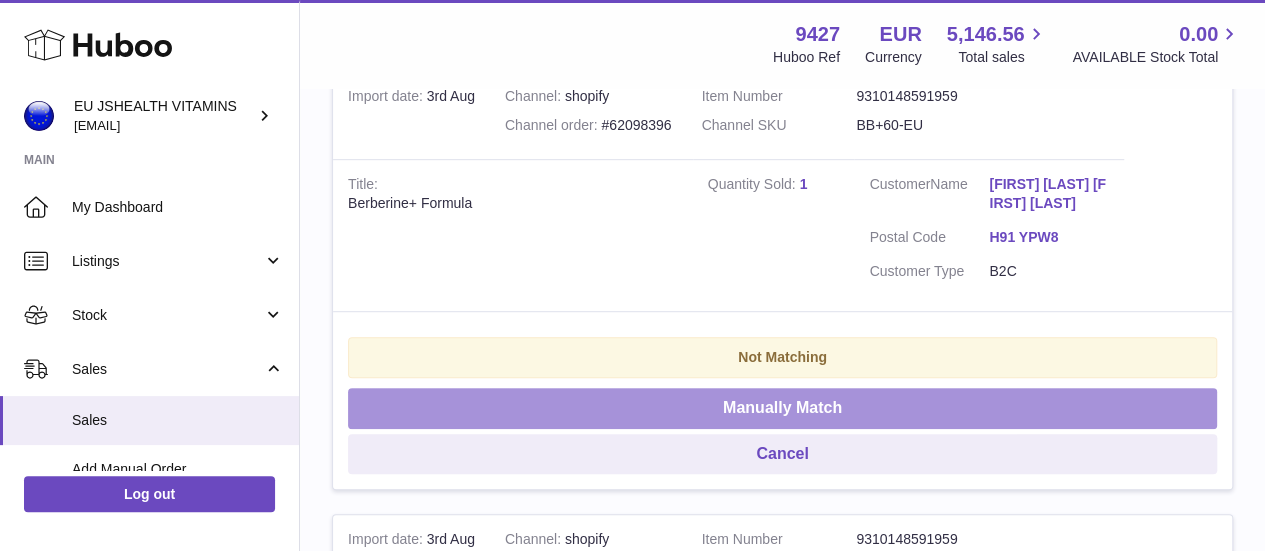 click on "Manually Match" at bounding box center (782, 408) 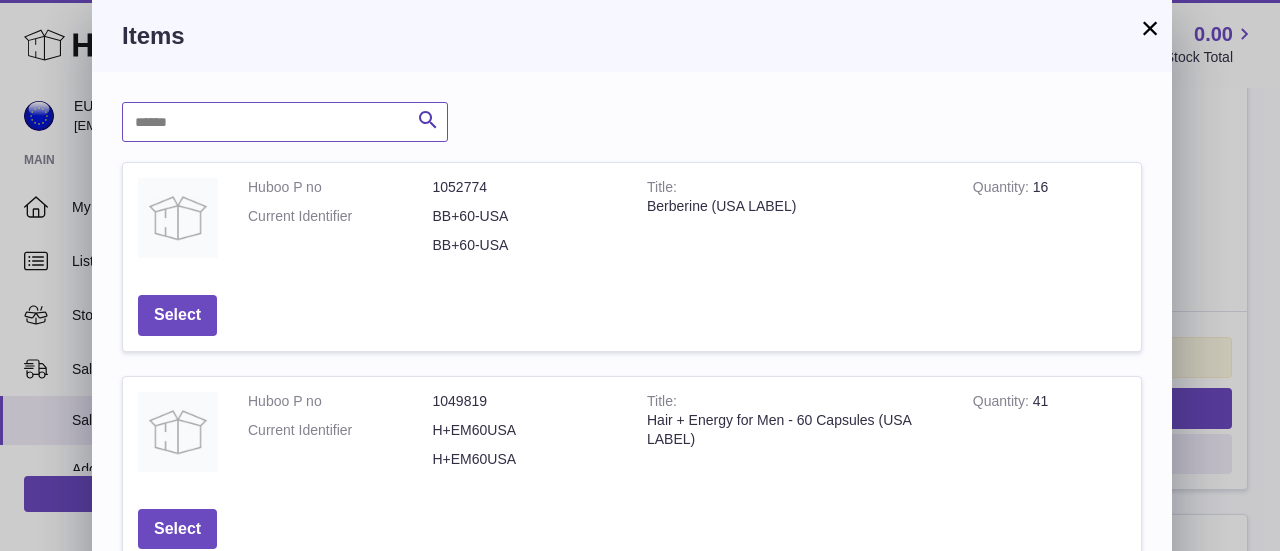 click at bounding box center (285, 122) 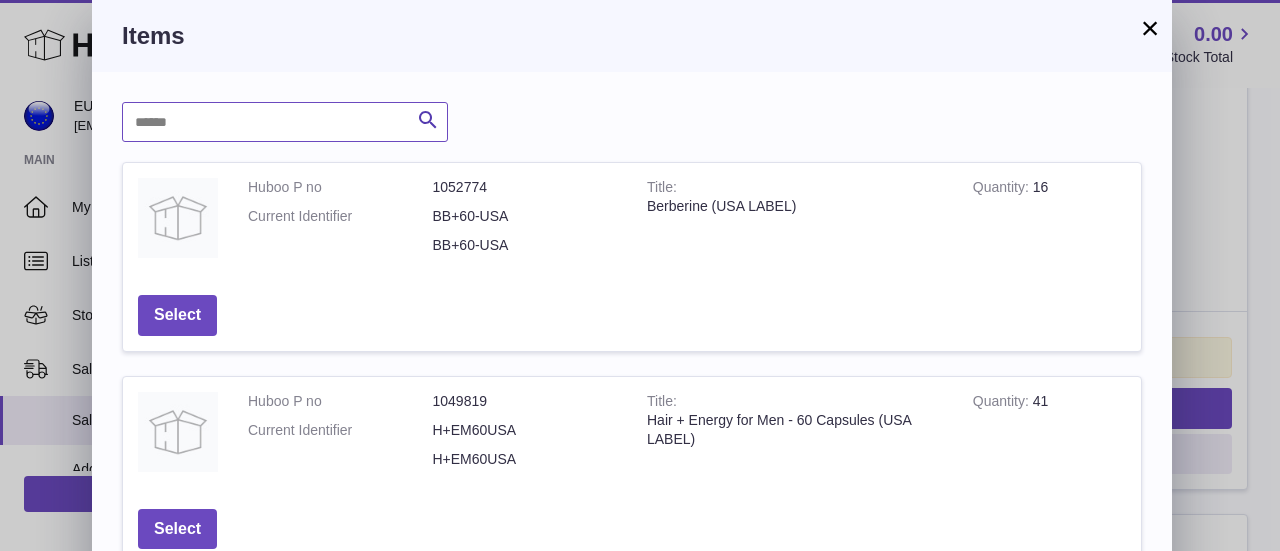 paste on "*******" 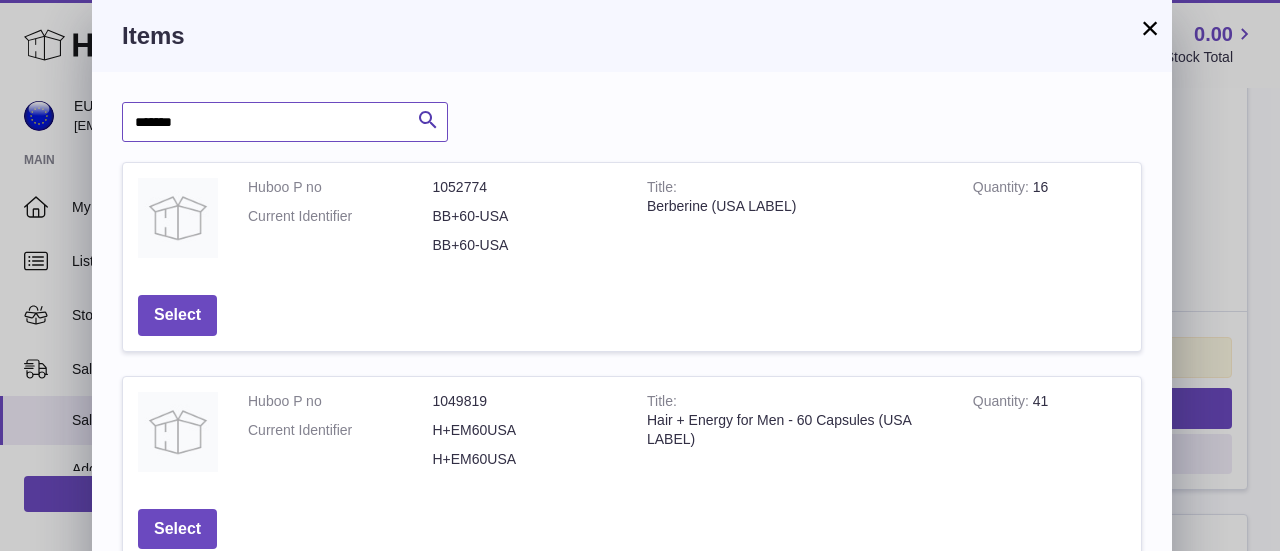 type on "*******" 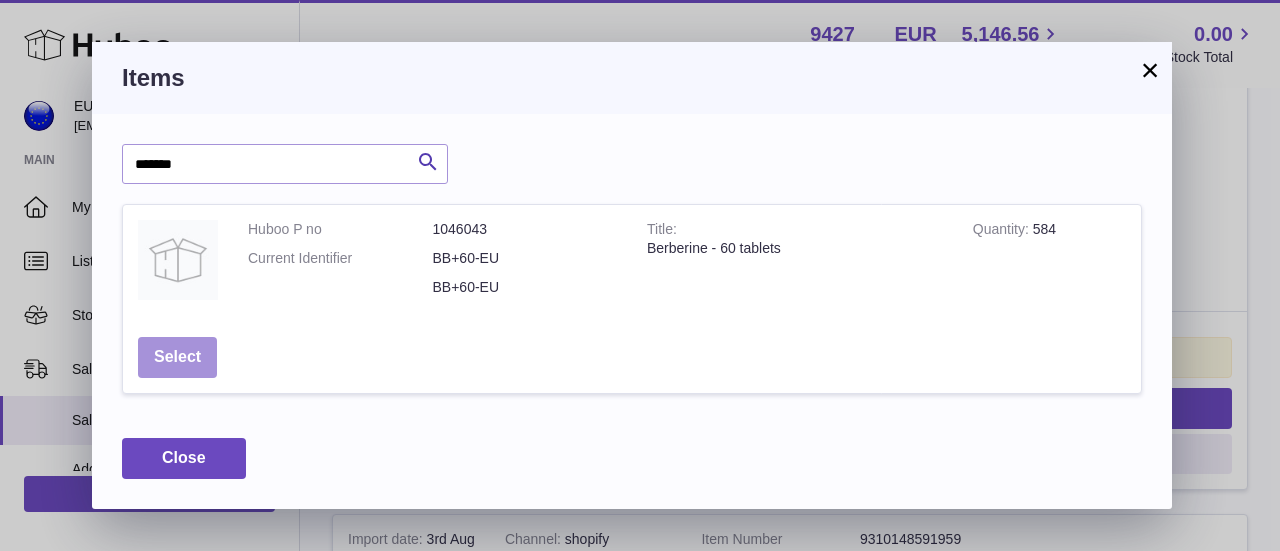 click on "Select" at bounding box center (177, 357) 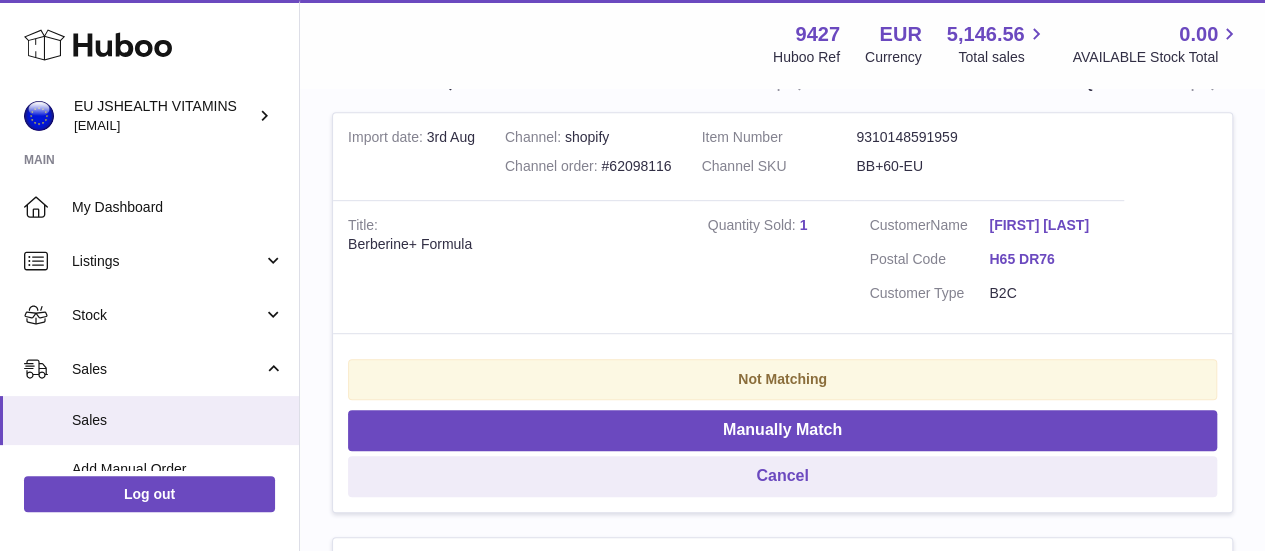 scroll, scrollTop: 440, scrollLeft: 0, axis: vertical 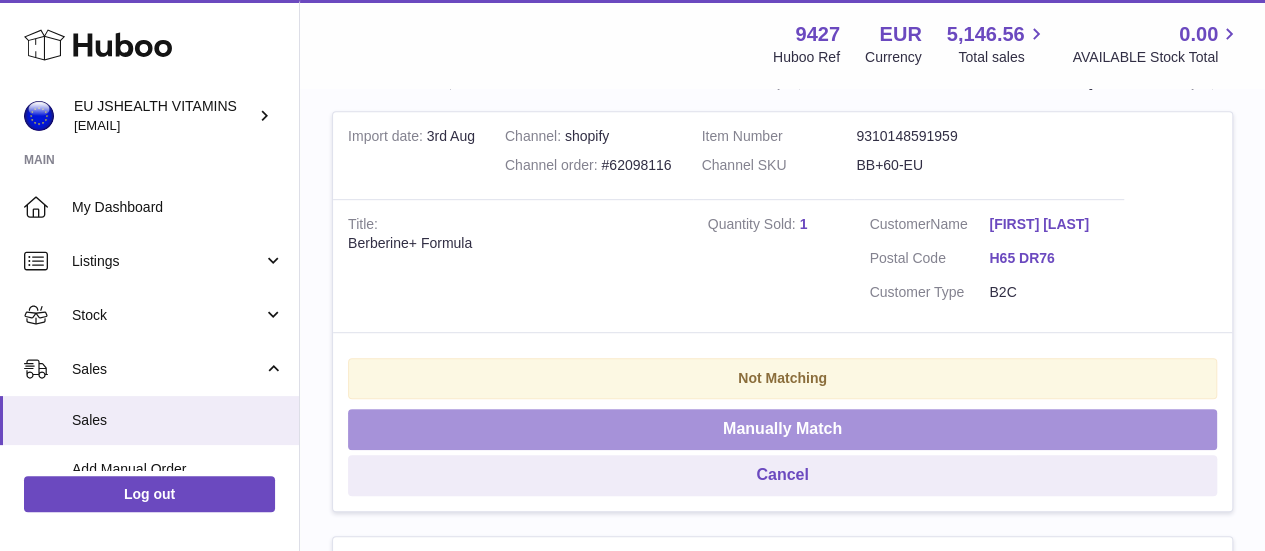 click on "Manually Match" at bounding box center (782, 429) 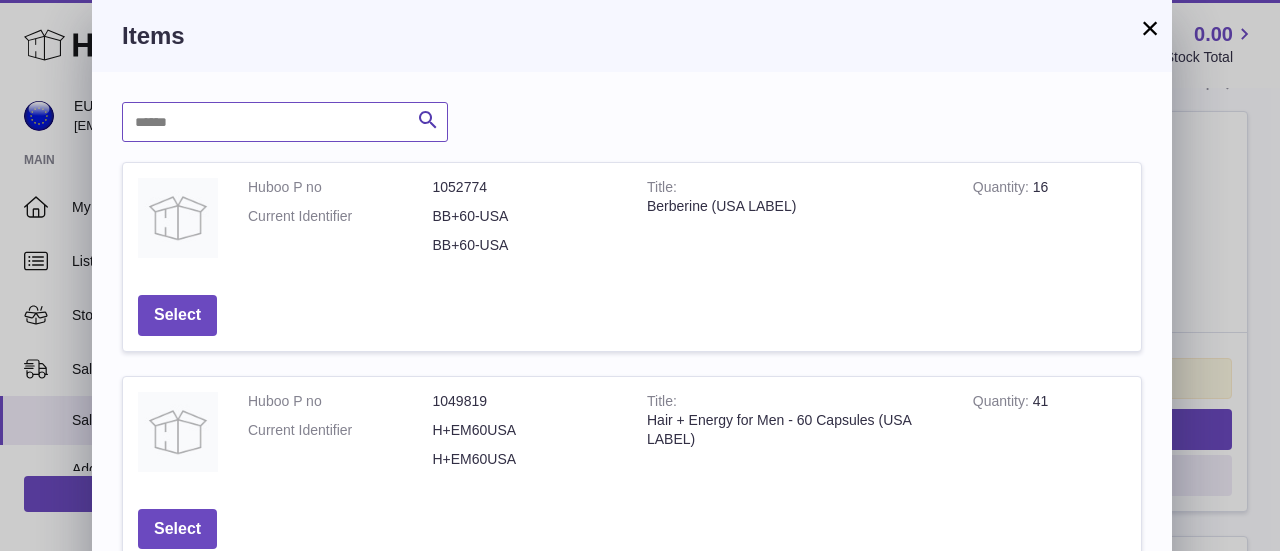 click at bounding box center (285, 122) 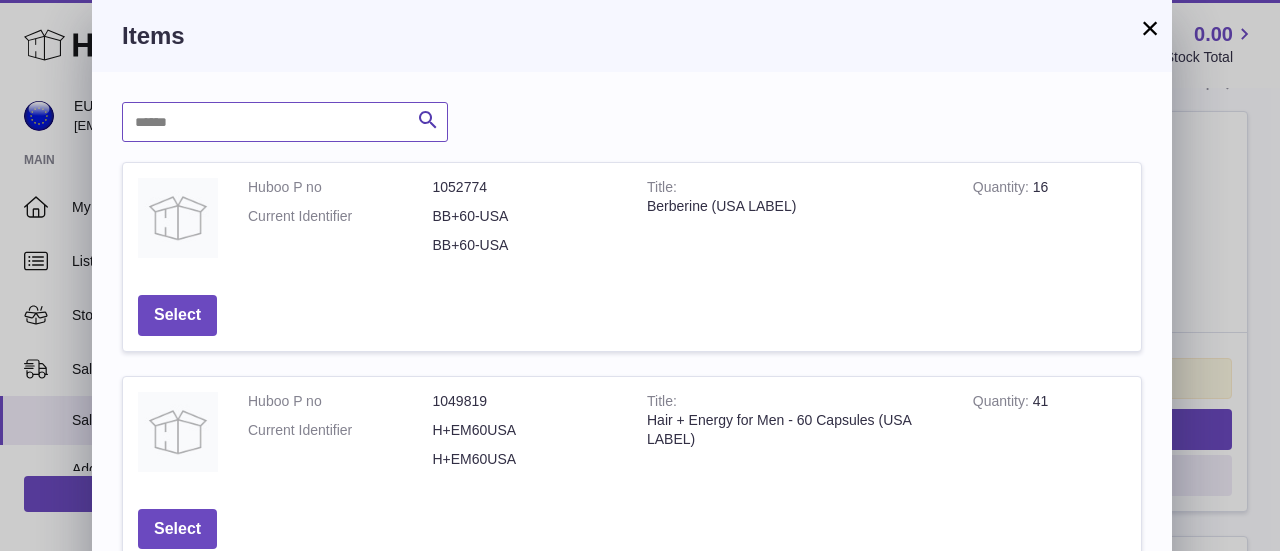 paste on "*******" 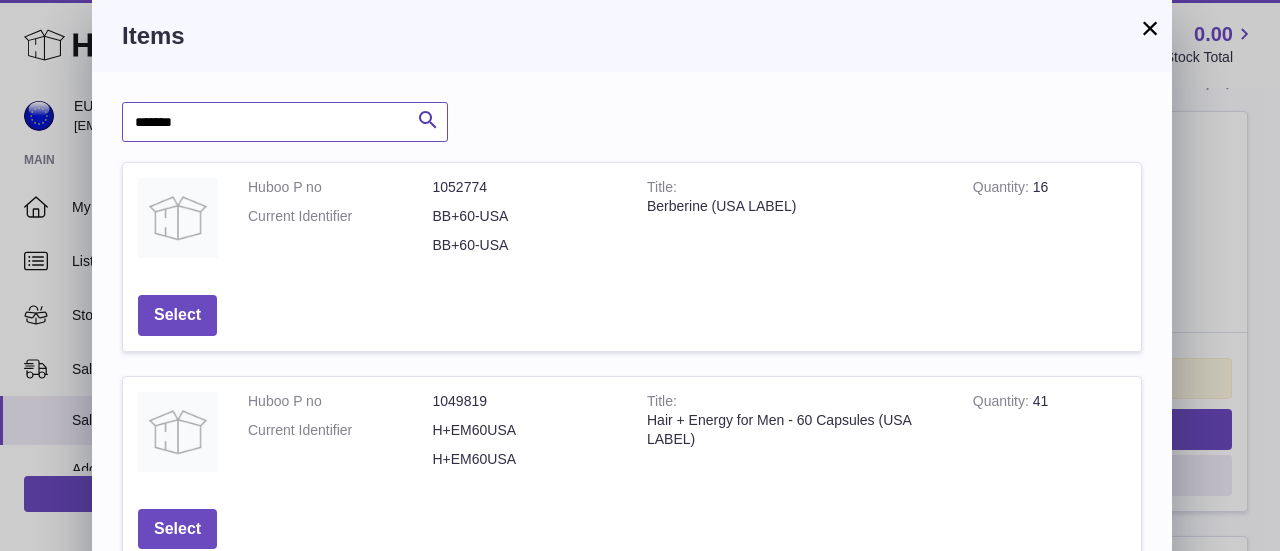 type on "*******" 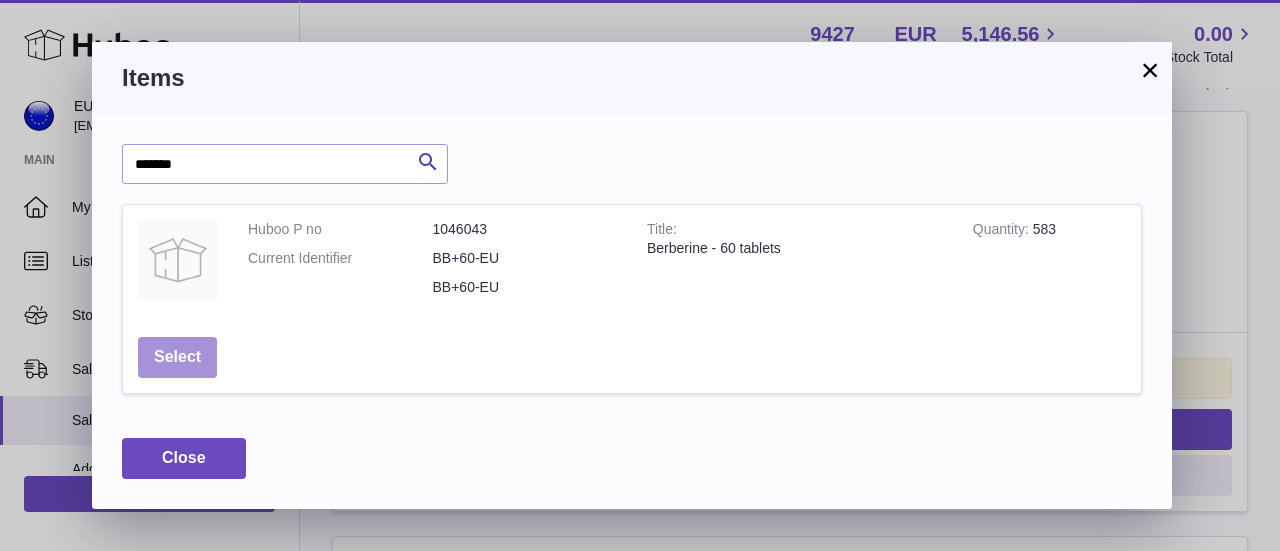 click on "Select" at bounding box center [177, 357] 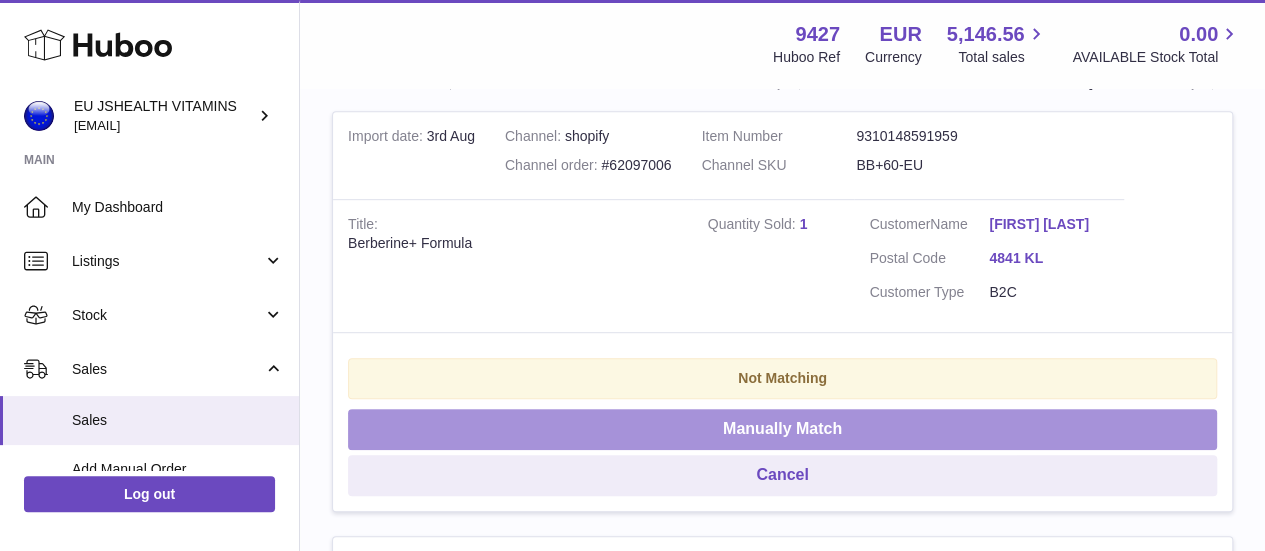 click on "Manually Match" at bounding box center (782, 429) 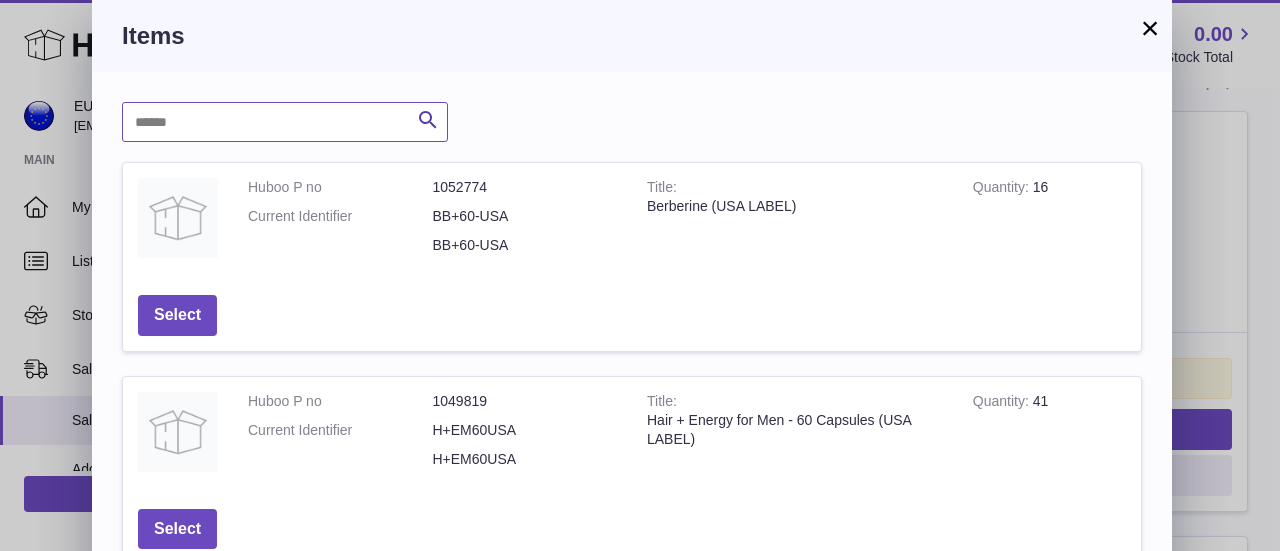 click at bounding box center (285, 122) 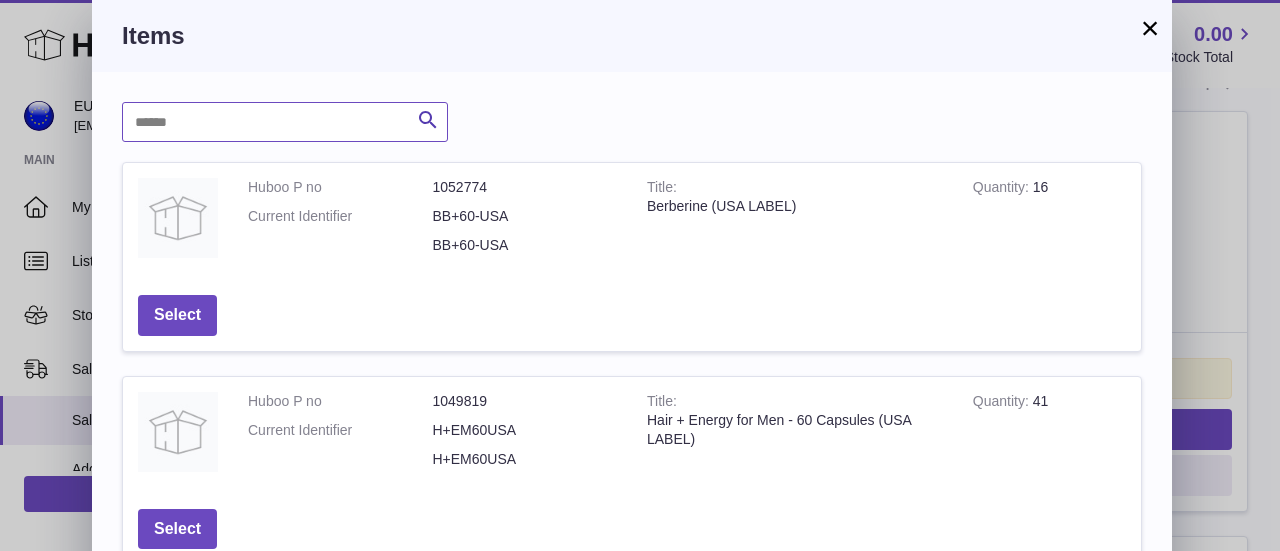 paste on "*******" 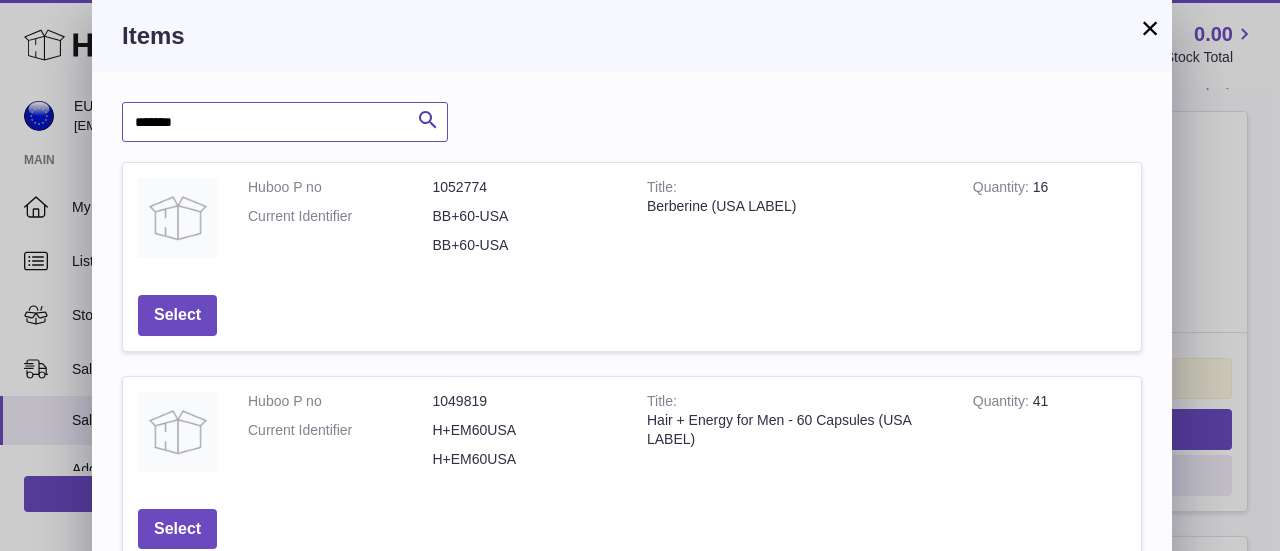 type on "*******" 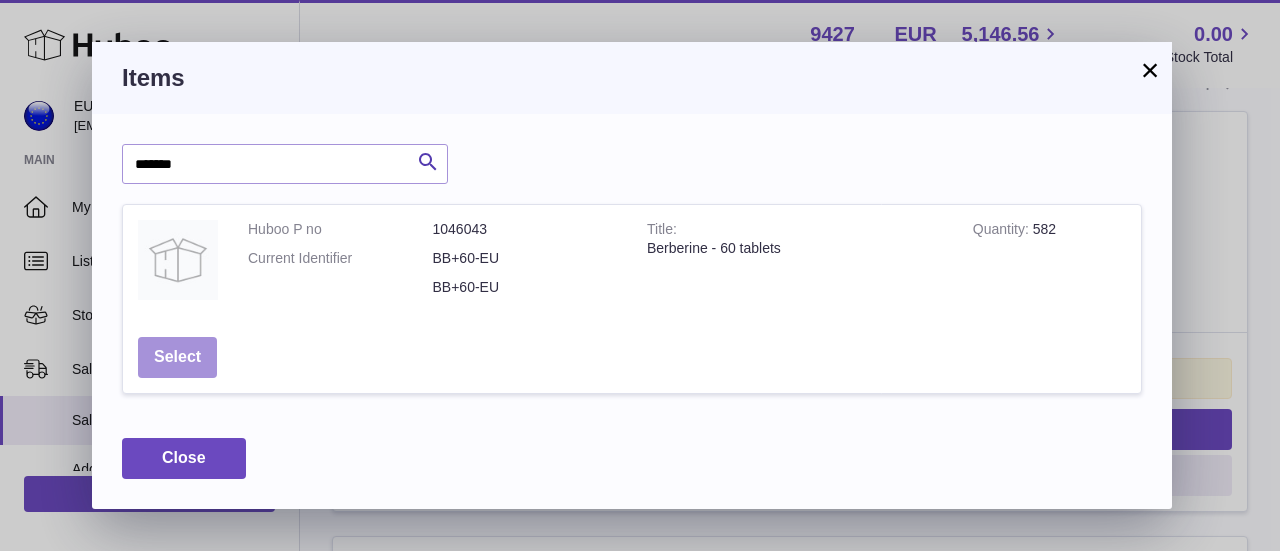 click on "Select" at bounding box center [177, 357] 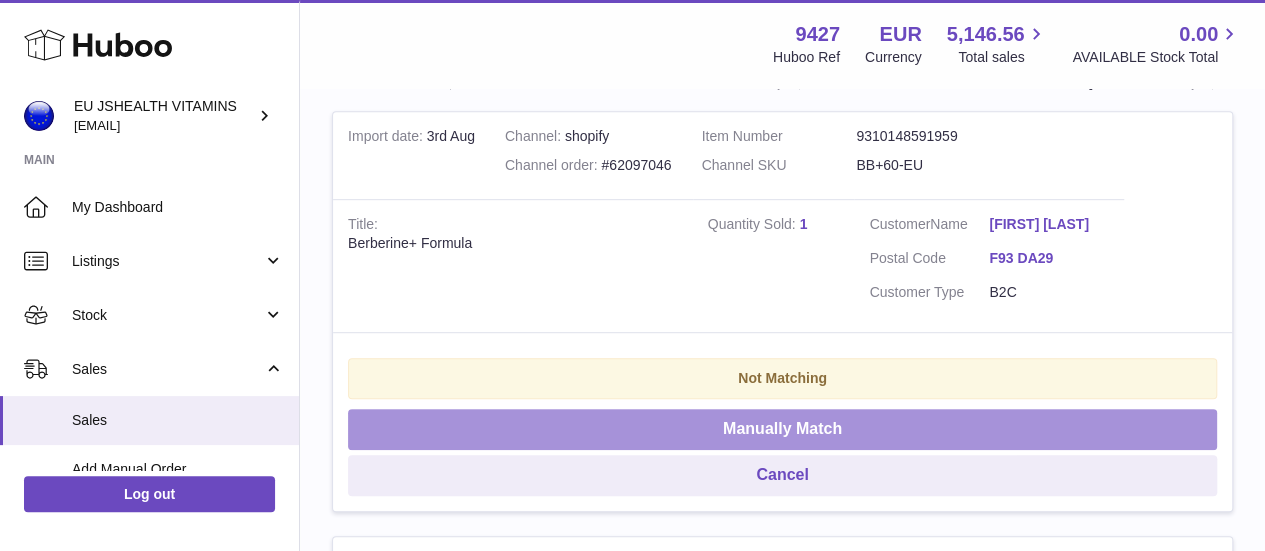 click on "Manually Match" at bounding box center (782, 429) 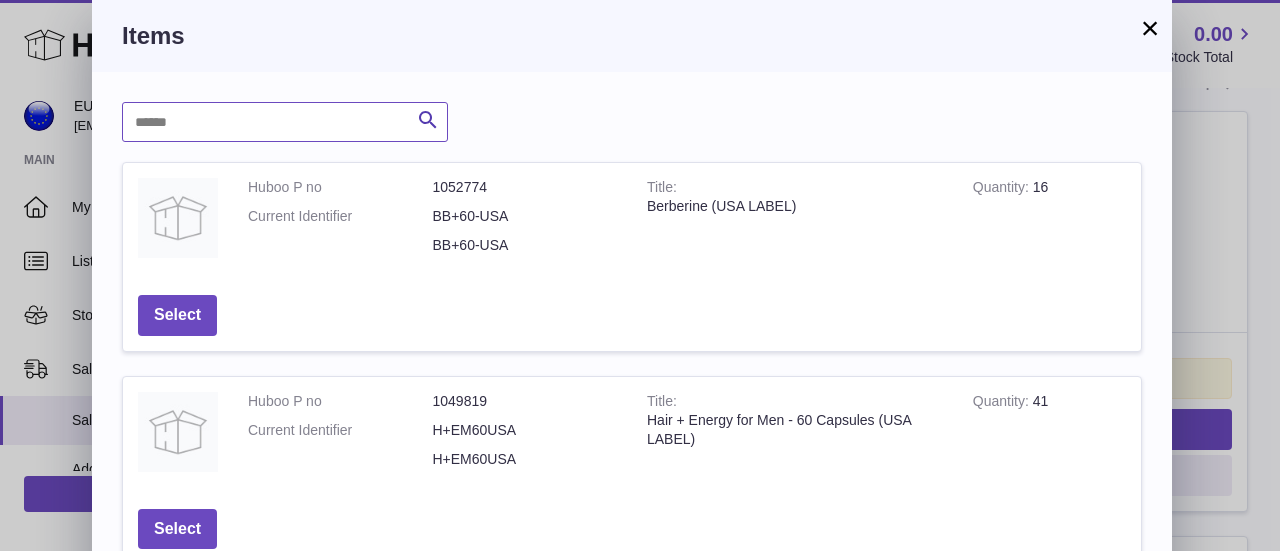 click at bounding box center [285, 122] 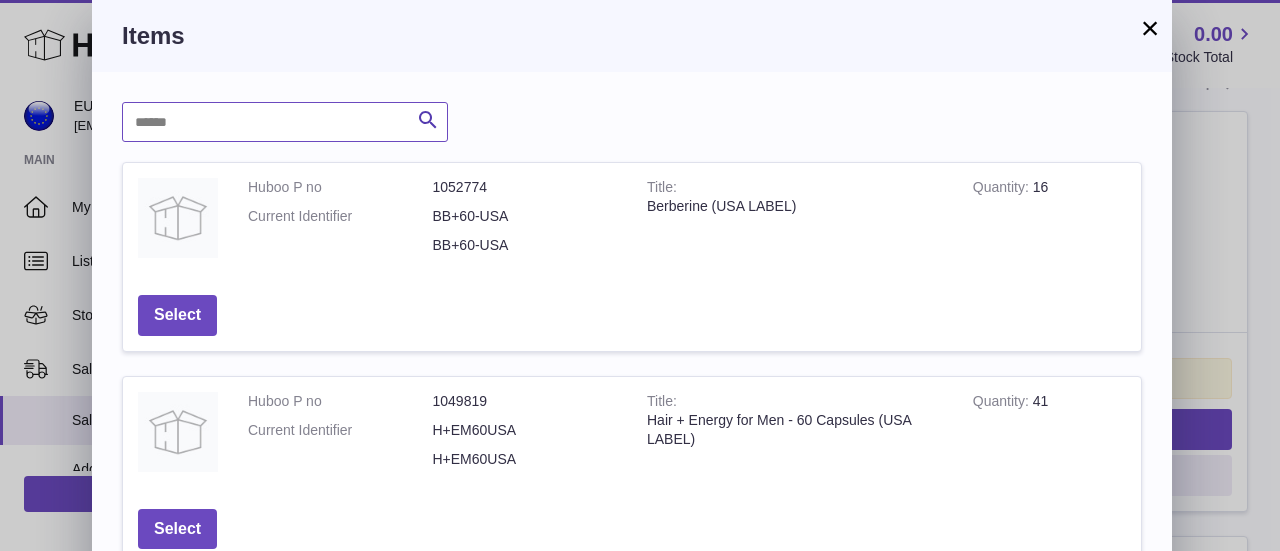 paste on "*******" 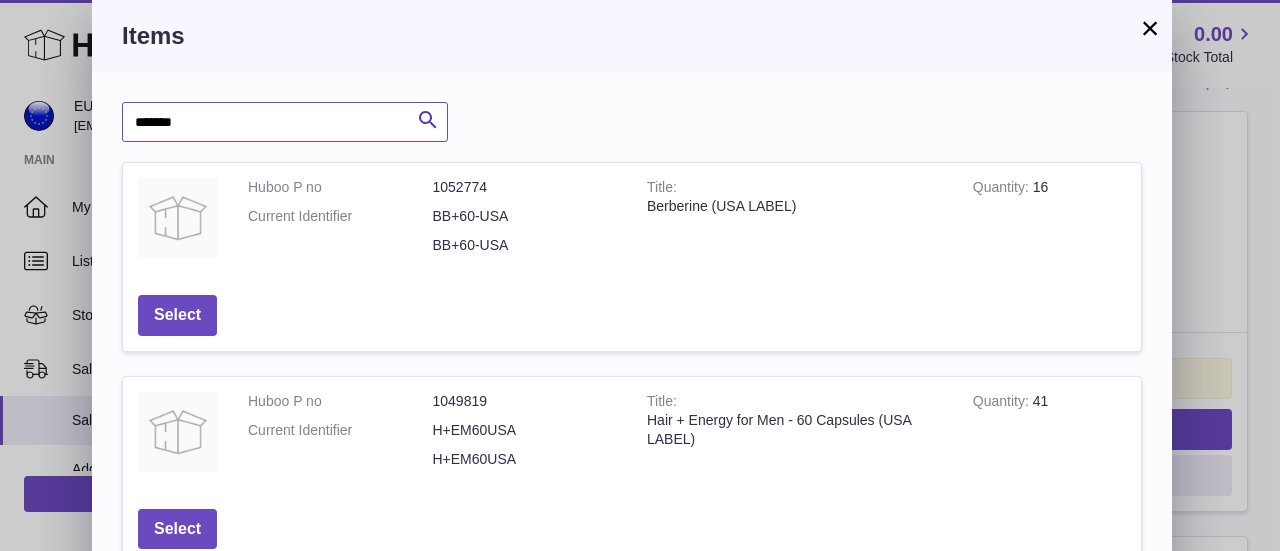 type on "*******" 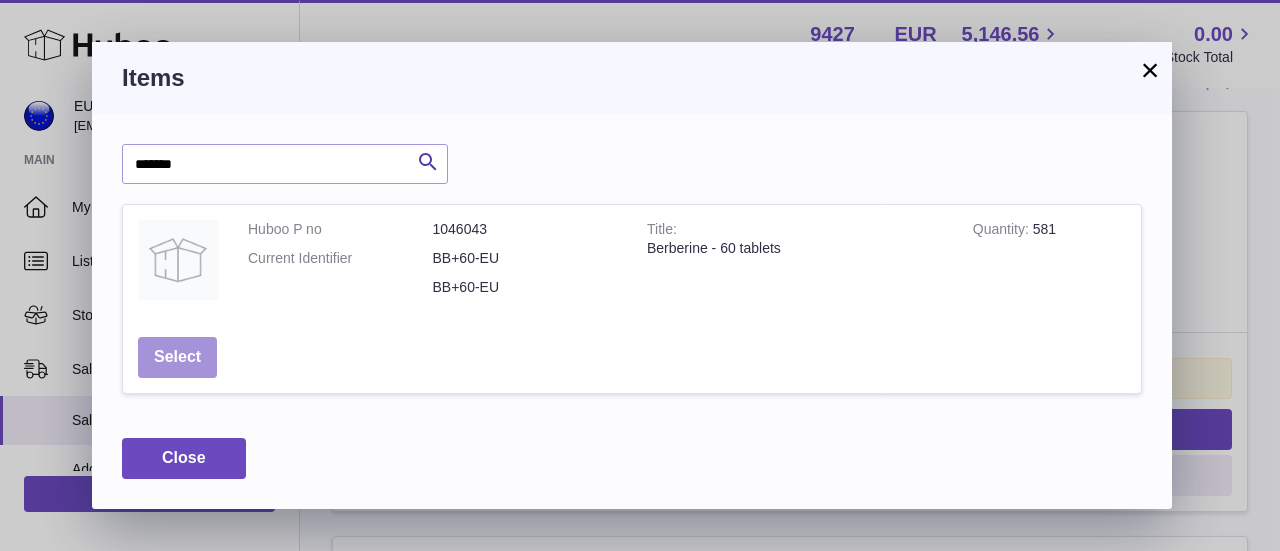 click on "Select" at bounding box center [177, 357] 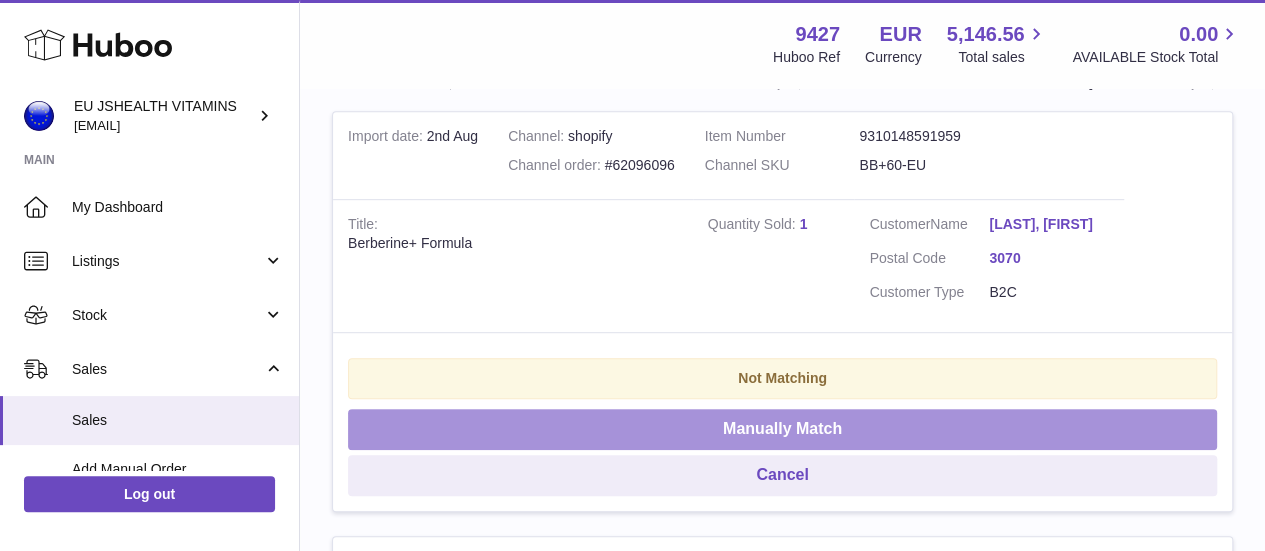 click on "Manually Match" at bounding box center [782, 429] 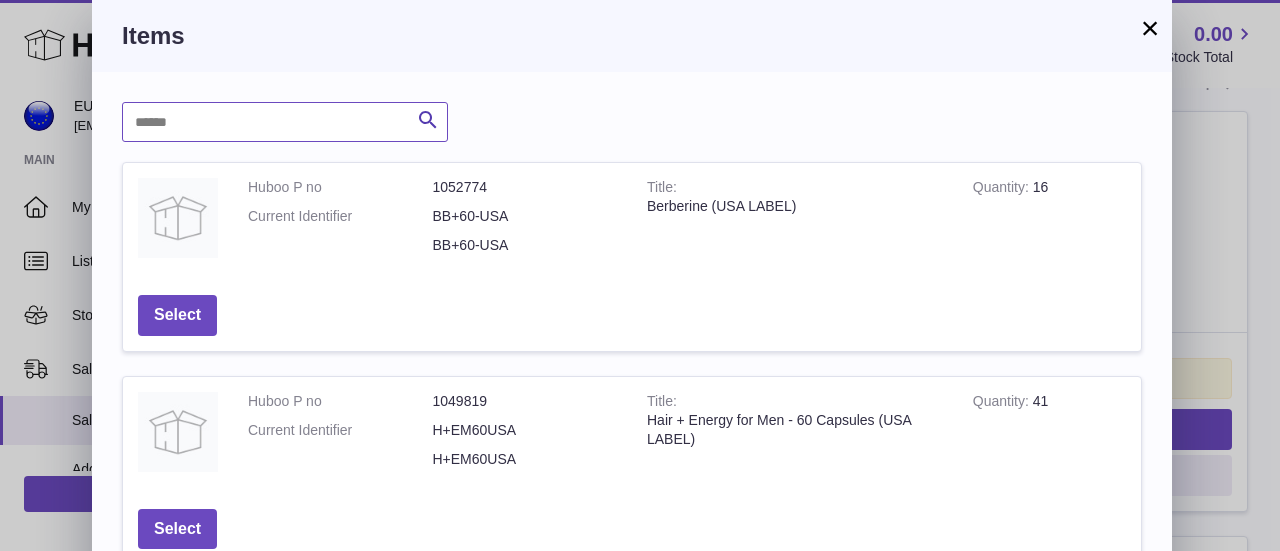 click at bounding box center [285, 122] 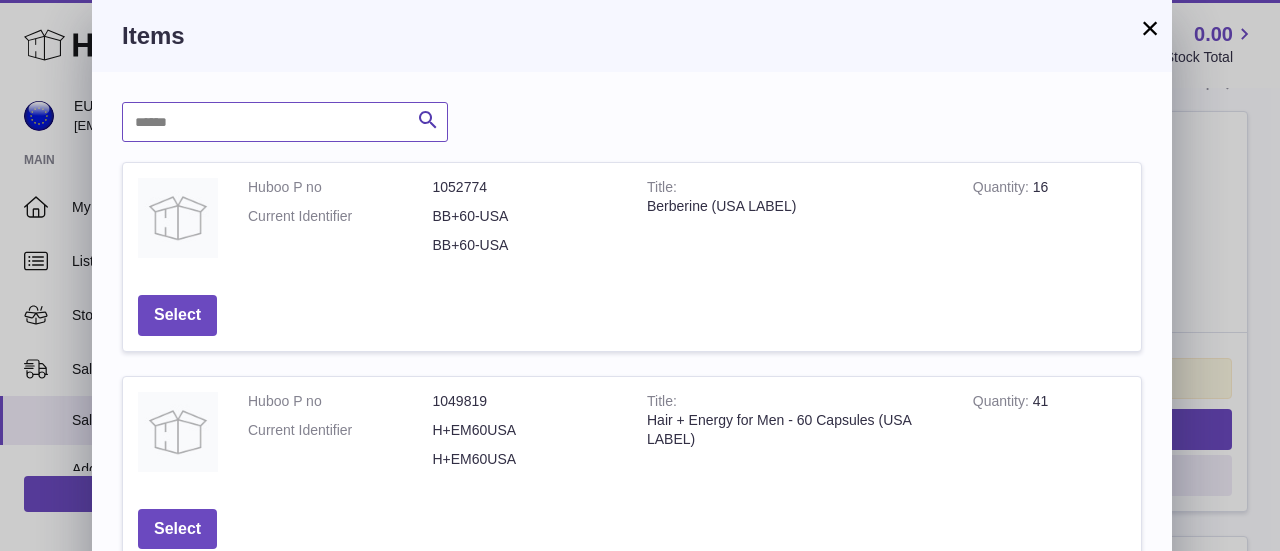 paste on "*******" 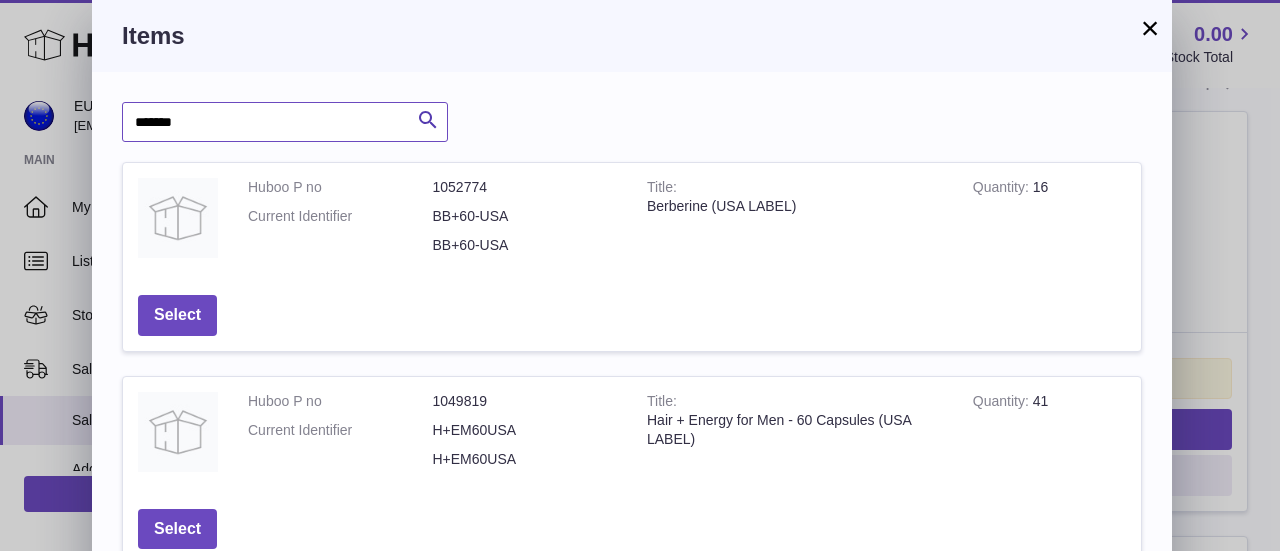 type on "*******" 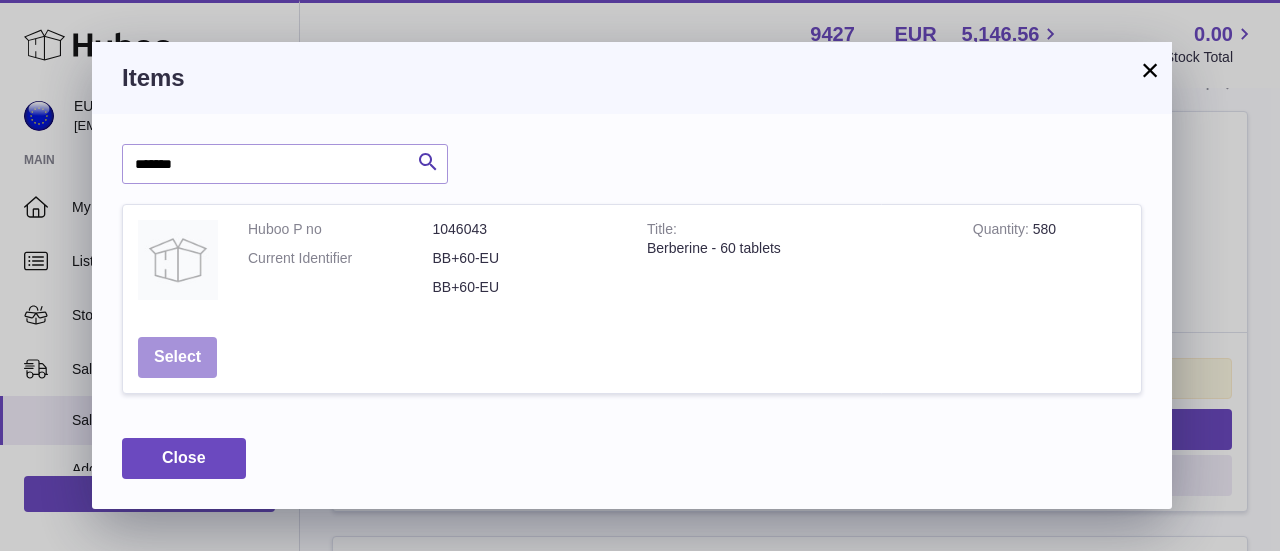 click on "Select" at bounding box center [177, 357] 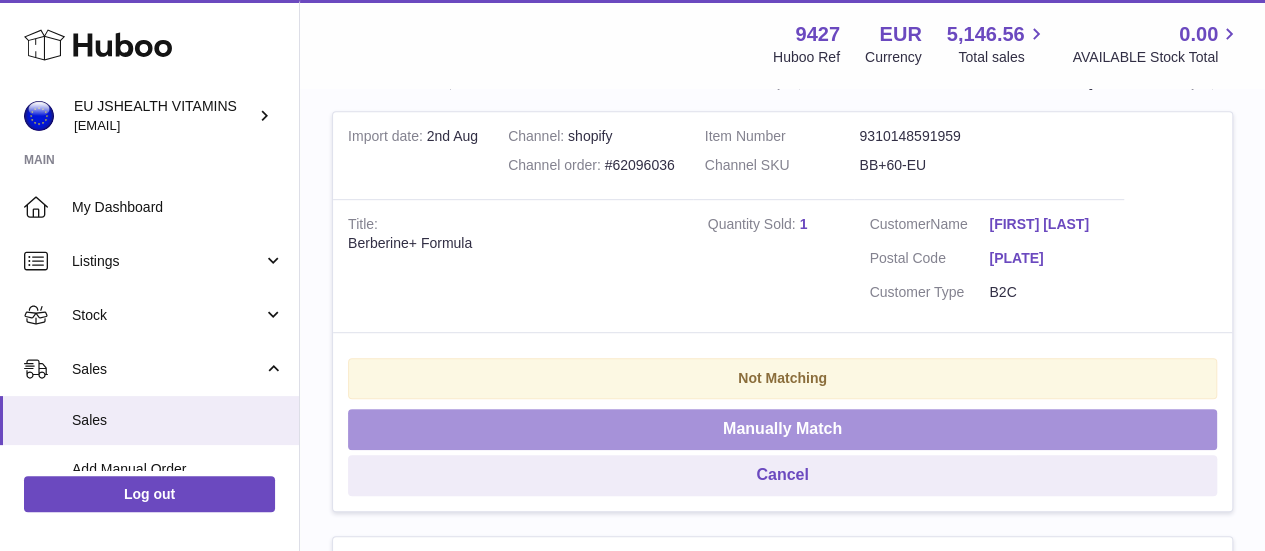 click on "Manually Match" at bounding box center [782, 429] 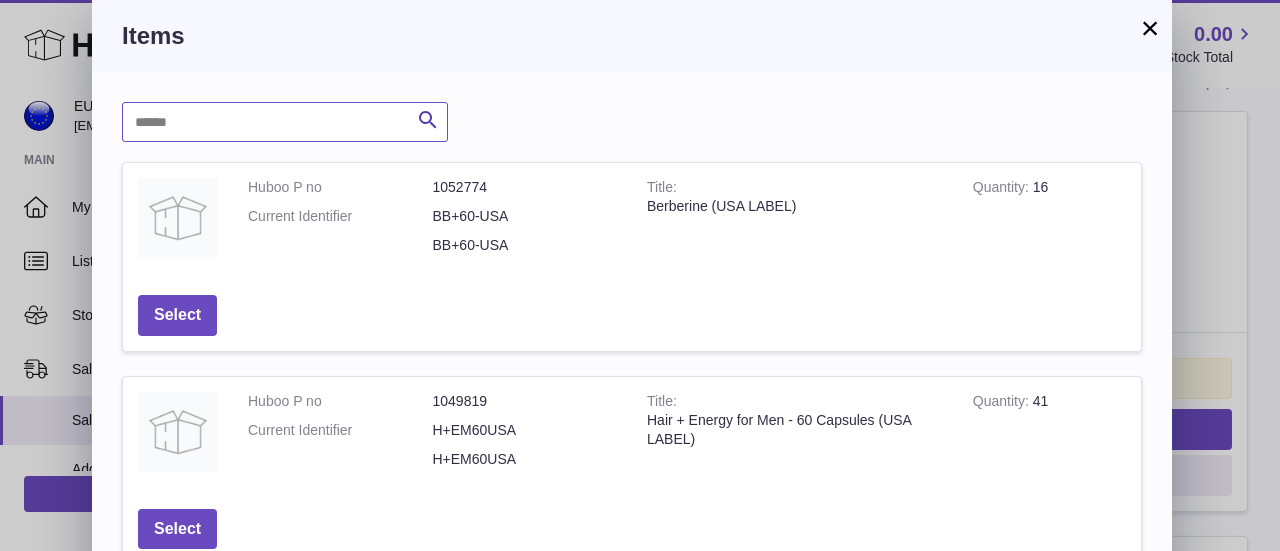 click at bounding box center (285, 122) 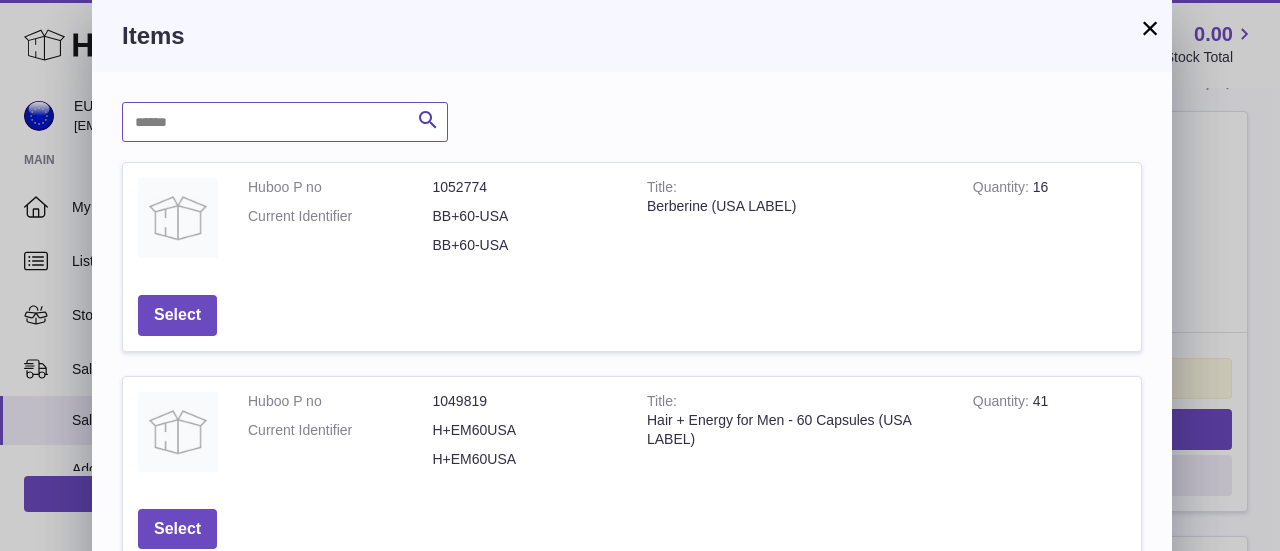 paste on "*******" 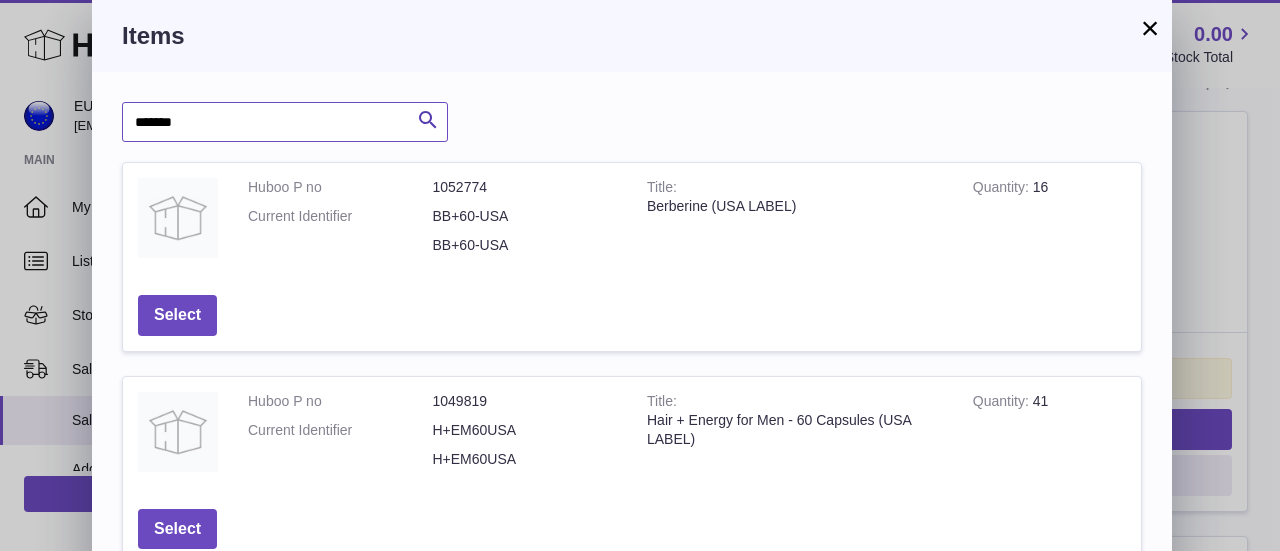type on "*******" 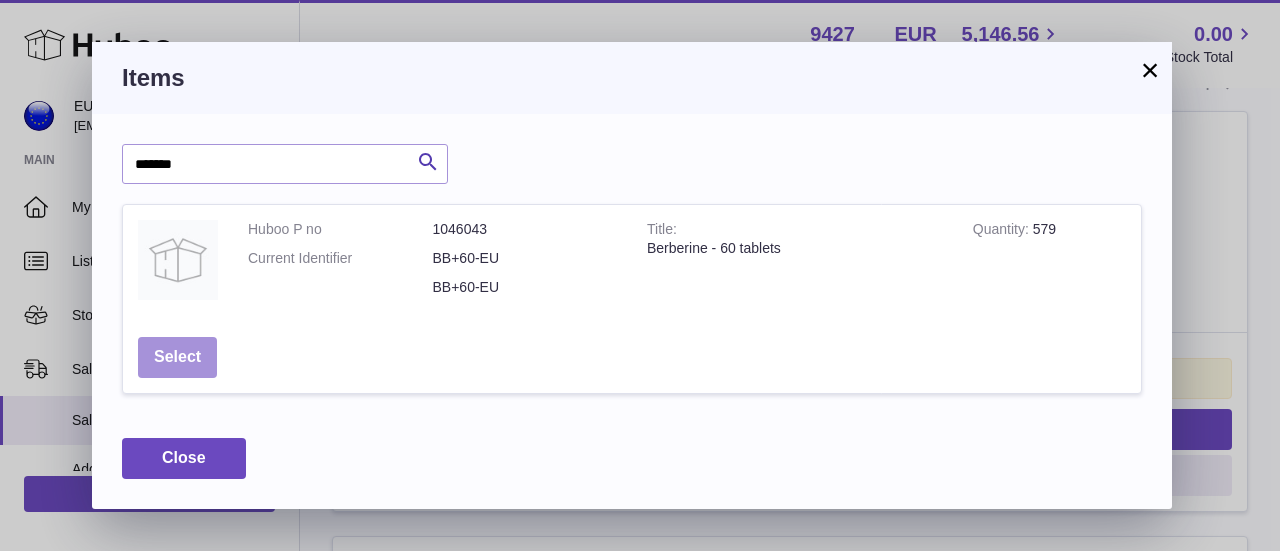 click on "Select" at bounding box center (177, 357) 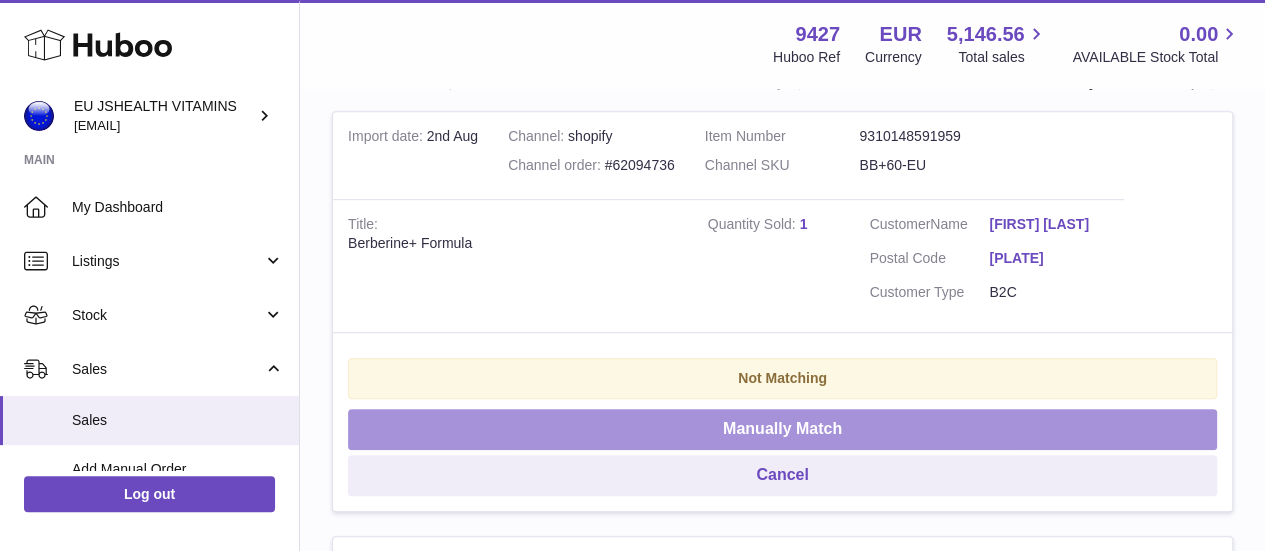 click on "Manually Match" at bounding box center (782, 429) 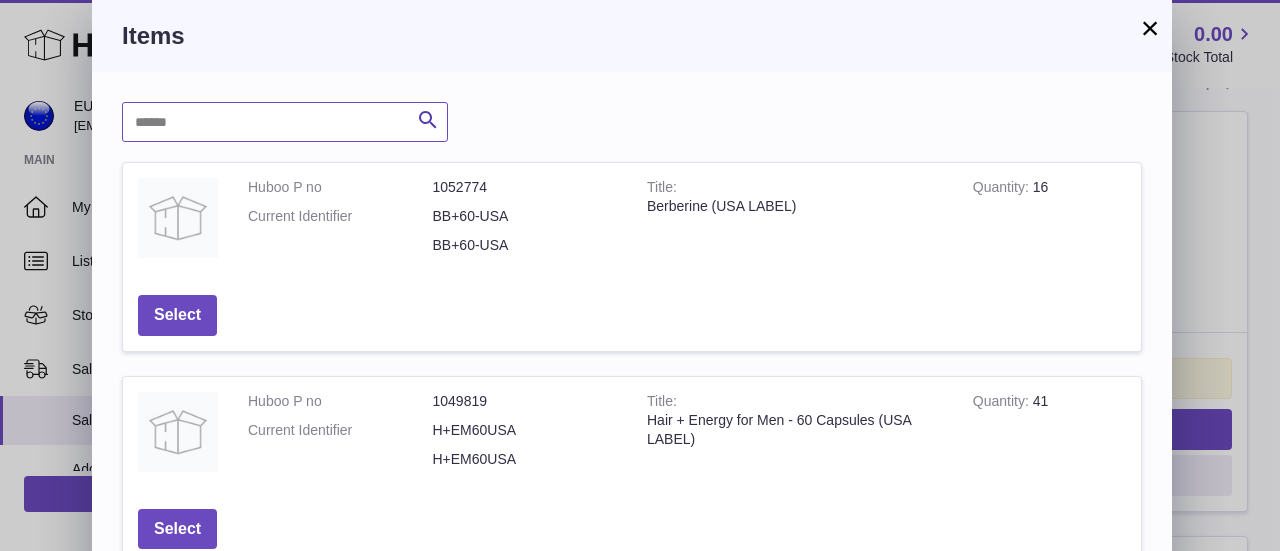 click at bounding box center (285, 122) 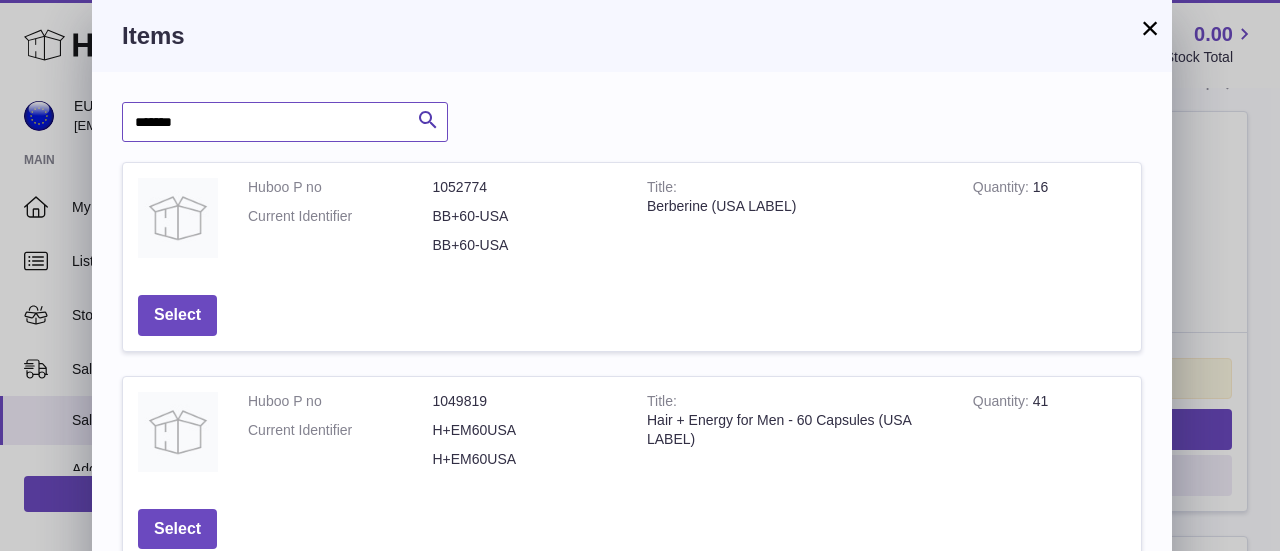 type on "*******" 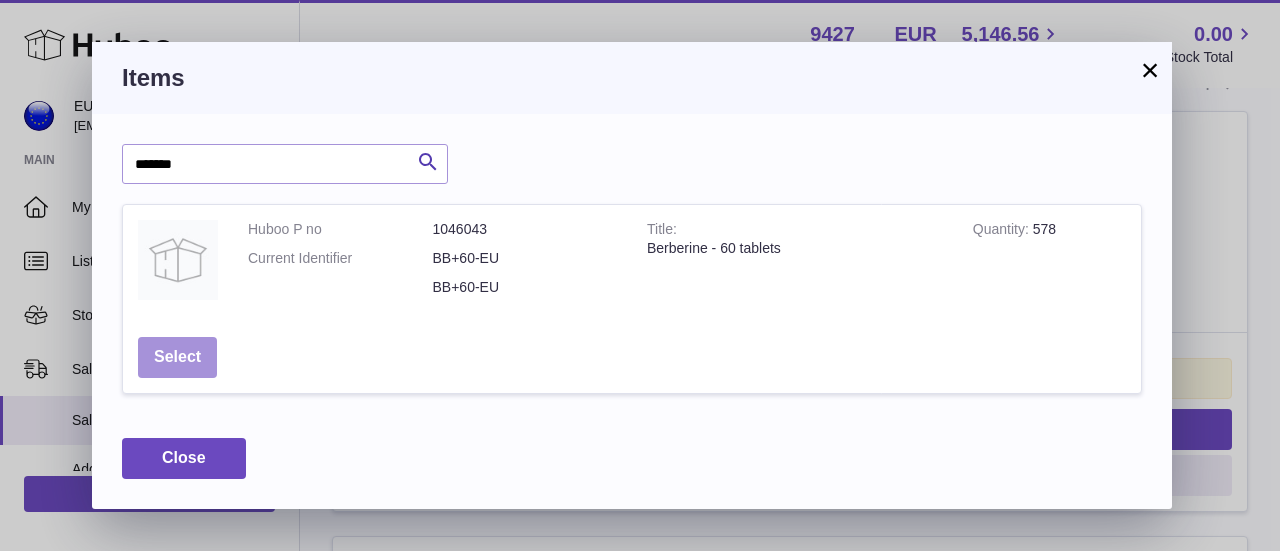 drag, startPoint x: 189, startPoint y: 351, endPoint x: 169, endPoint y: 357, distance: 20.880613 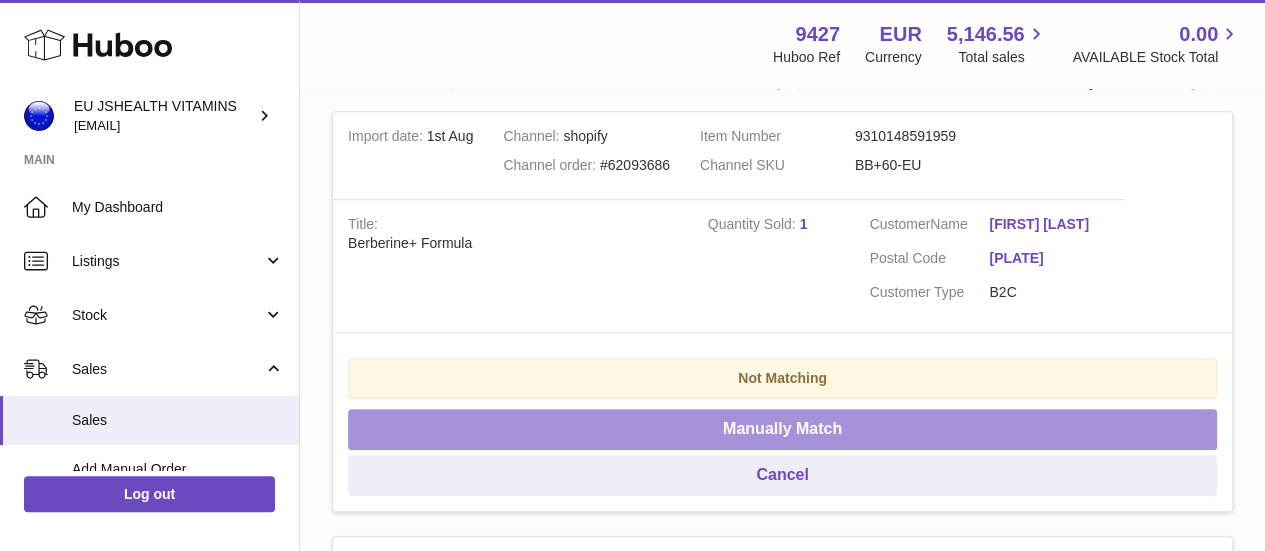 click on "Manually Match" at bounding box center [782, 429] 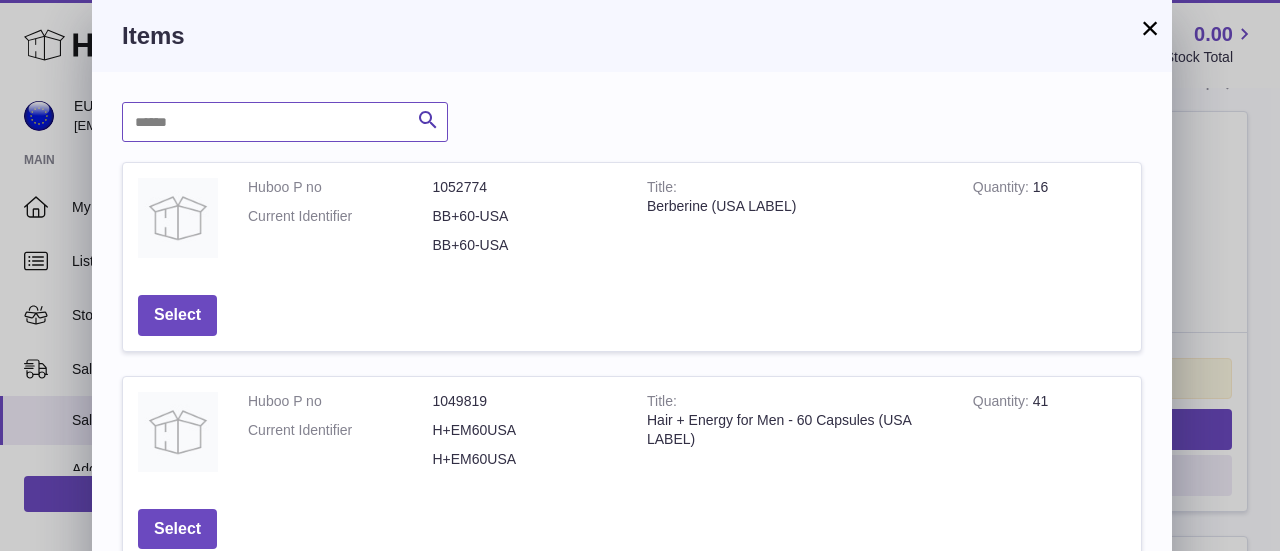 click at bounding box center [285, 122] 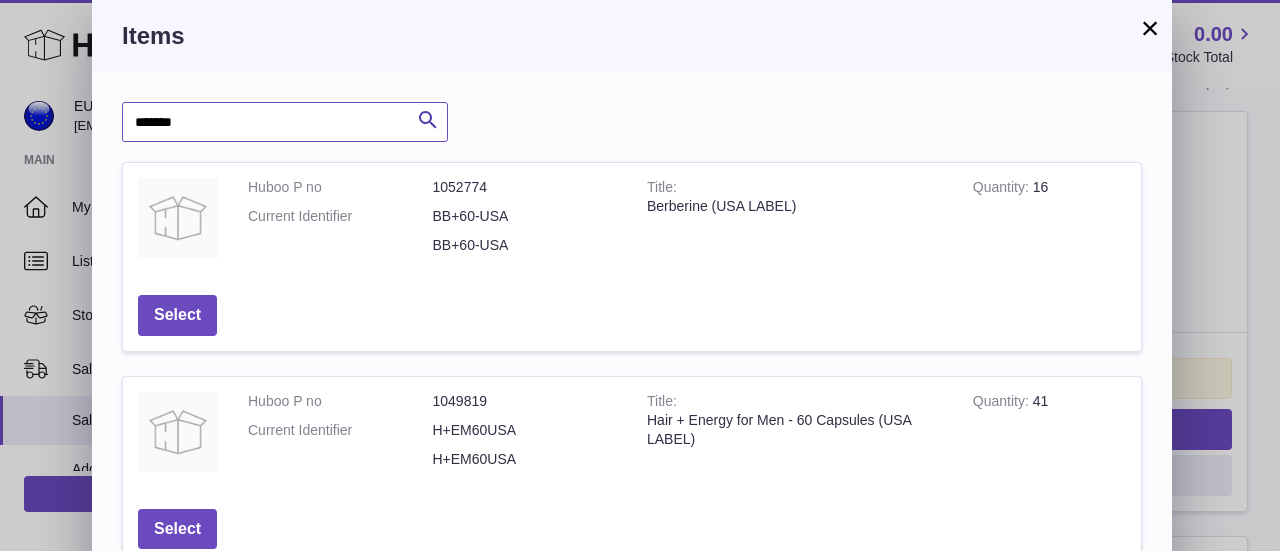 type on "*******" 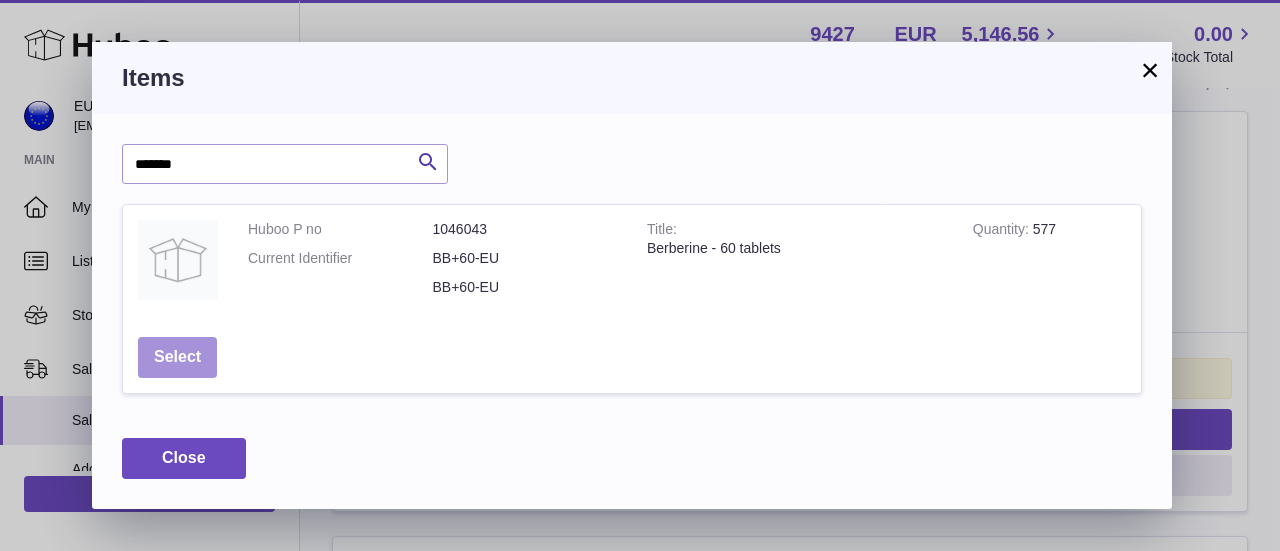 click on "Select" at bounding box center (177, 357) 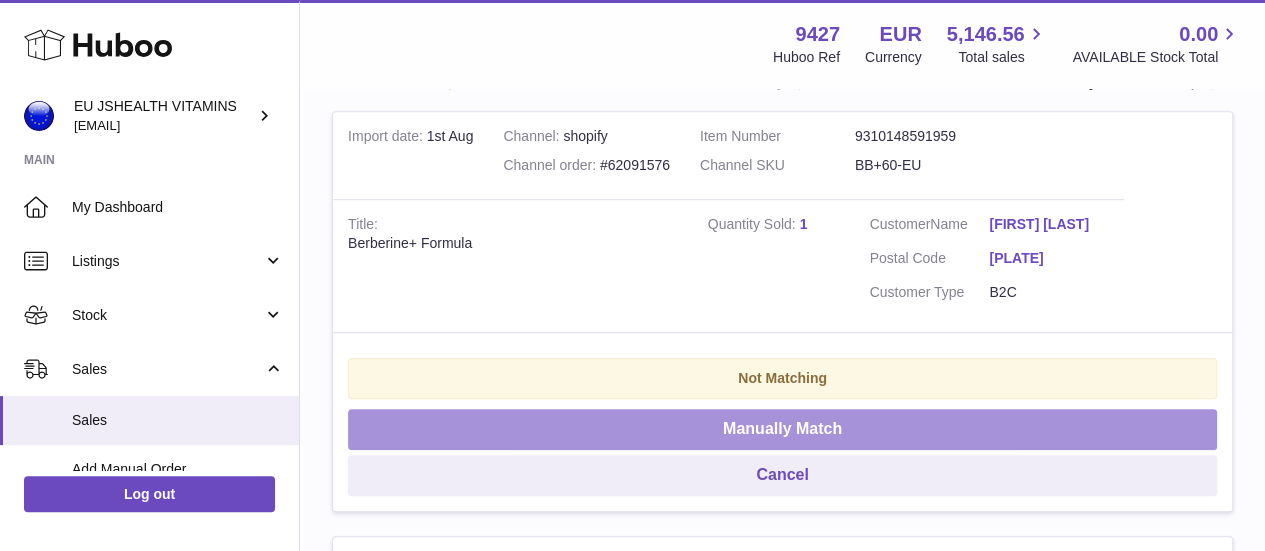 click on "Manually Match" at bounding box center [782, 429] 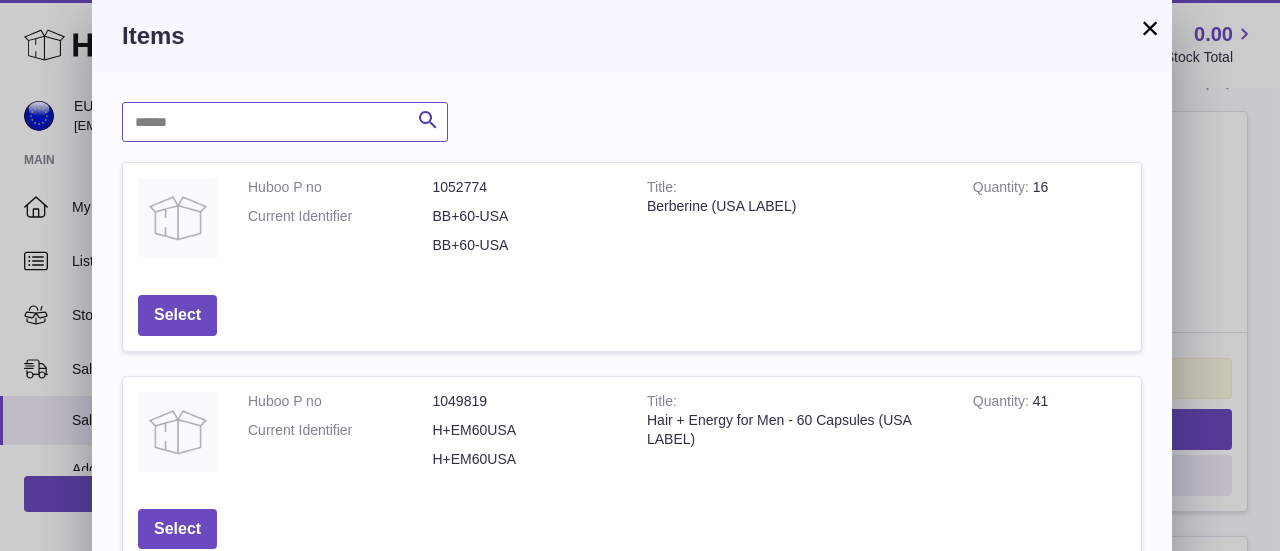 click at bounding box center (285, 122) 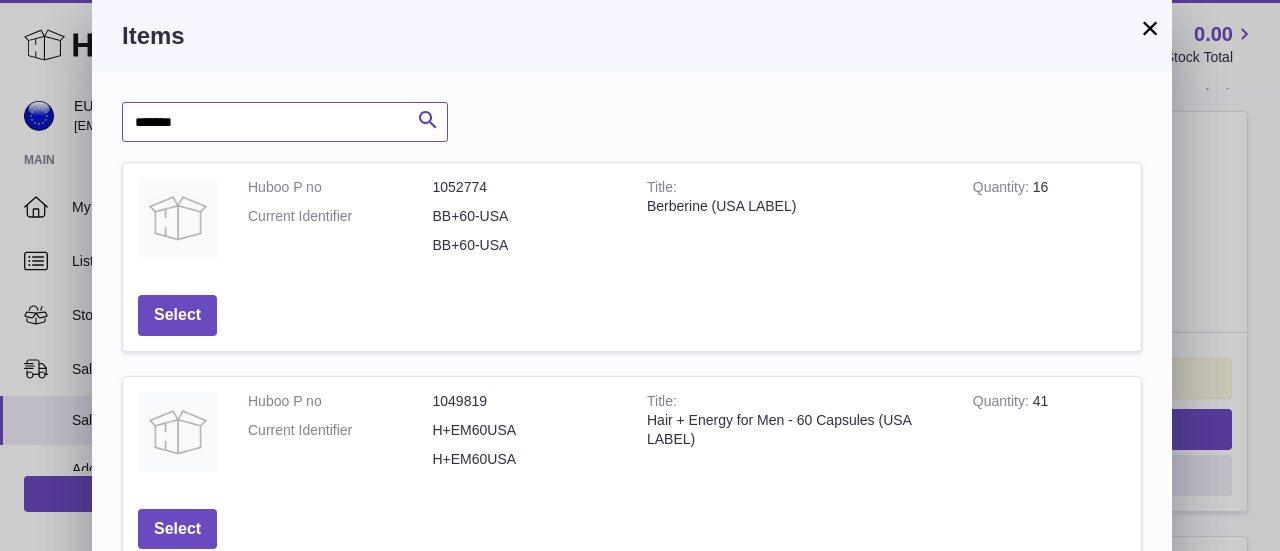 type on "*******" 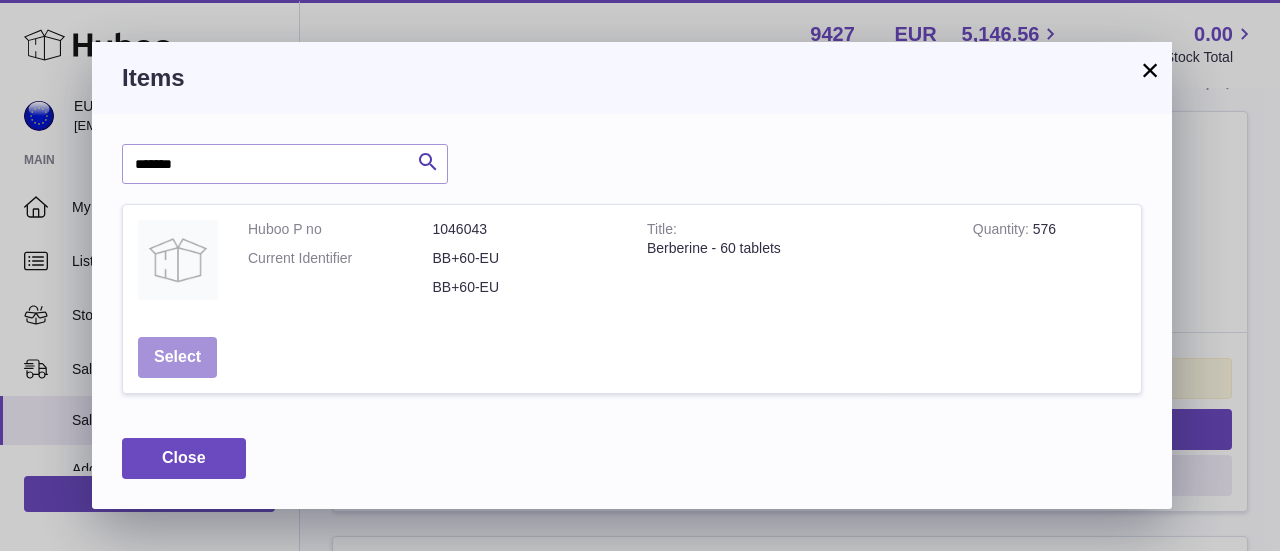 click on "Select" at bounding box center (177, 357) 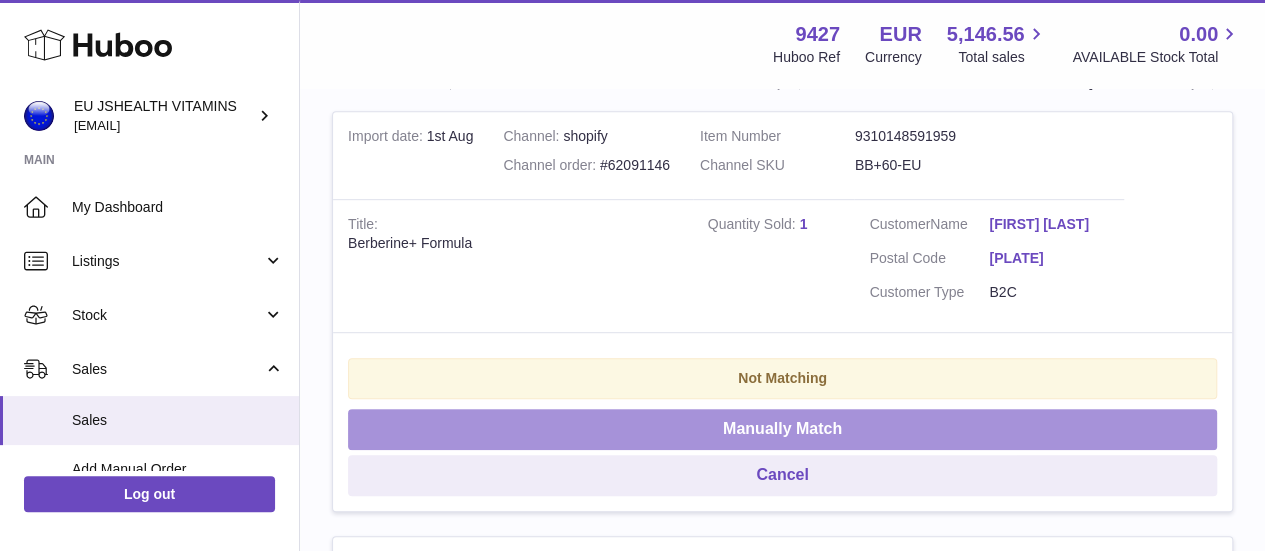 click on "Manually Match" at bounding box center (782, 429) 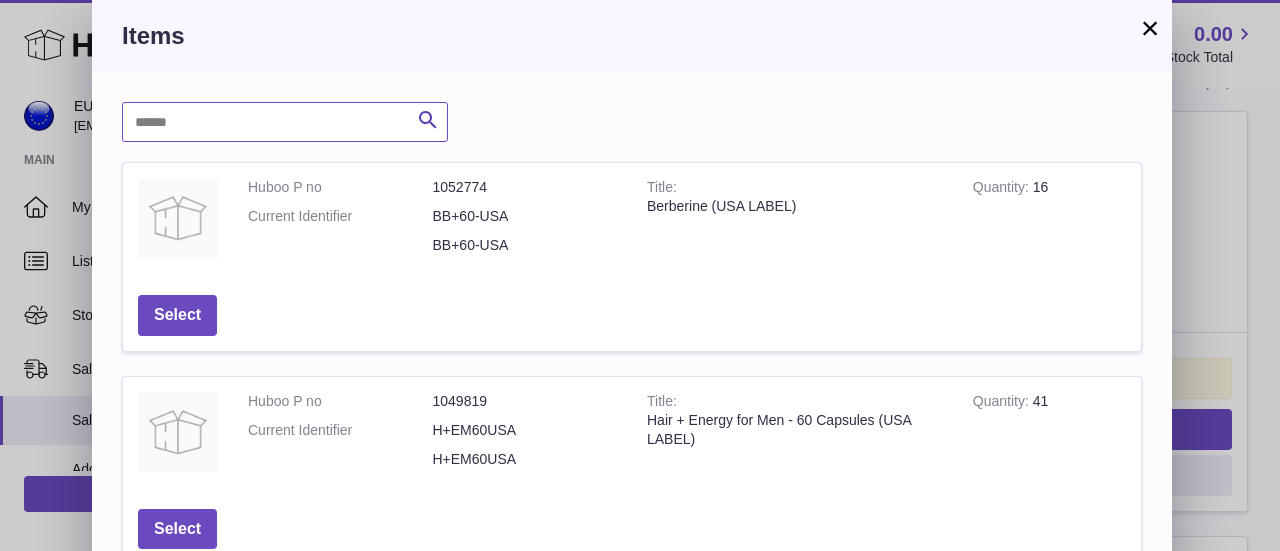 click at bounding box center (285, 122) 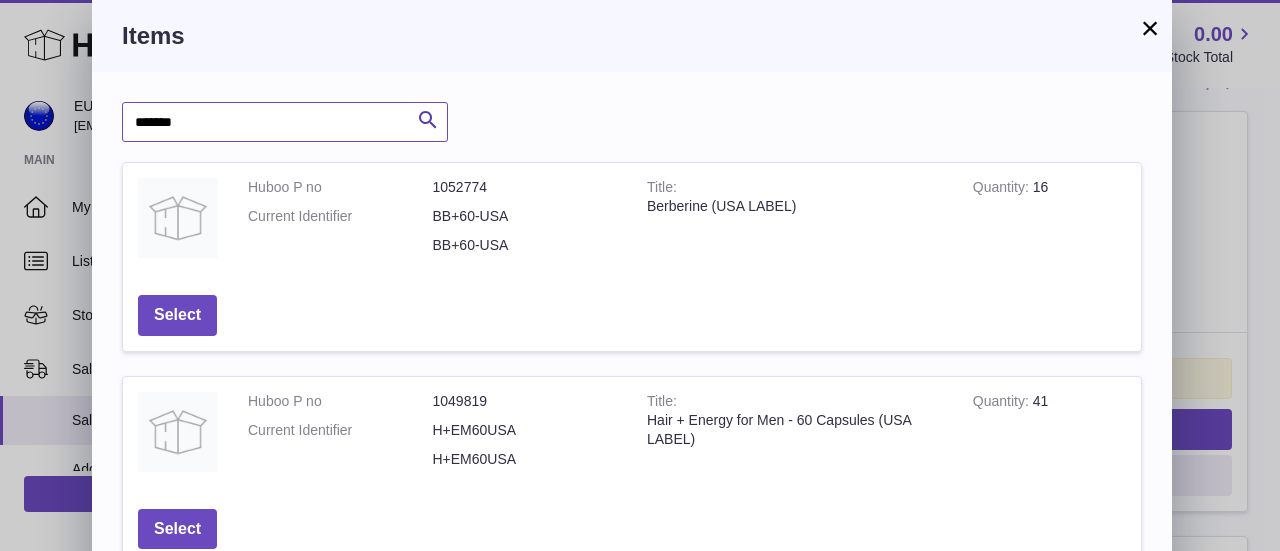 type on "*******" 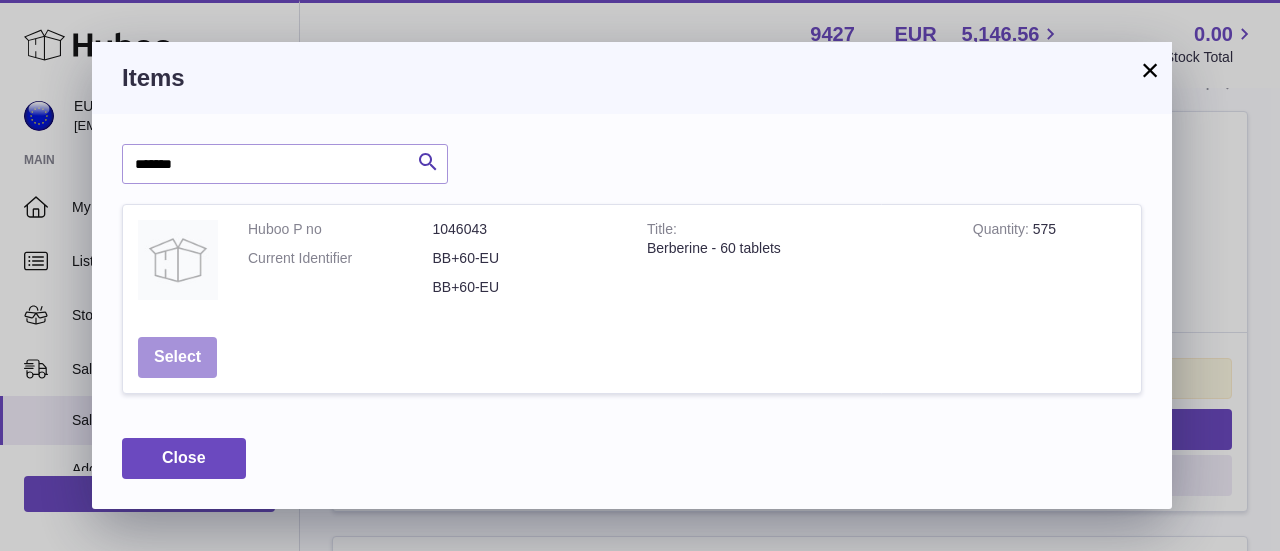 click on "Select" at bounding box center [177, 357] 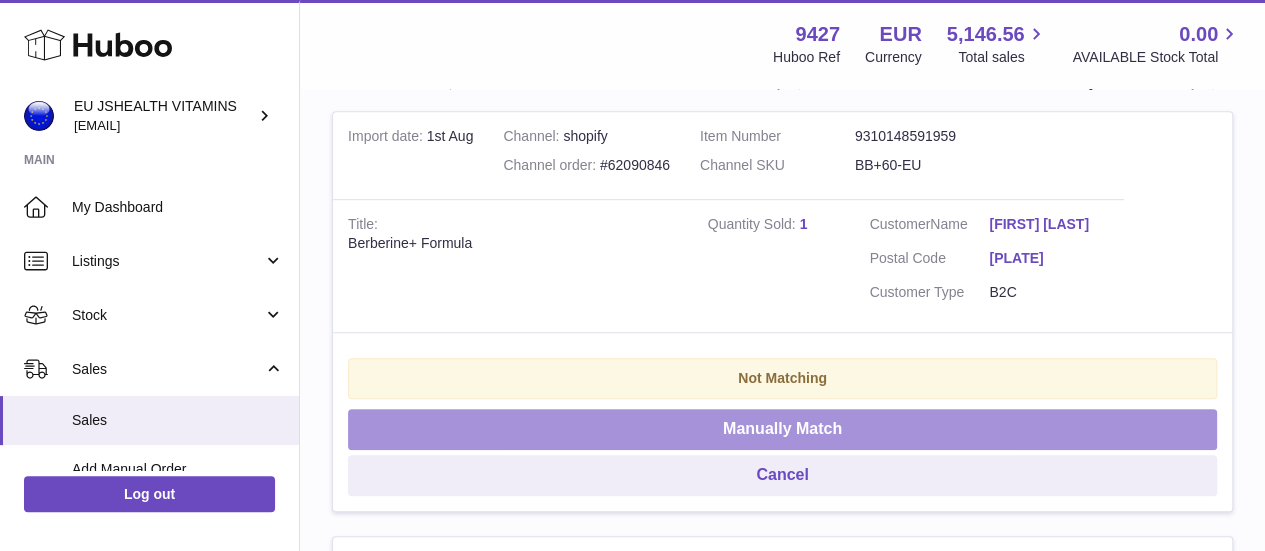 click on "Manually Match" at bounding box center (782, 429) 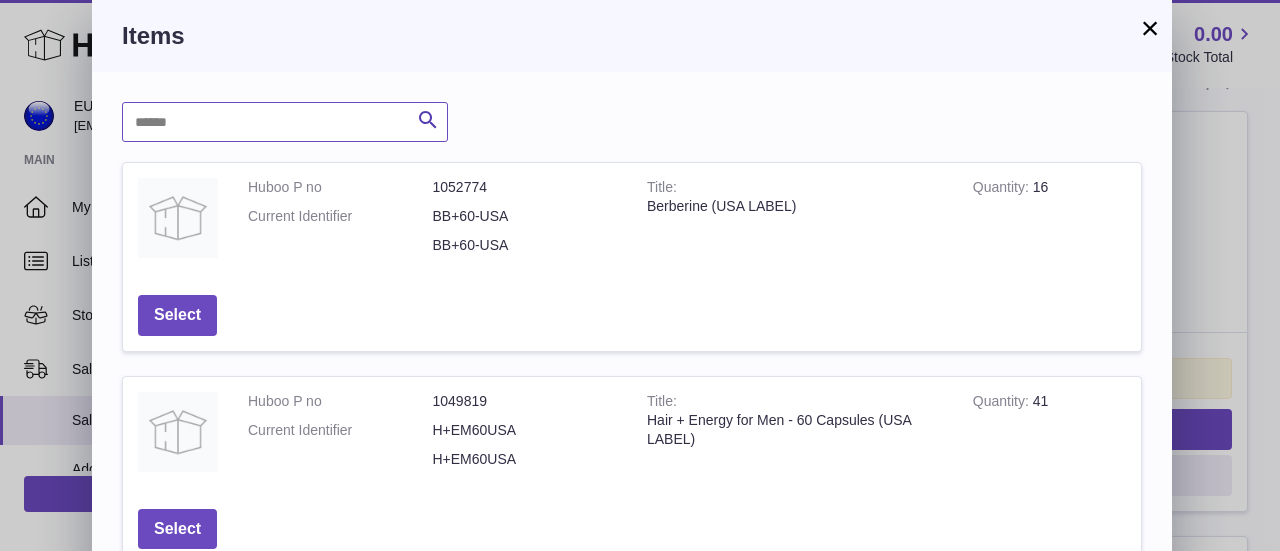 click at bounding box center (285, 122) 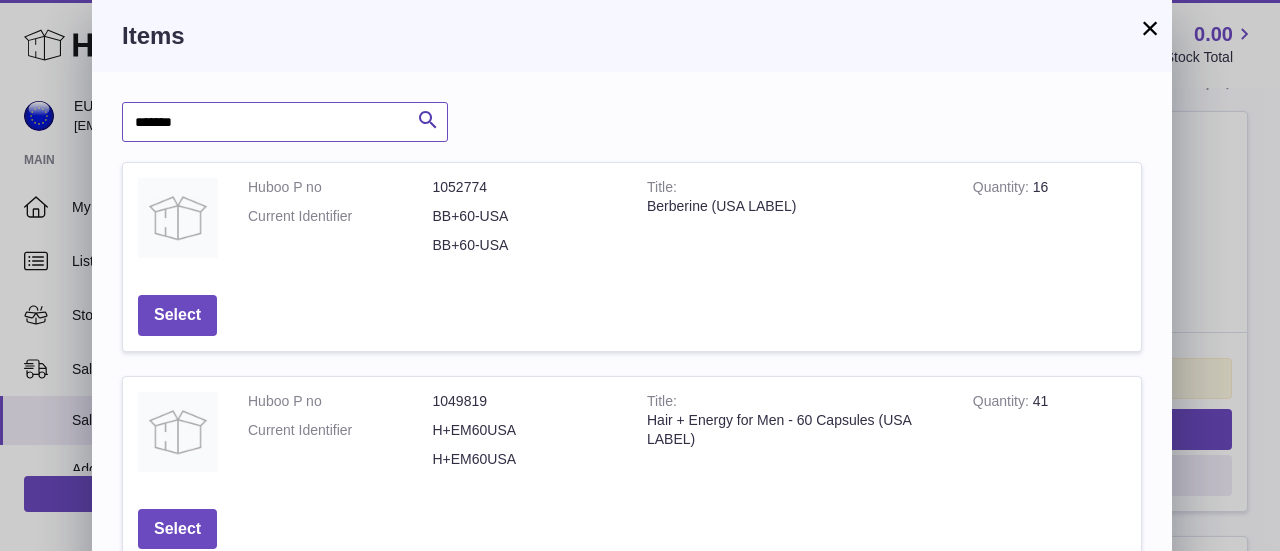 type on "*******" 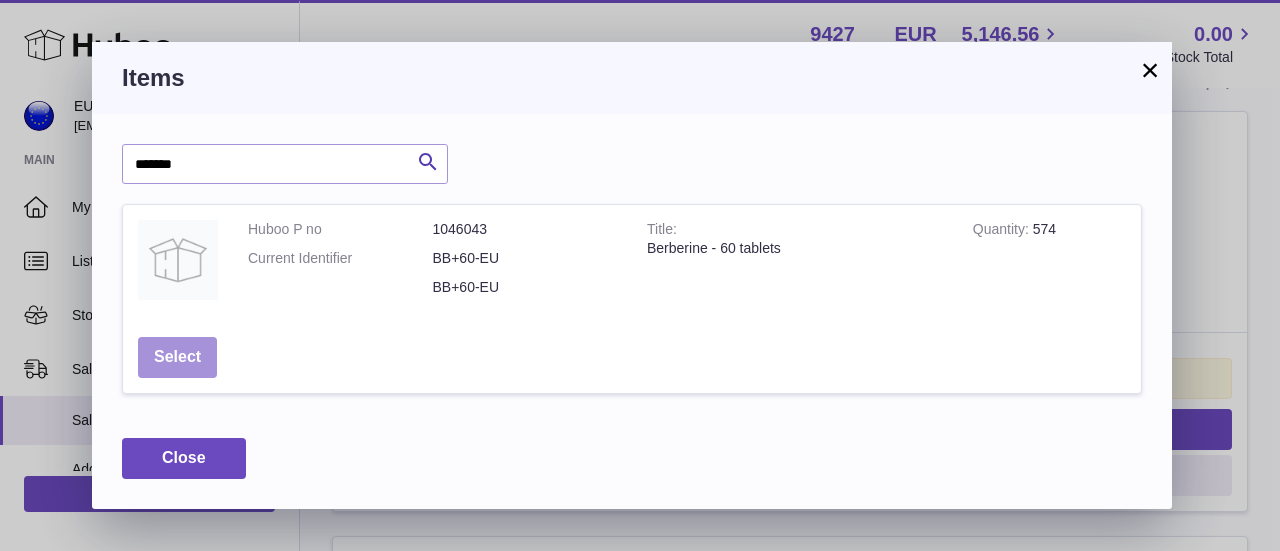 click on "Select" at bounding box center (177, 357) 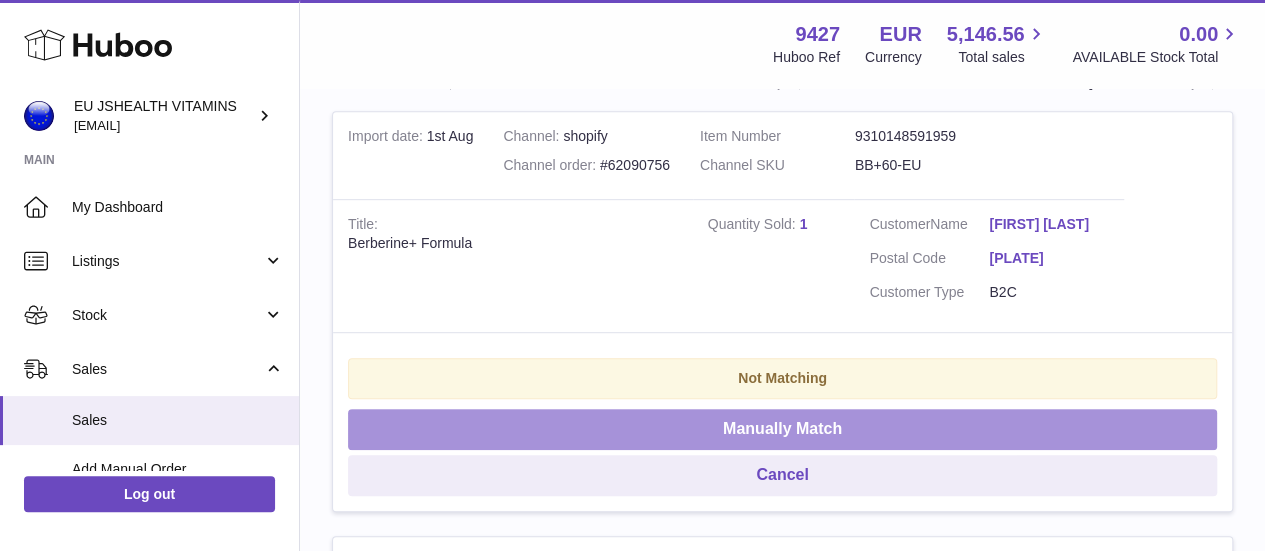 click on "Manually Match" at bounding box center [782, 429] 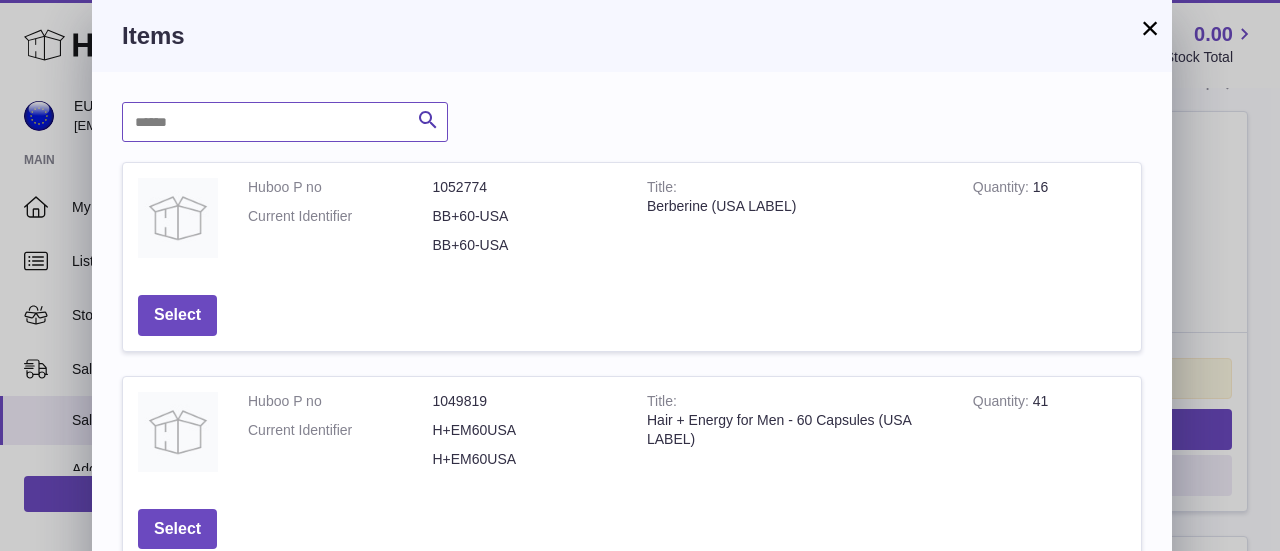 click at bounding box center [285, 122] 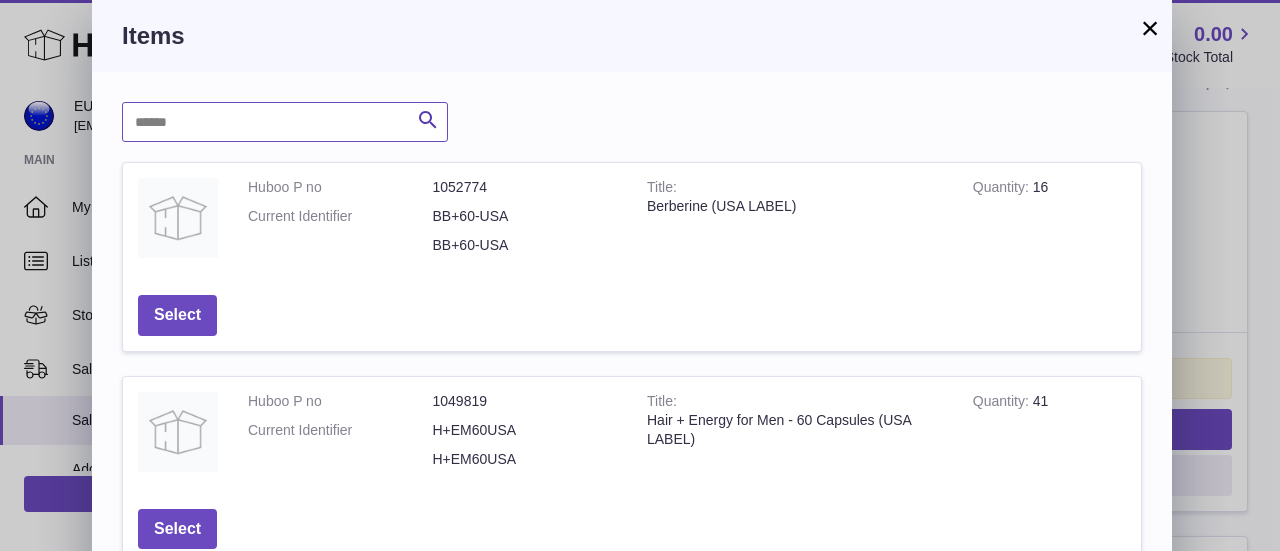 paste on "*******" 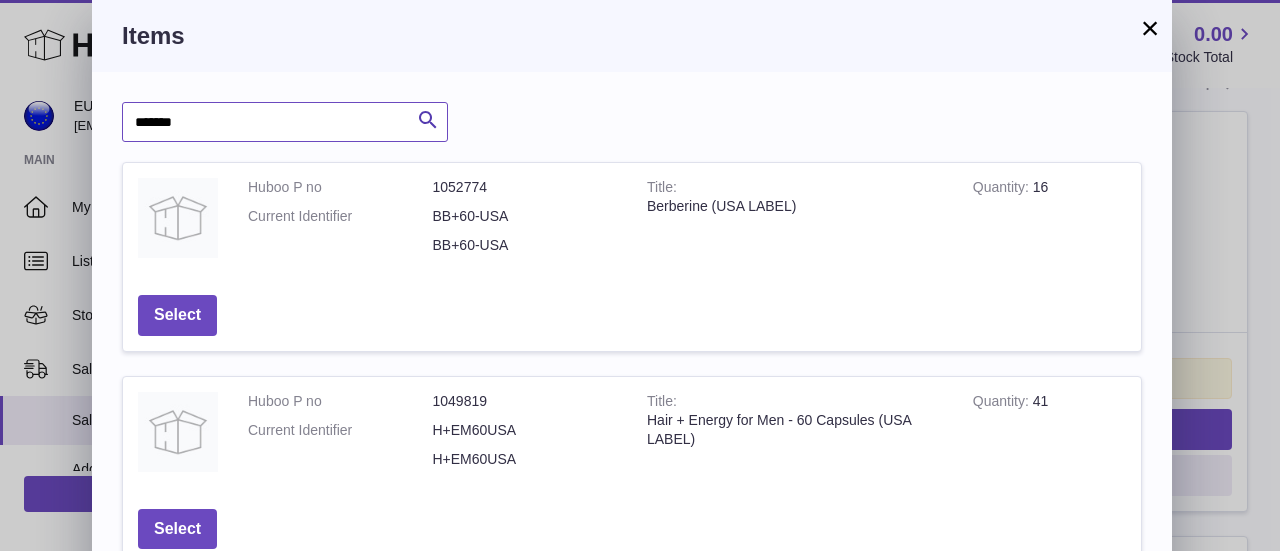 type on "*******" 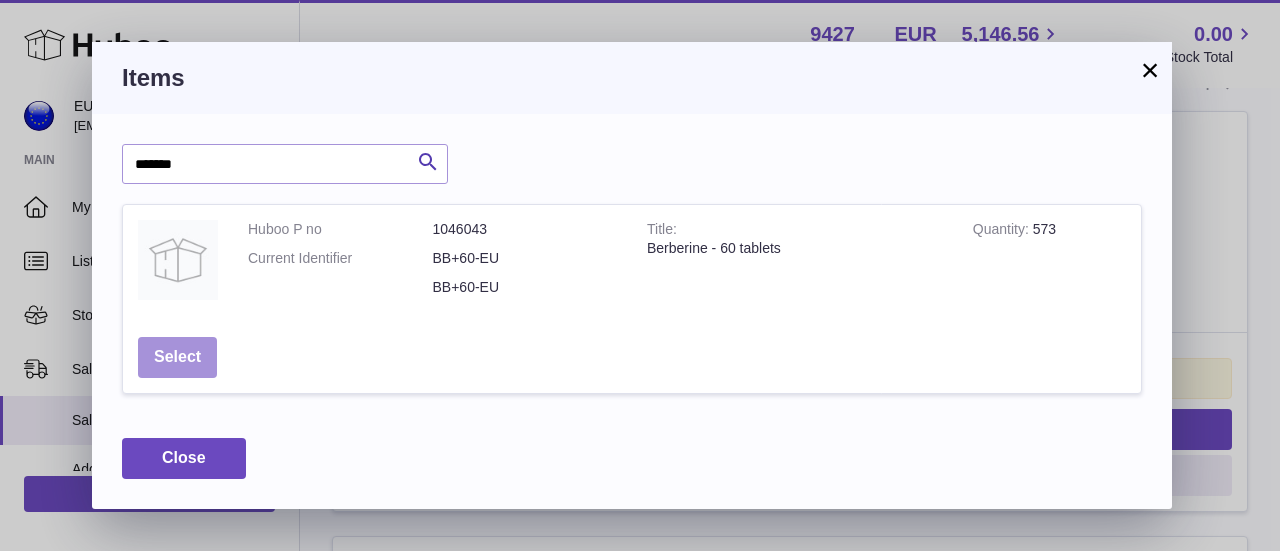 click on "Select" at bounding box center [177, 357] 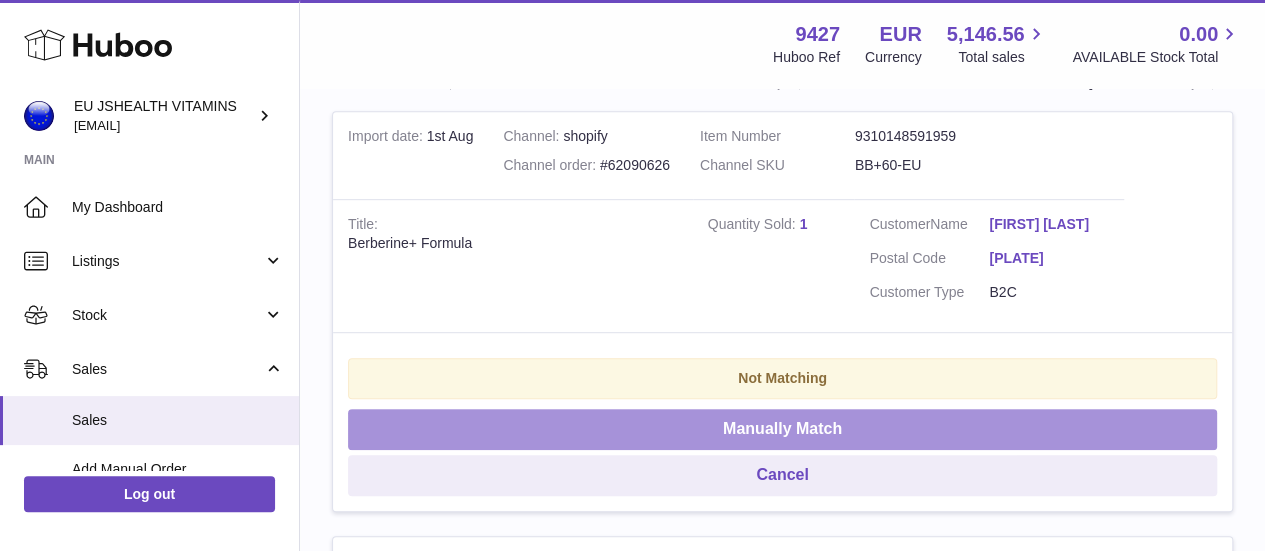 click on "Manually Match" at bounding box center (782, 429) 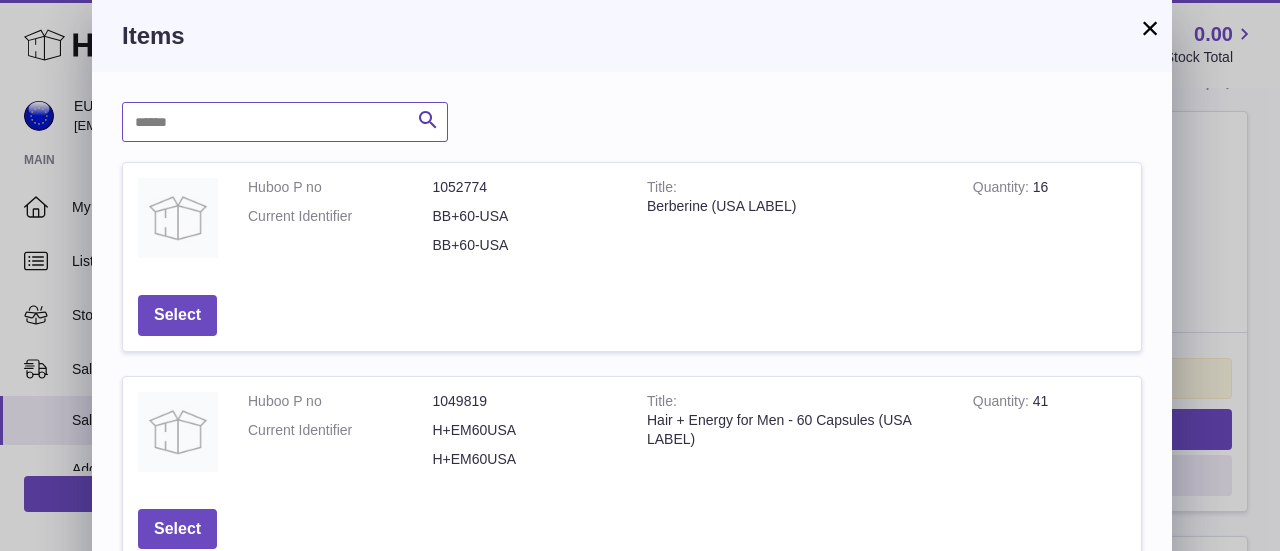 click at bounding box center (285, 122) 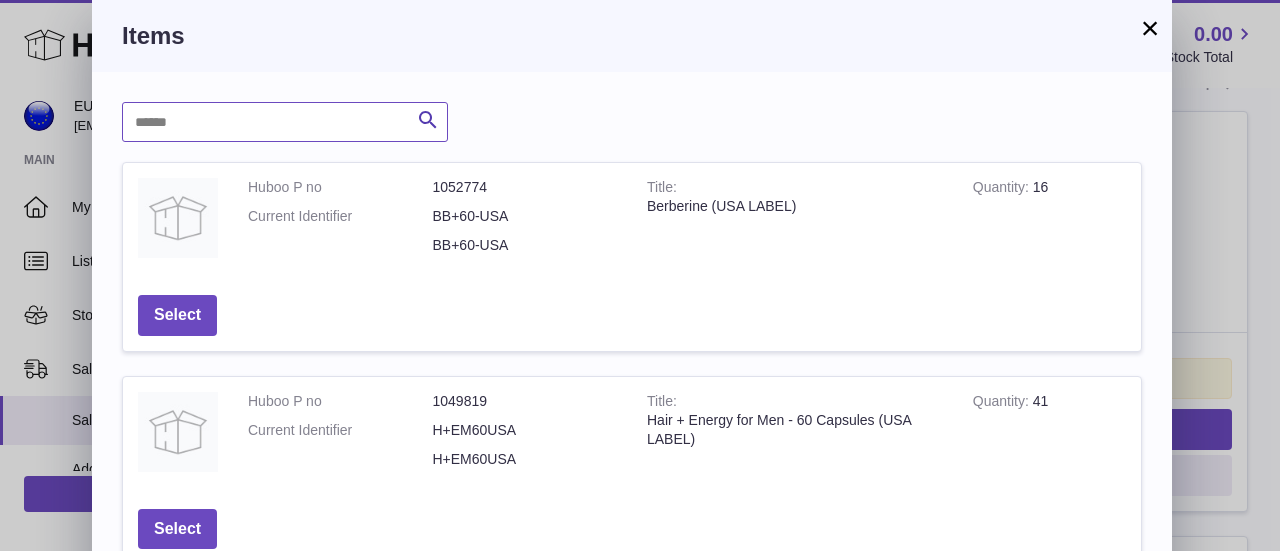 paste on "*******" 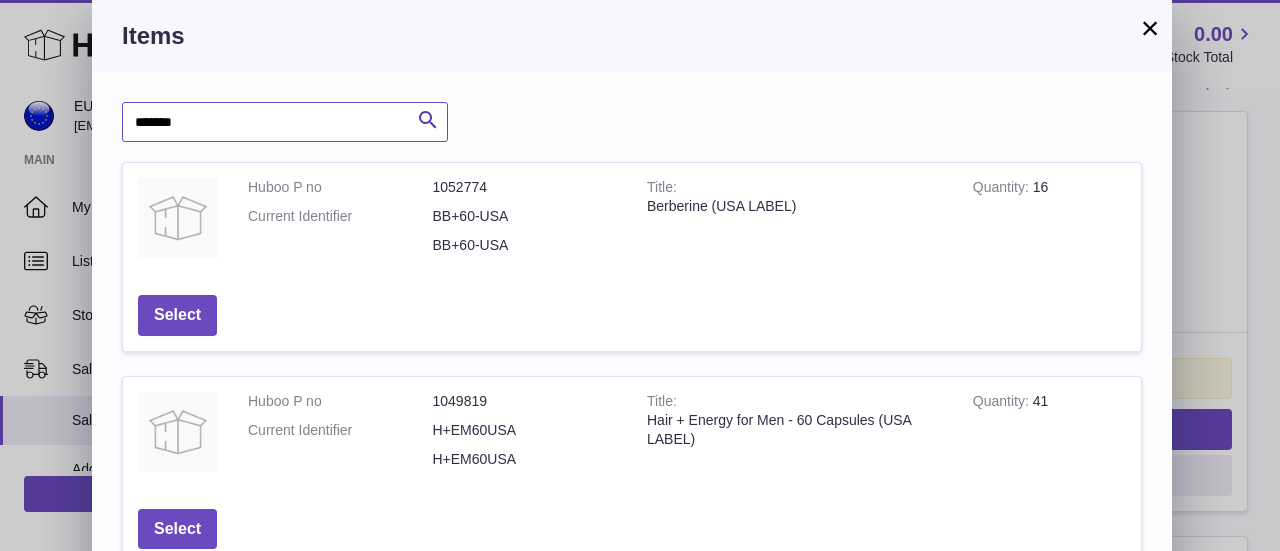 type on "*******" 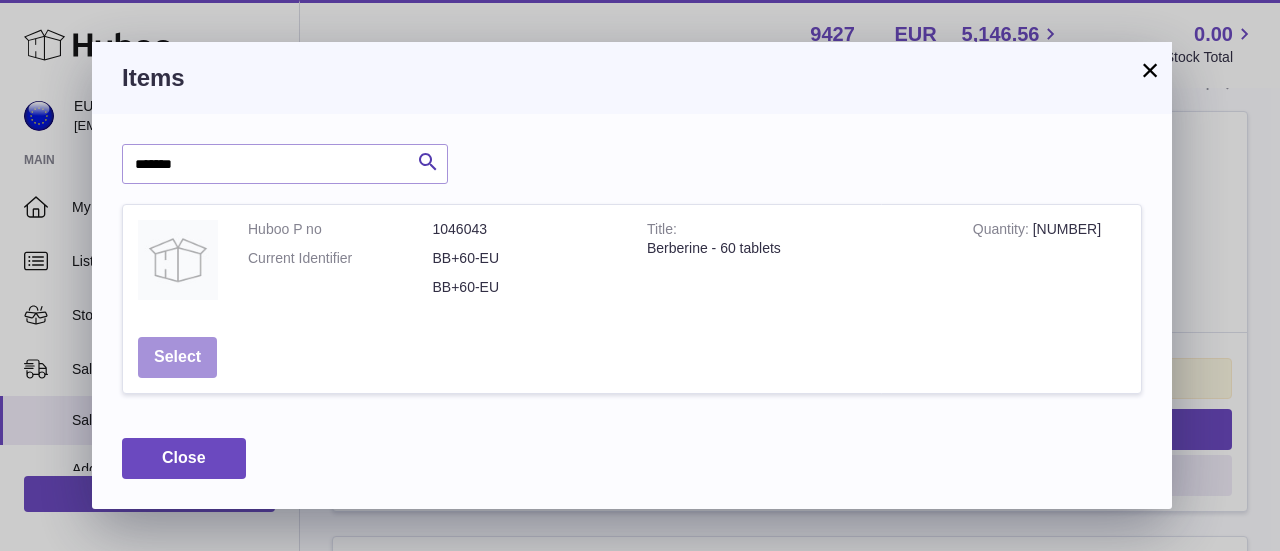 click on "Select" at bounding box center [177, 357] 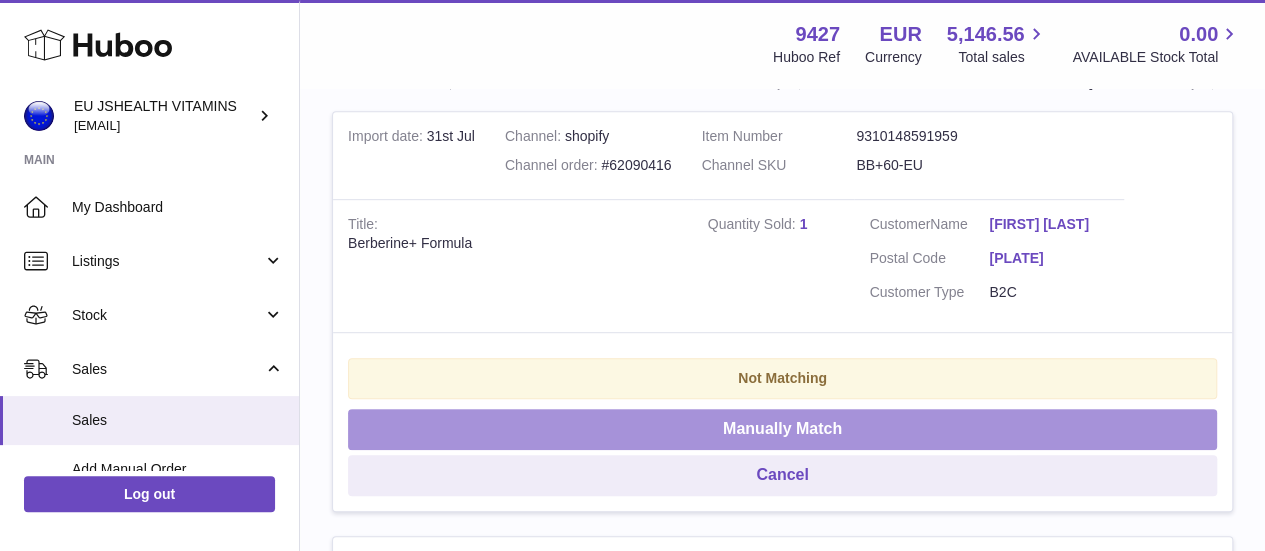 click on "Manually Match" at bounding box center (782, 429) 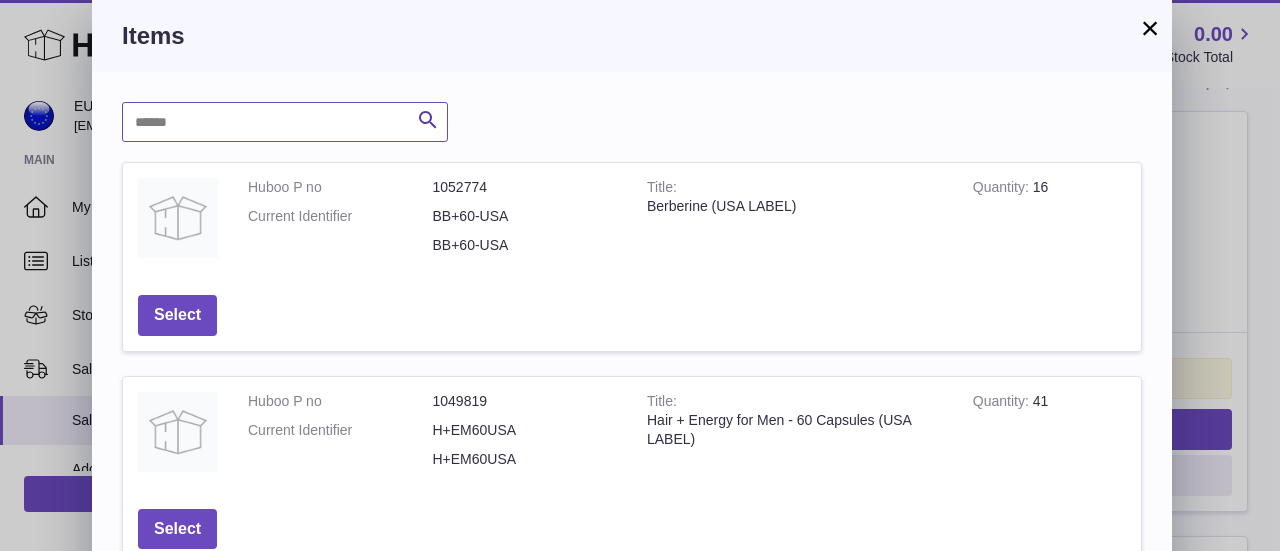 click at bounding box center [285, 122] 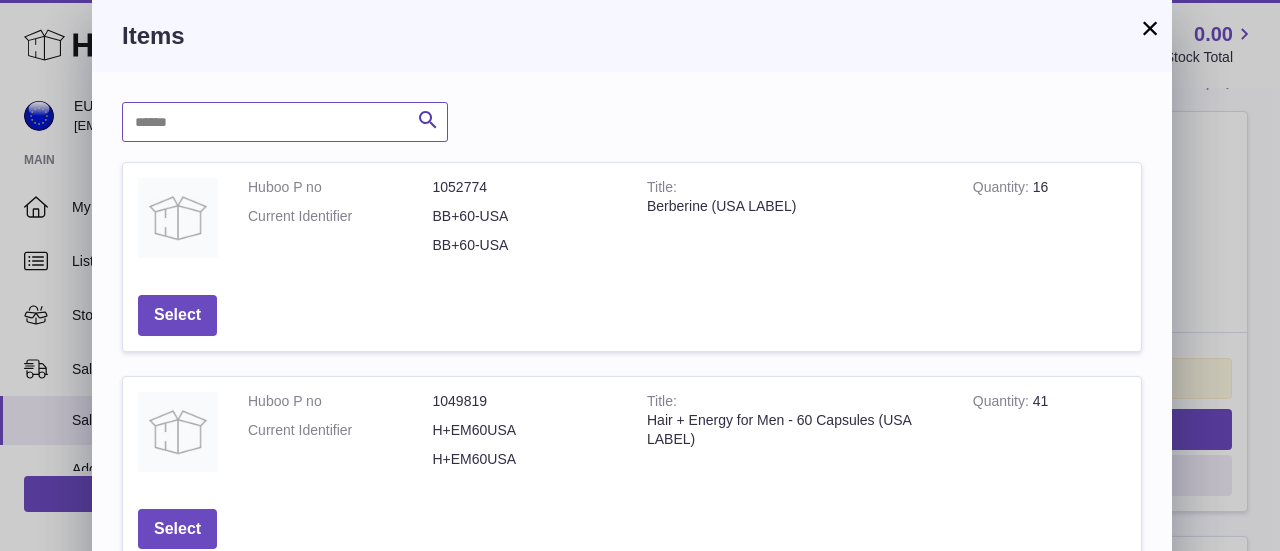 paste on "*******" 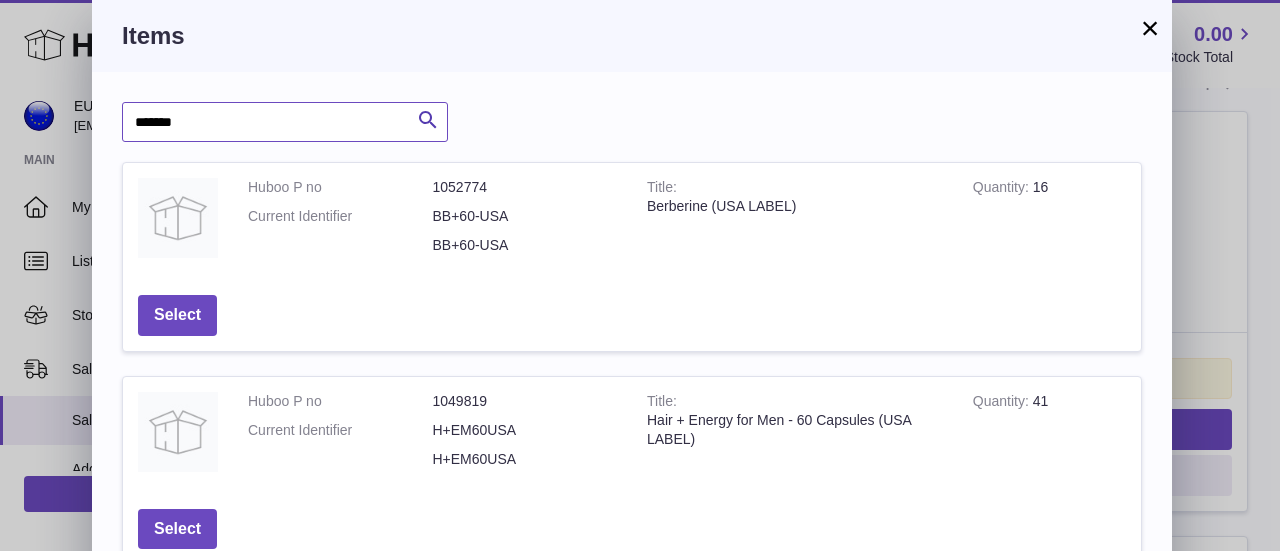 type on "*******" 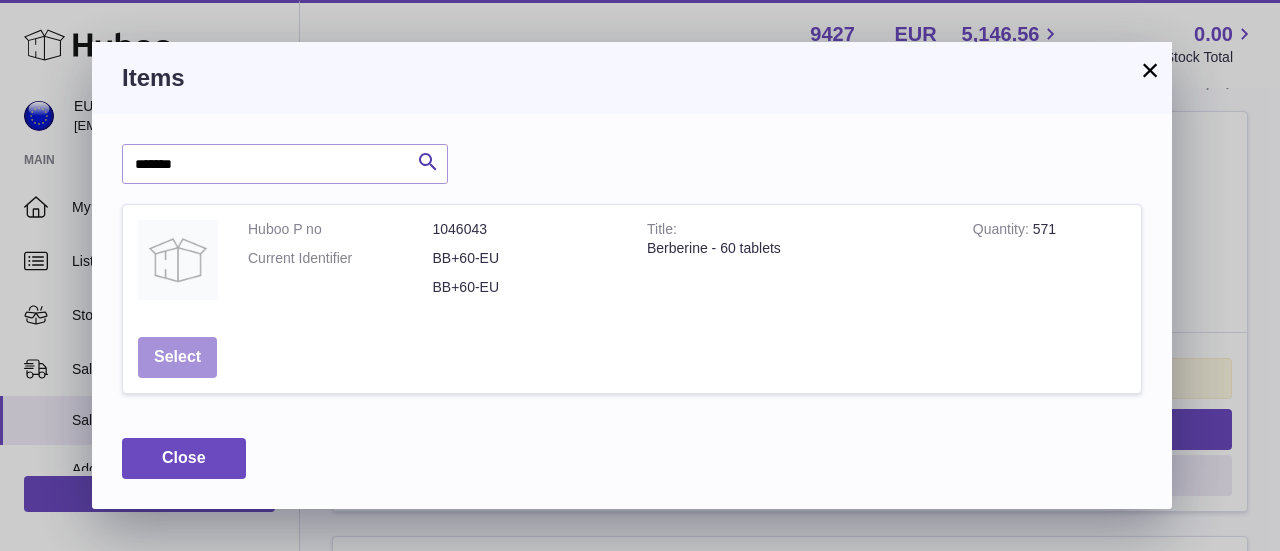 click on "Select" at bounding box center (177, 357) 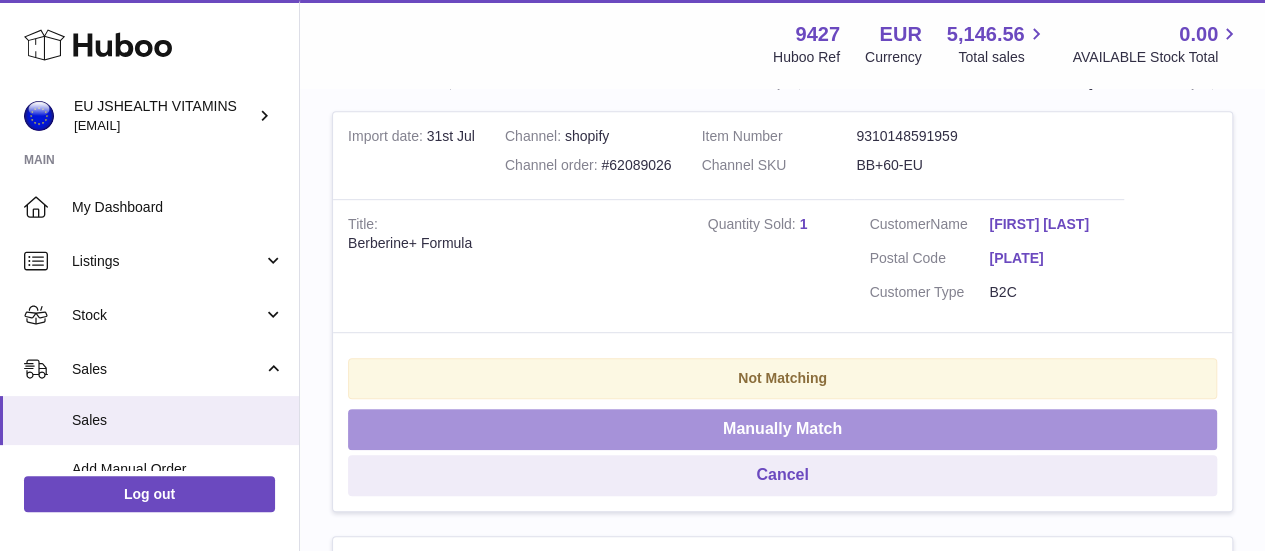 click on "Manually Match" at bounding box center [782, 429] 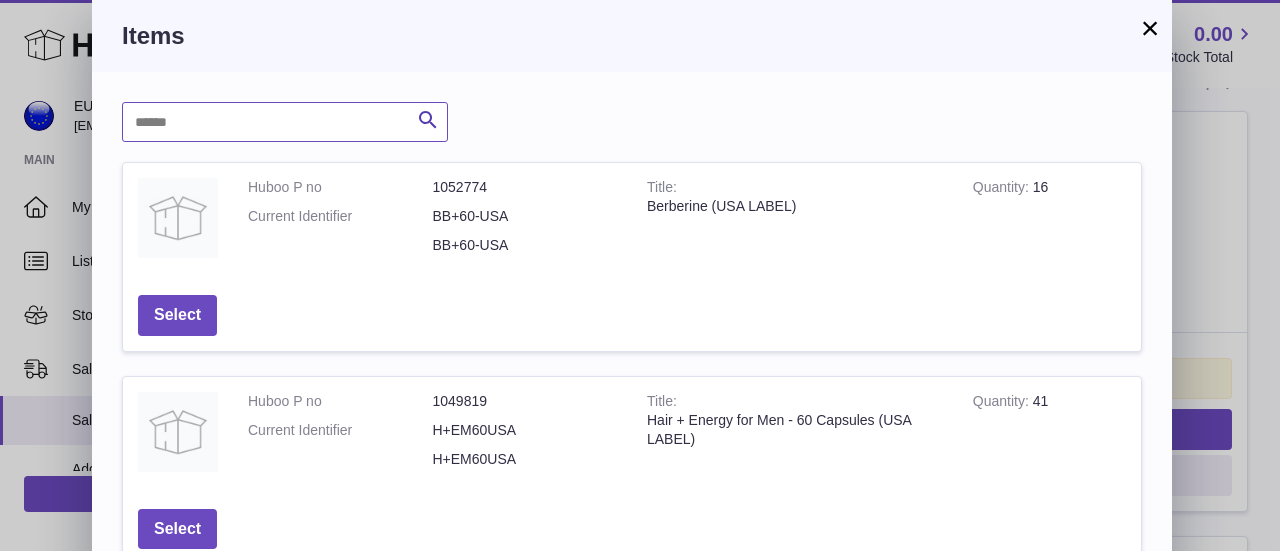 click at bounding box center [285, 122] 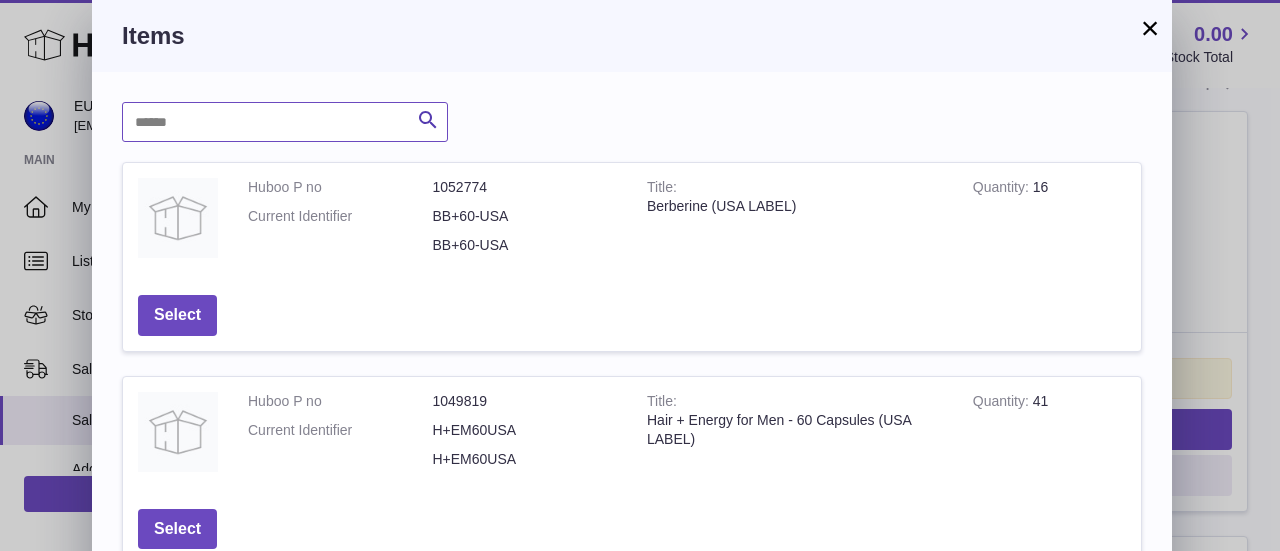 paste on "*******" 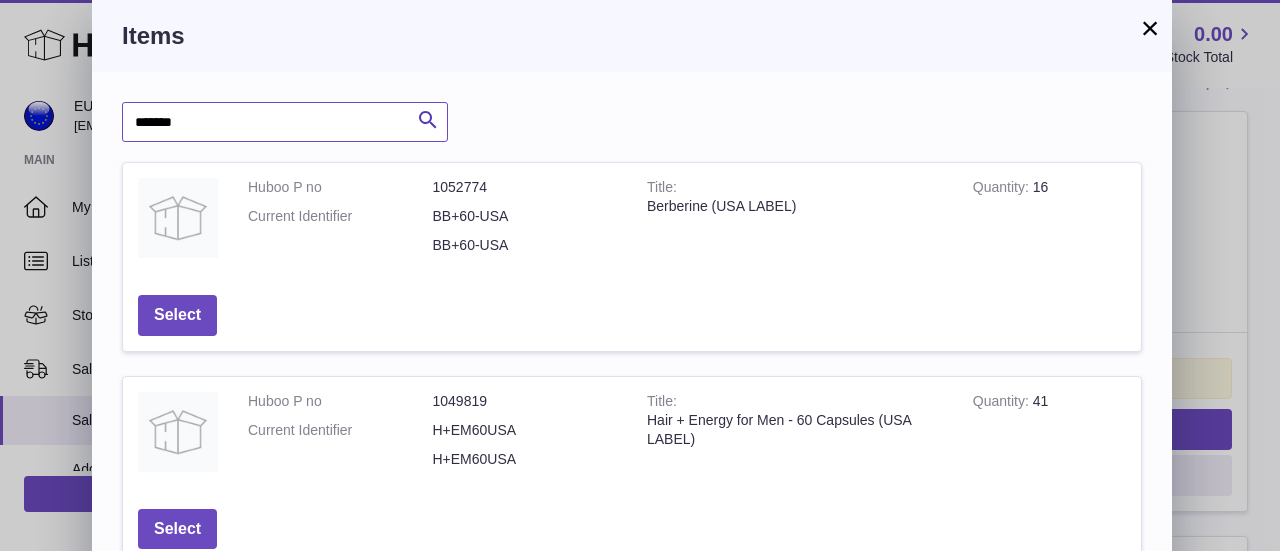 type on "*******" 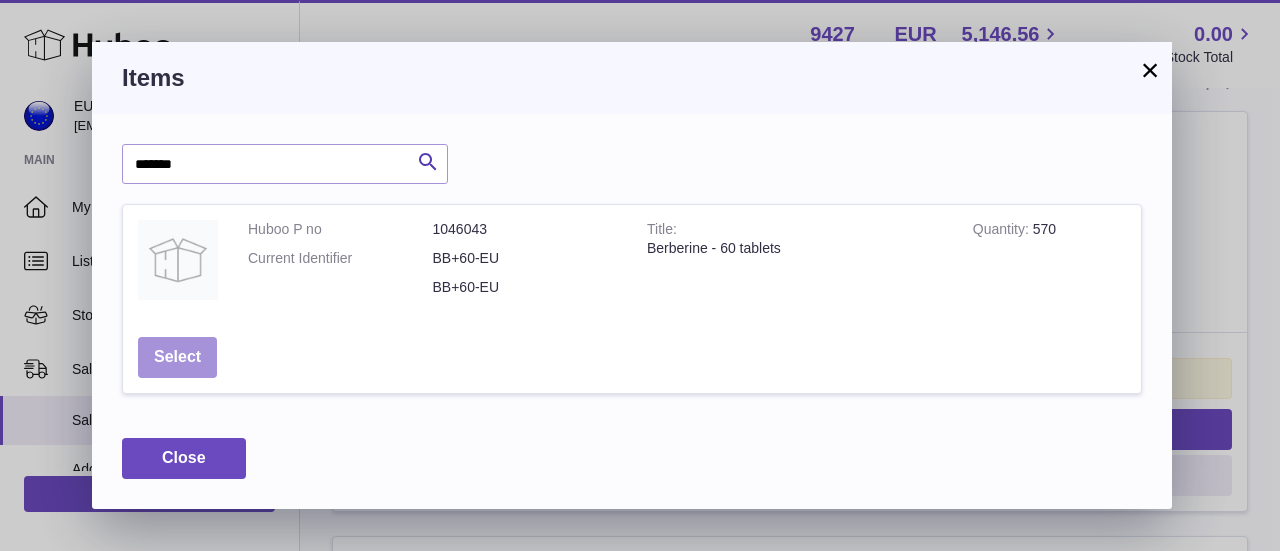 click on "Select" at bounding box center [177, 357] 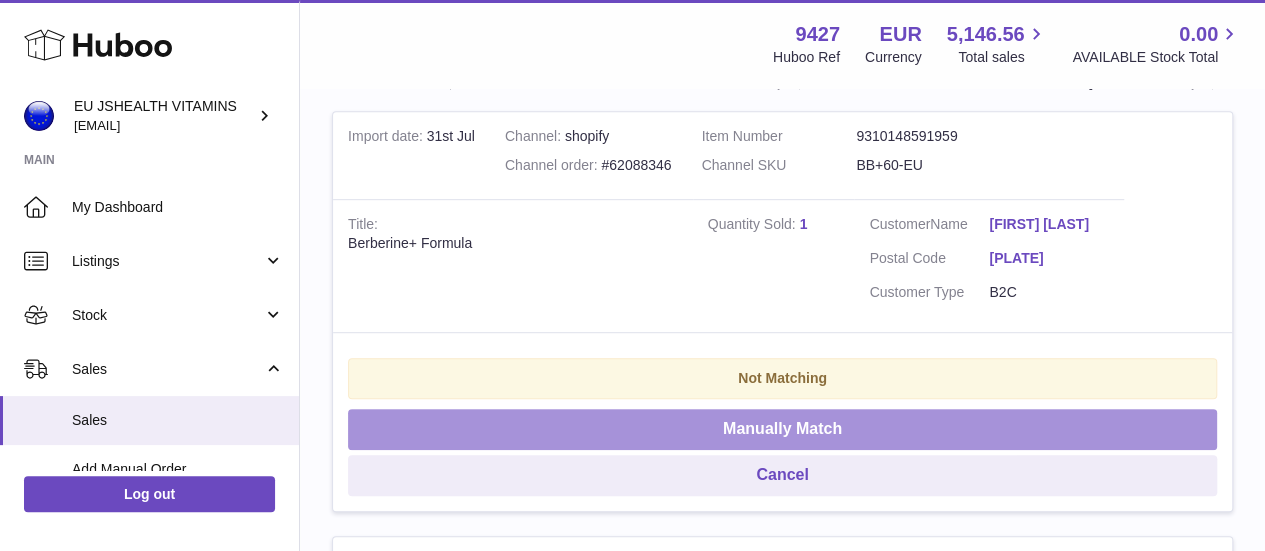 click on "Manually Match" at bounding box center (782, 429) 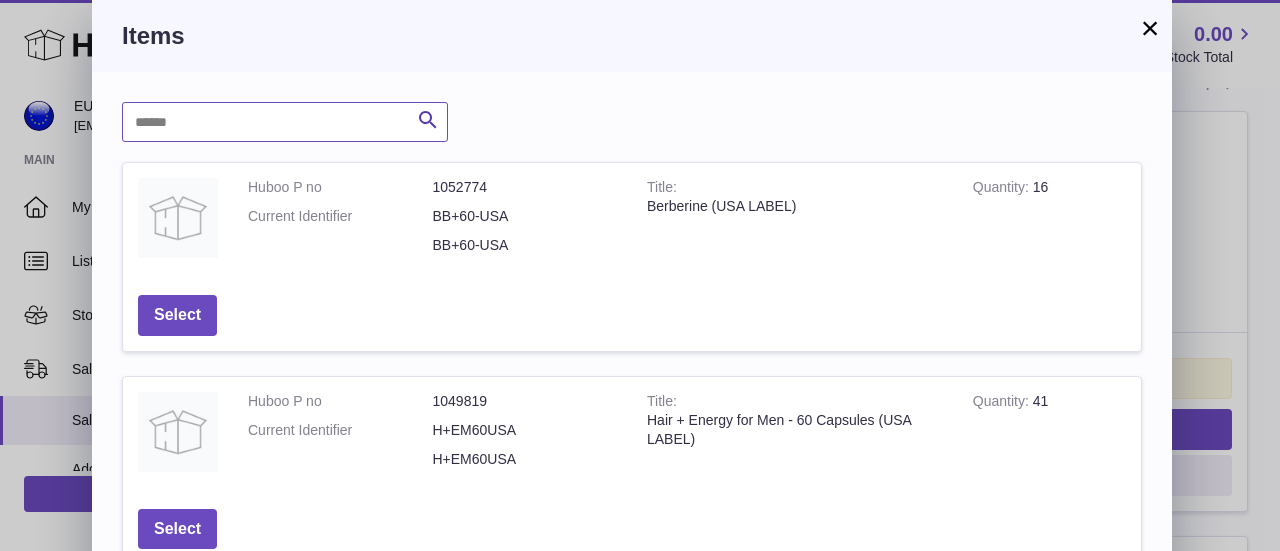 click at bounding box center (285, 122) 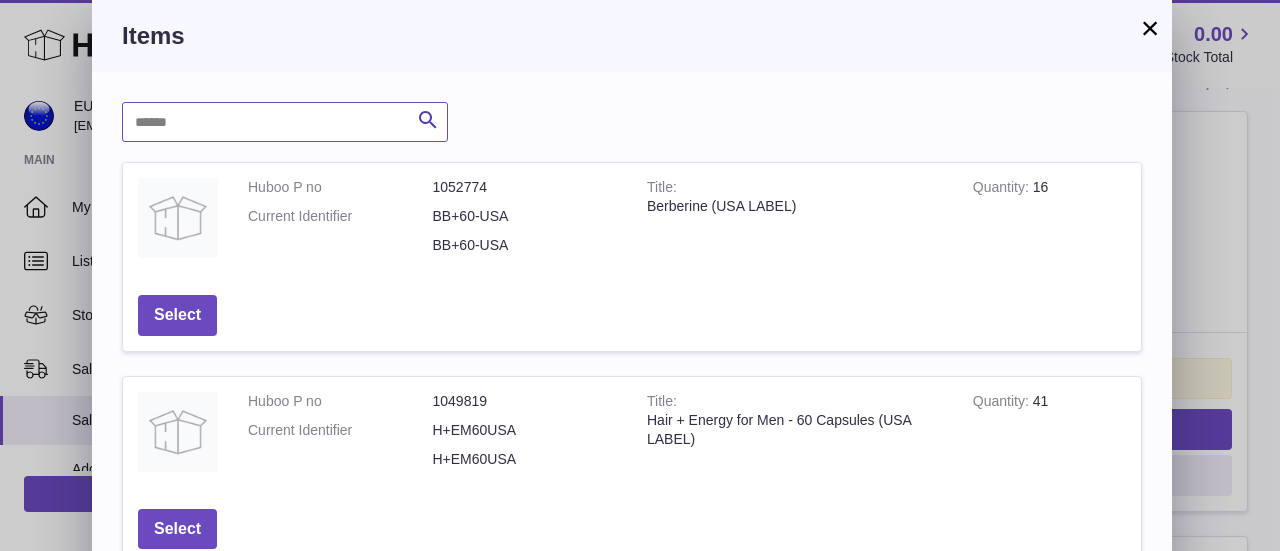 paste on "*******" 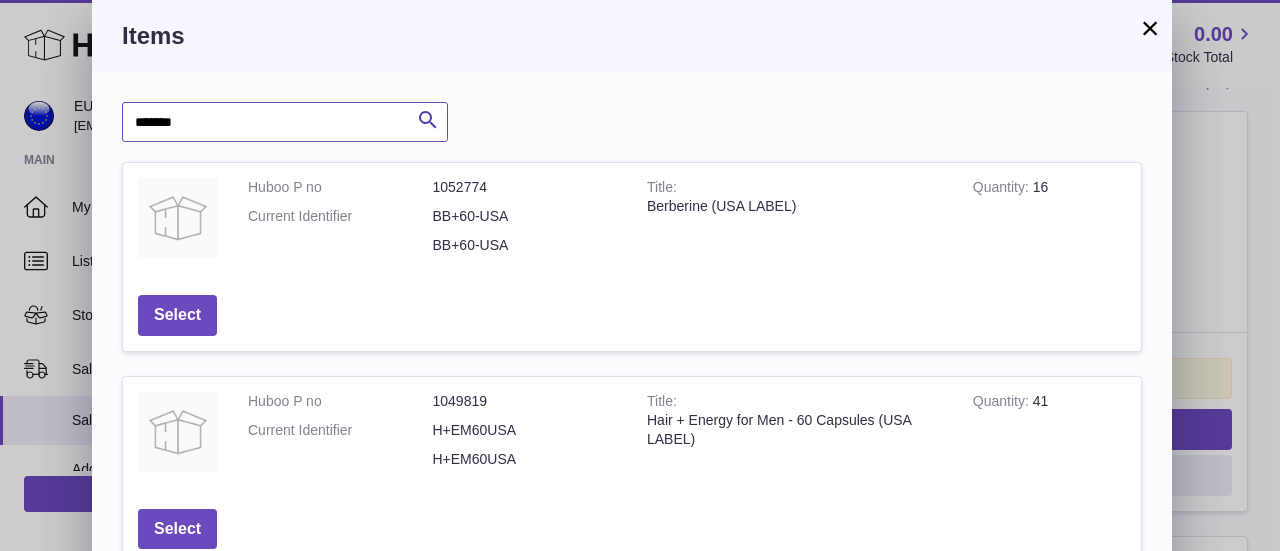 type on "*******" 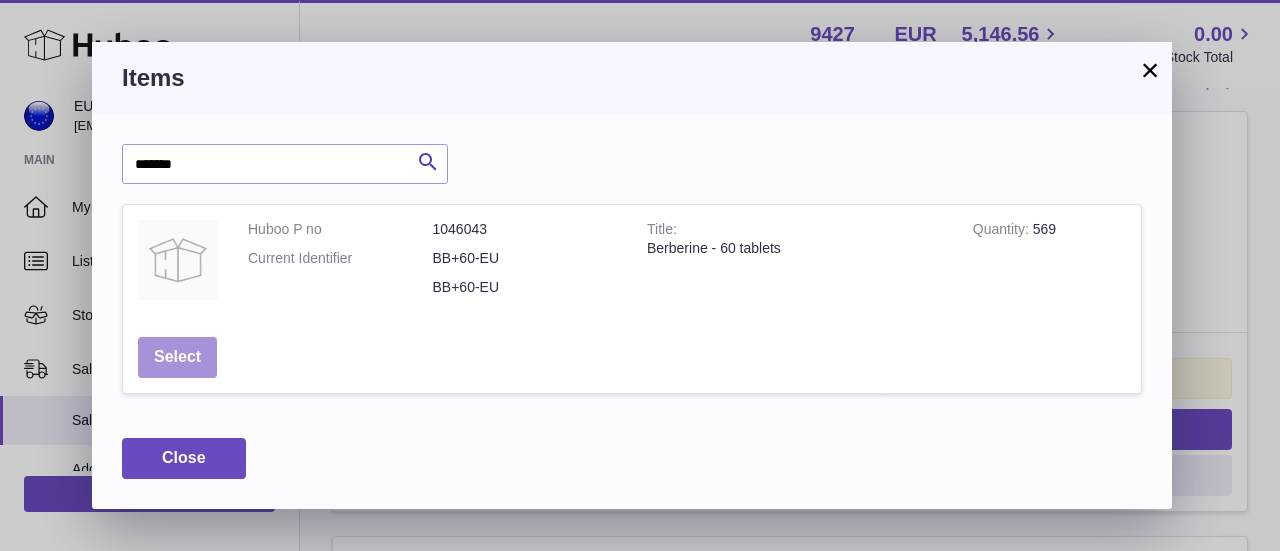 click on "Select" at bounding box center [177, 357] 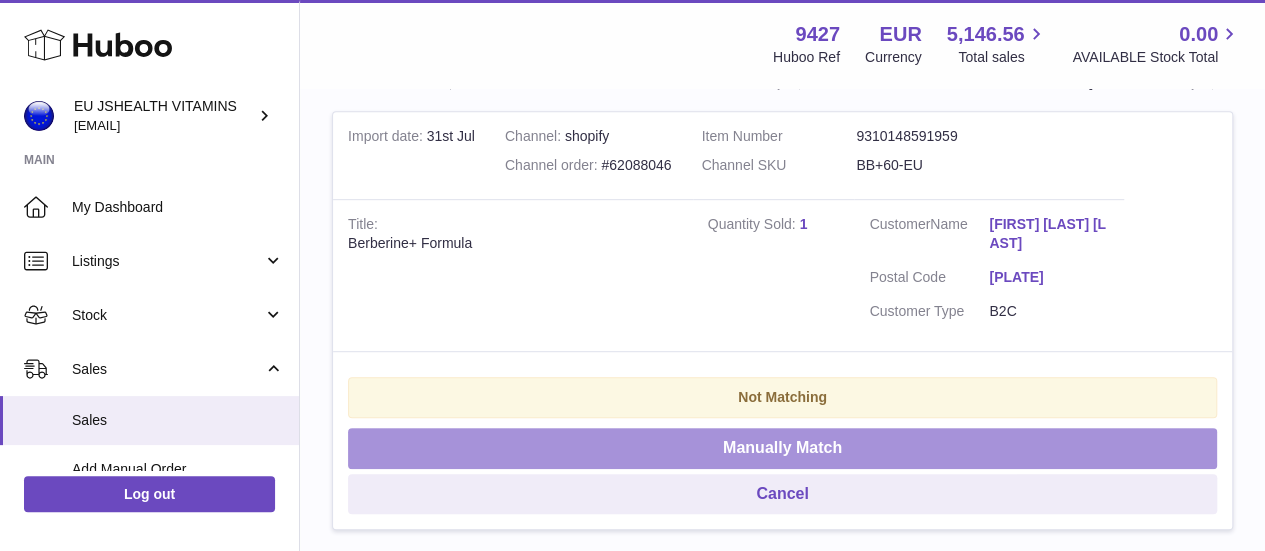 click on "Manually Match" at bounding box center [782, 448] 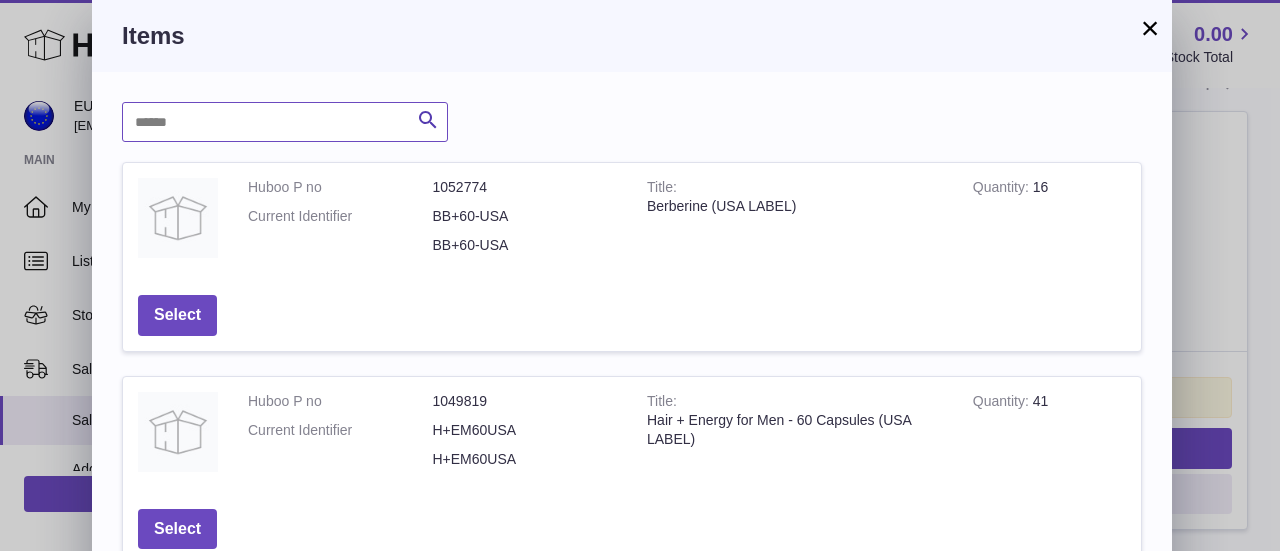 click at bounding box center (285, 122) 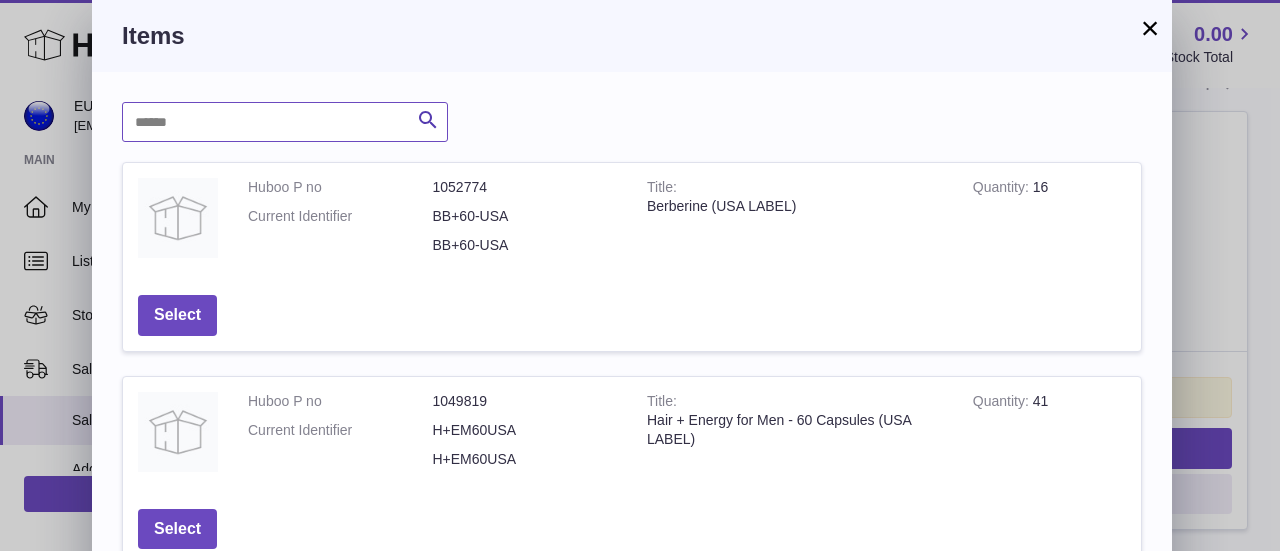 paste on "*******" 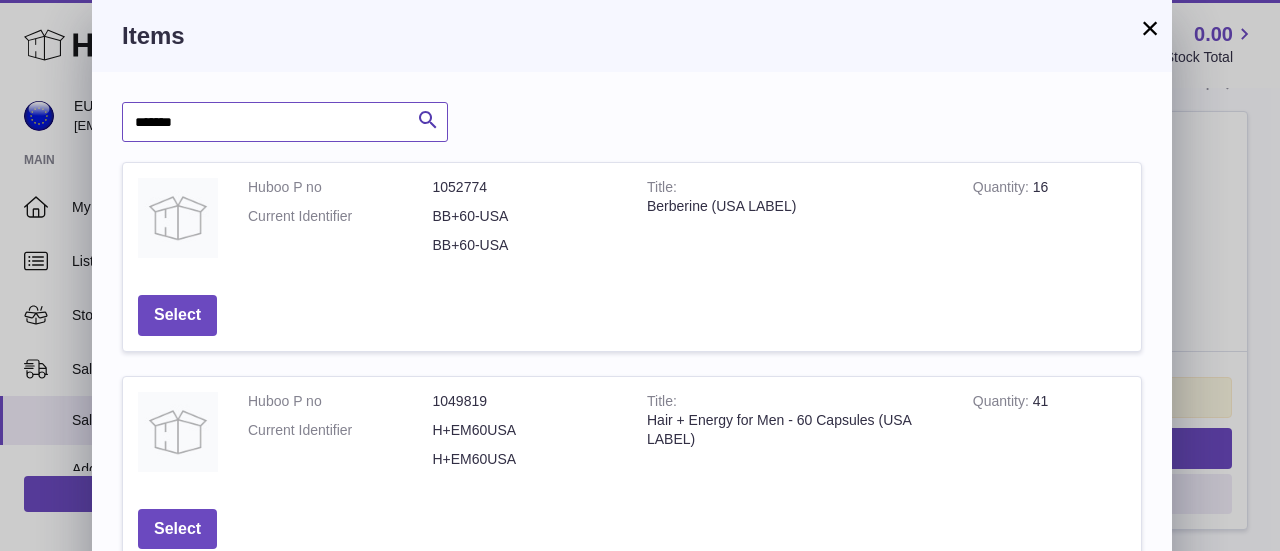 type on "*******" 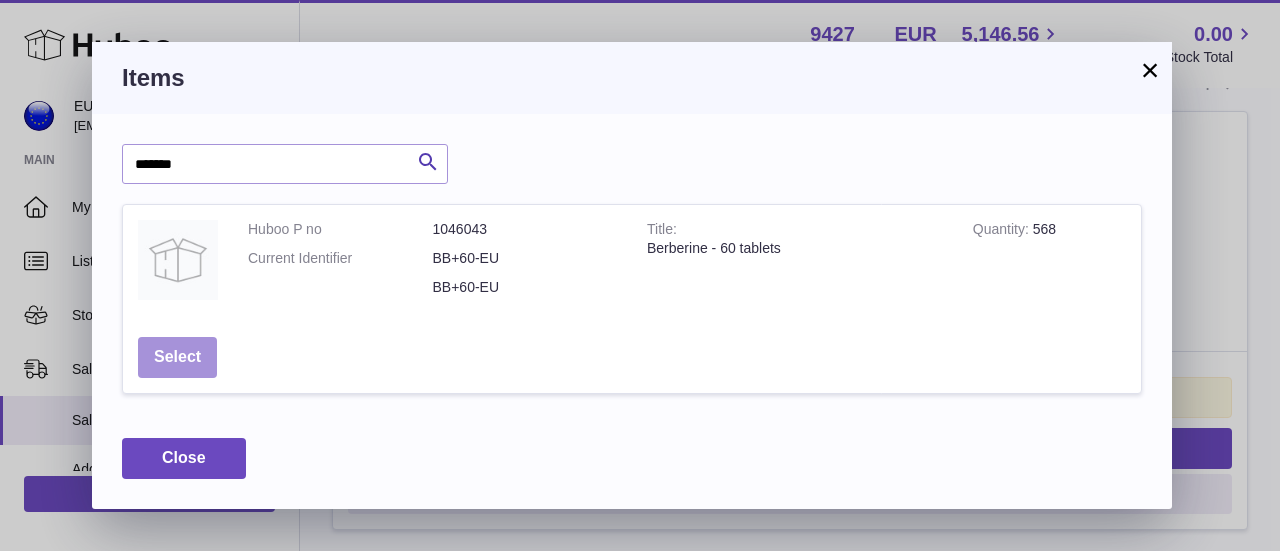 click on "Select" at bounding box center (177, 357) 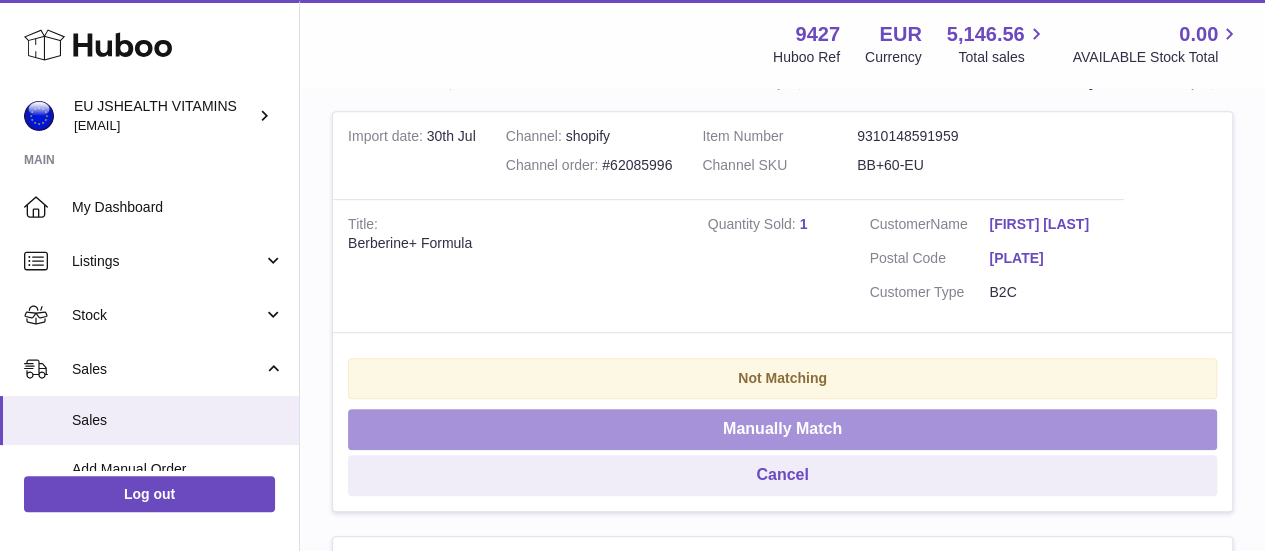 click on "Manually Match" at bounding box center (782, 429) 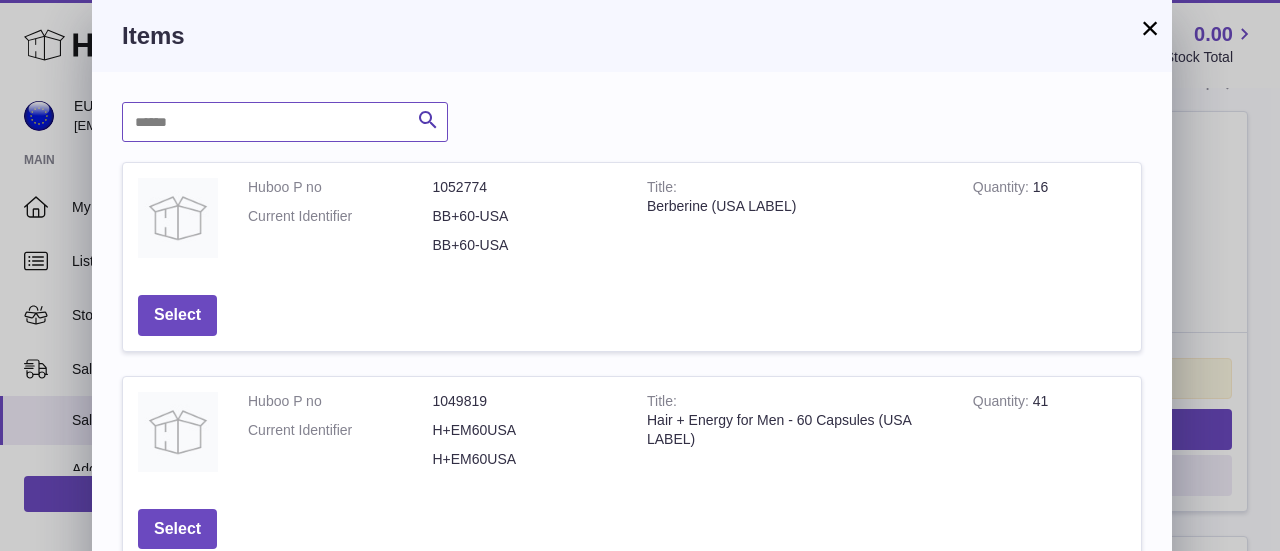 click at bounding box center [285, 122] 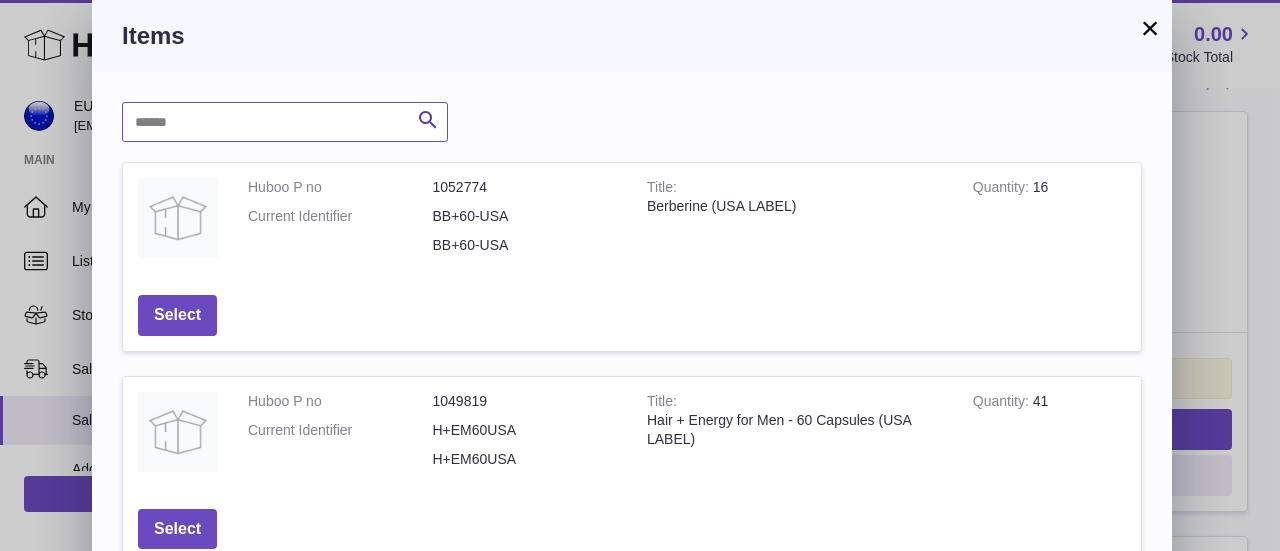 paste on "*******" 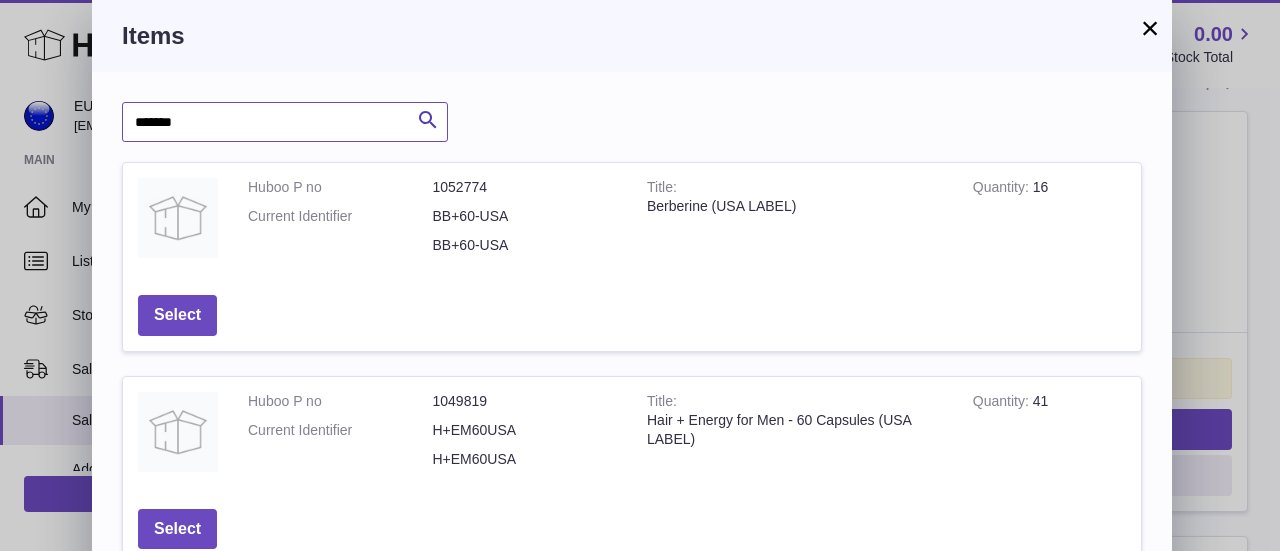 type on "*******" 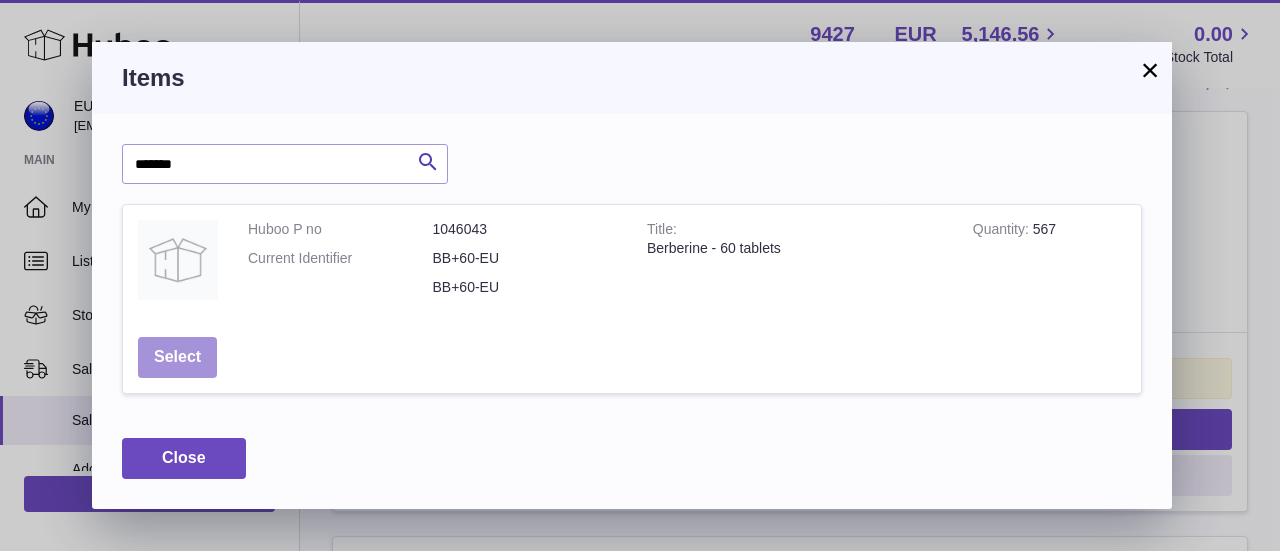 click on "Select" at bounding box center [177, 357] 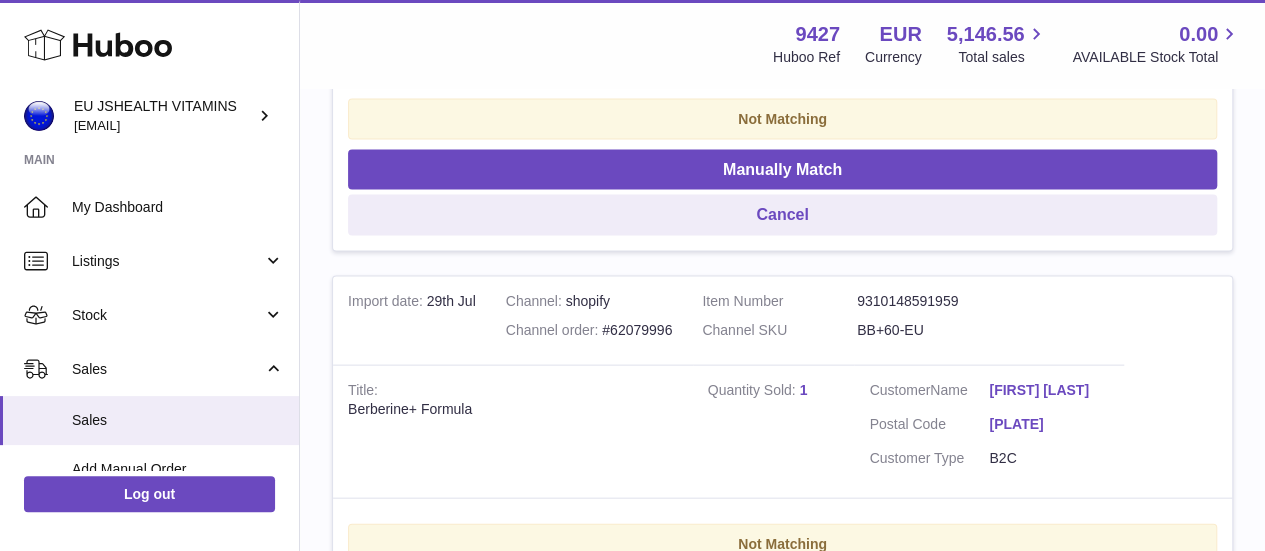 scroll, scrollTop: 2351, scrollLeft: 0, axis: vertical 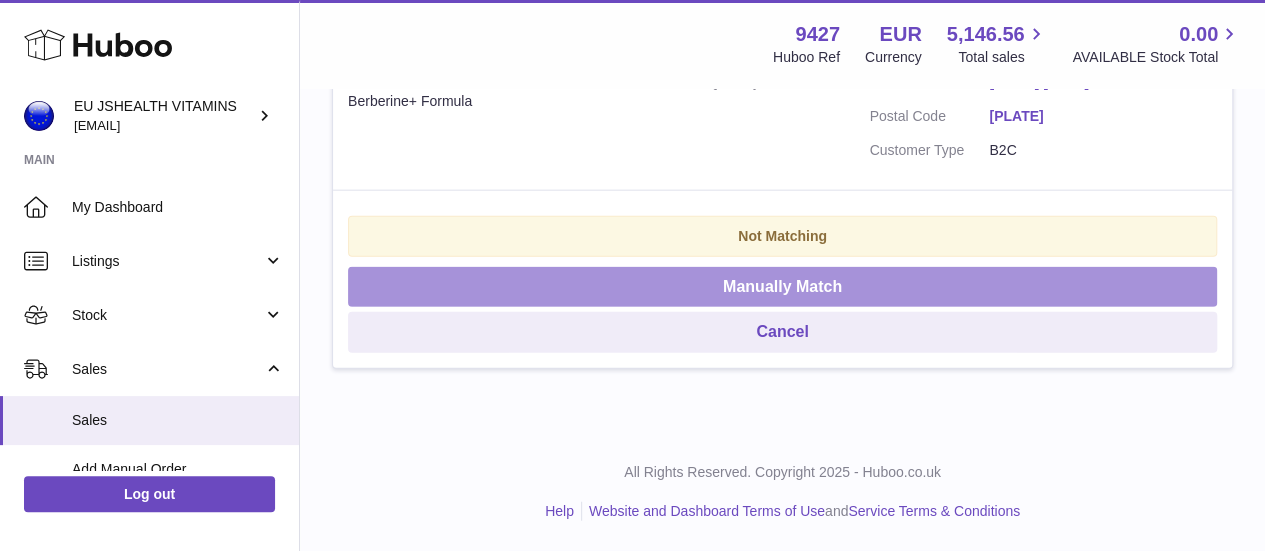 click on "Manually Match" at bounding box center [782, 287] 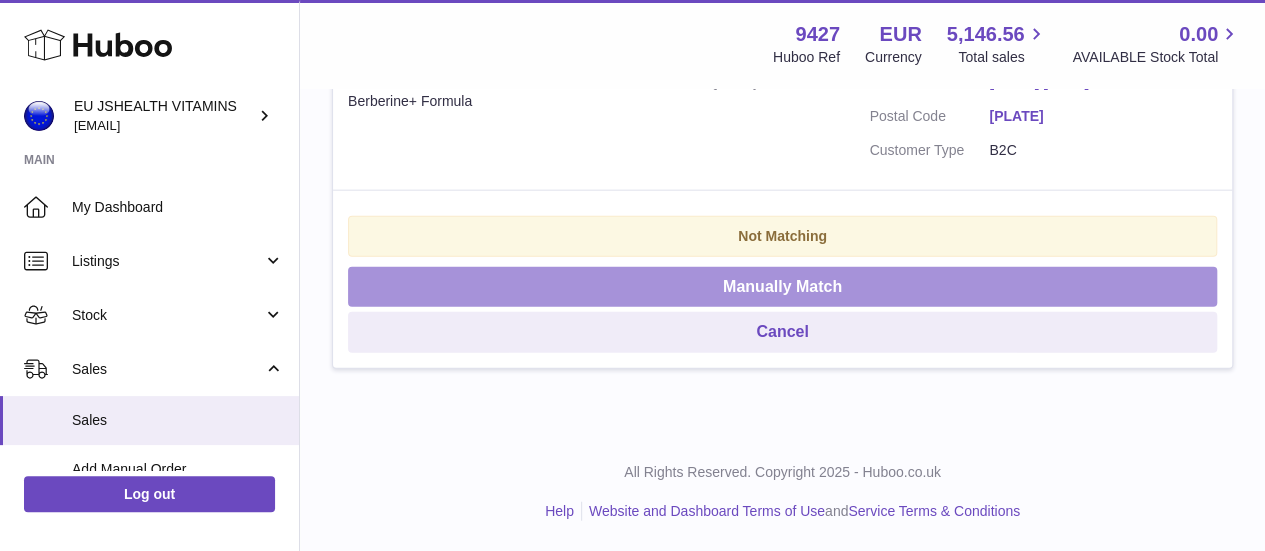 scroll, scrollTop: 2309, scrollLeft: 0, axis: vertical 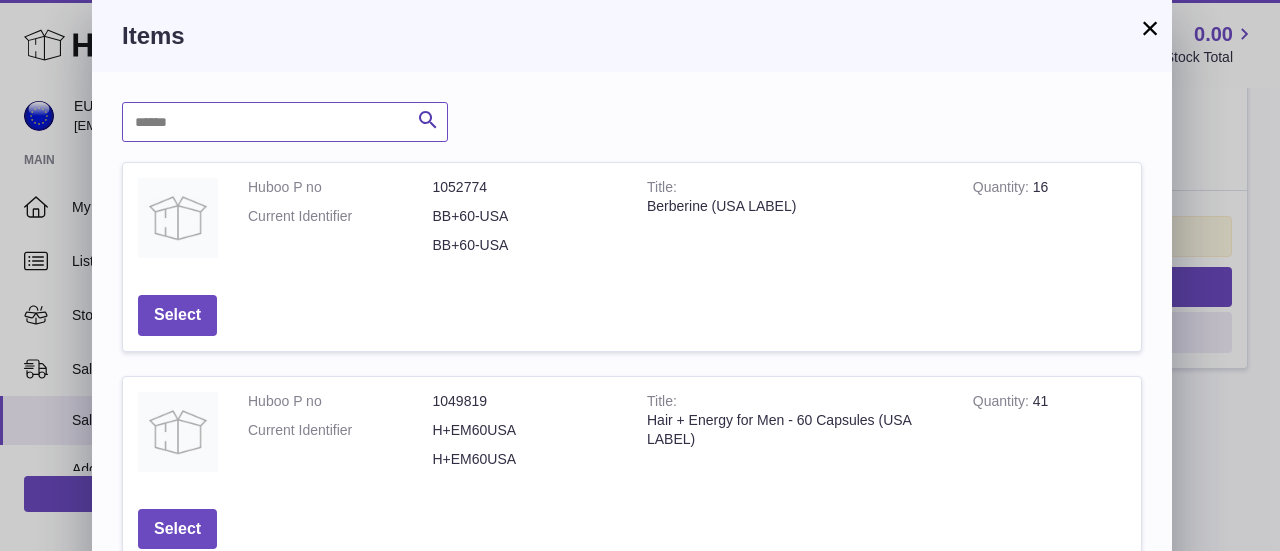 click at bounding box center (285, 122) 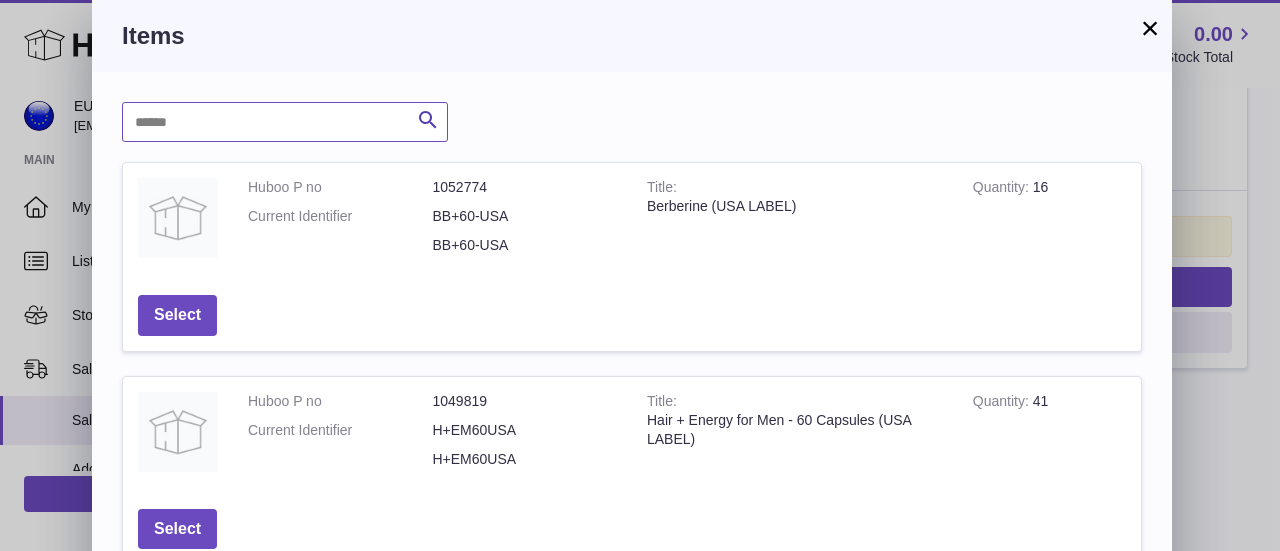 paste on "*******" 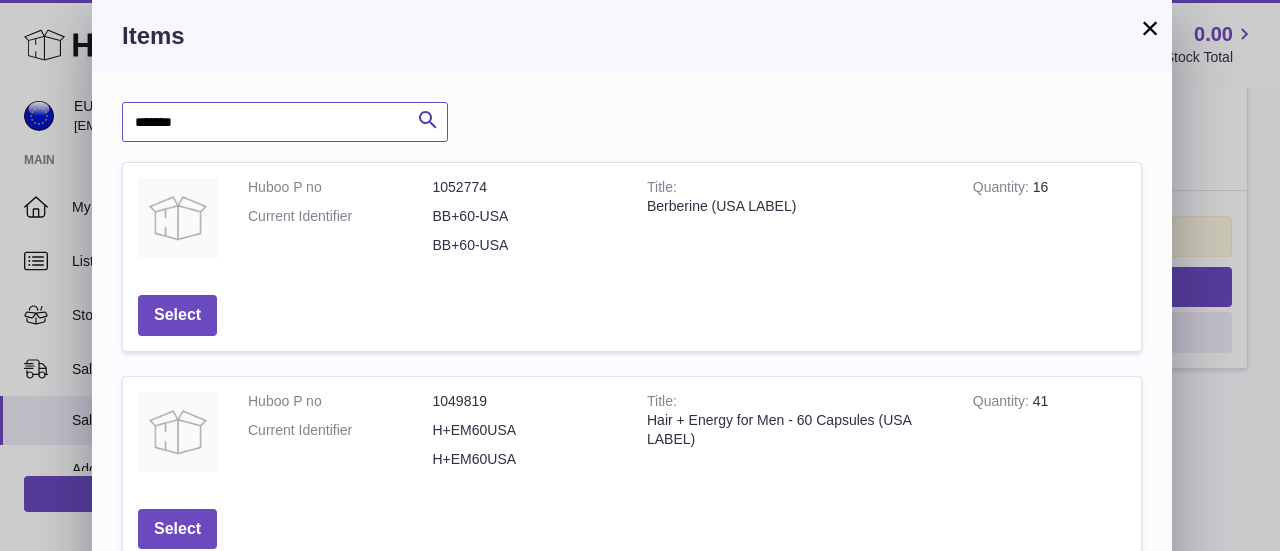 type on "*******" 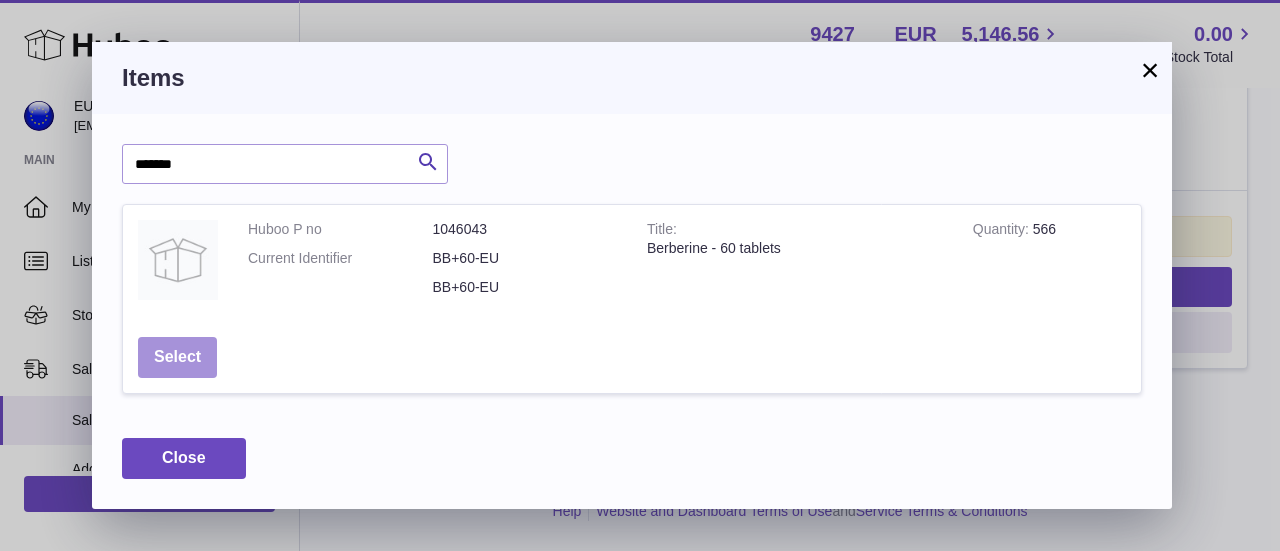 click on "Select" at bounding box center [177, 357] 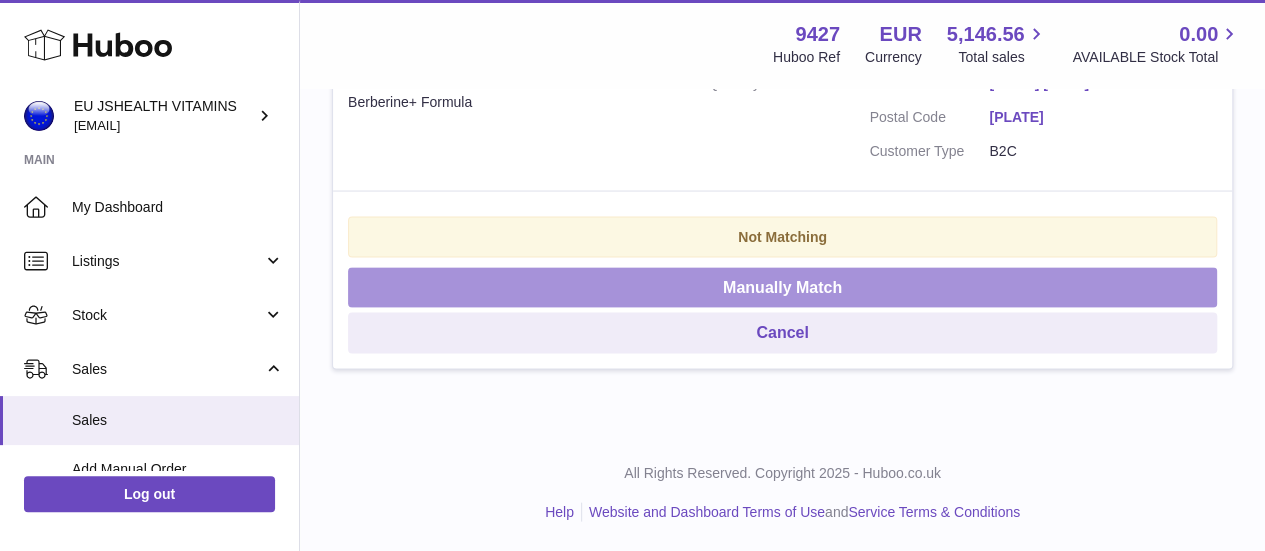 click on "Manually Match" at bounding box center (782, 287) 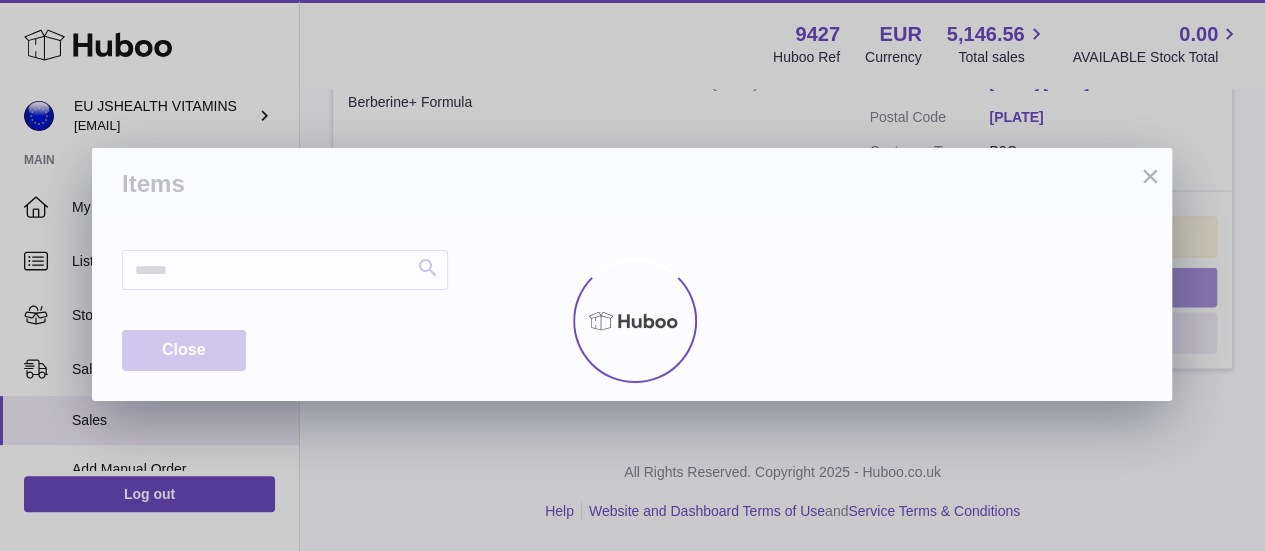 scroll, scrollTop: 1886, scrollLeft: 0, axis: vertical 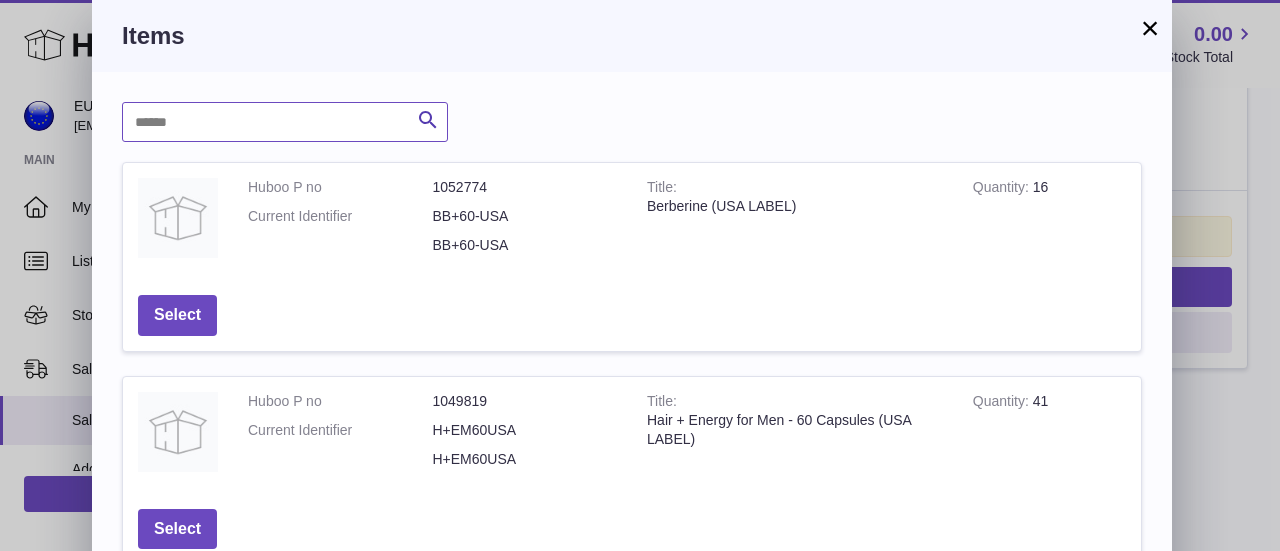 click at bounding box center [285, 122] 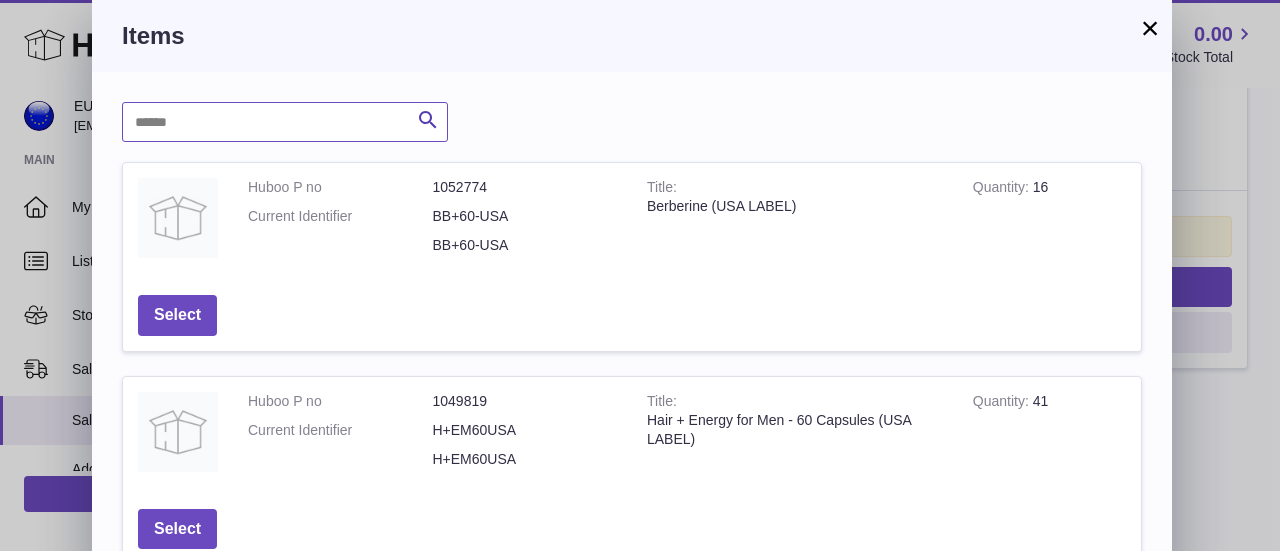 paste on "*******" 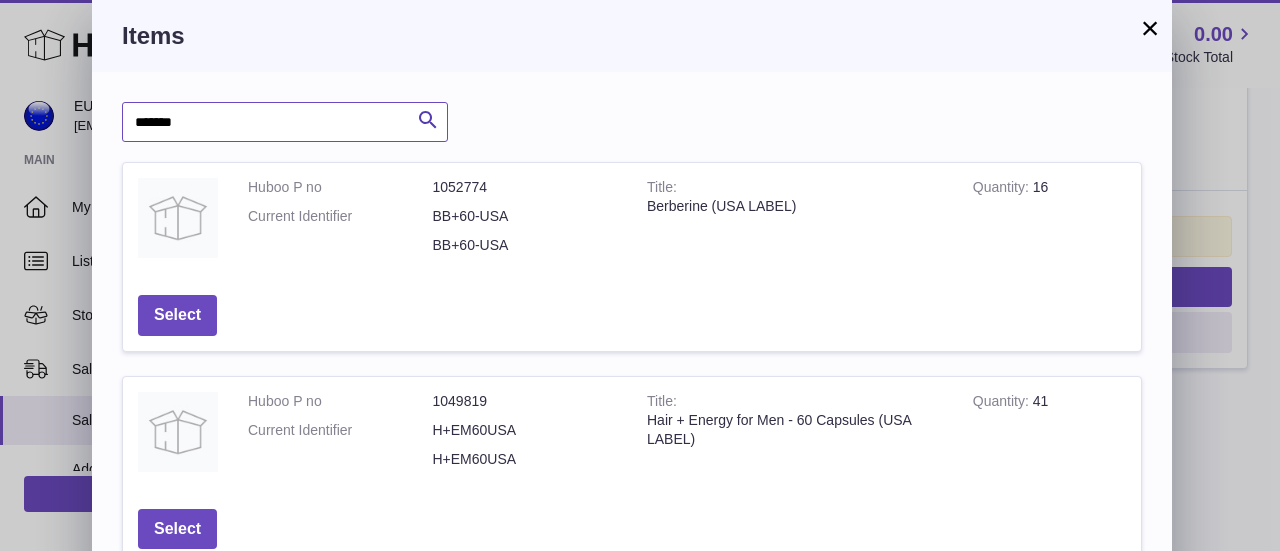 type on "*******" 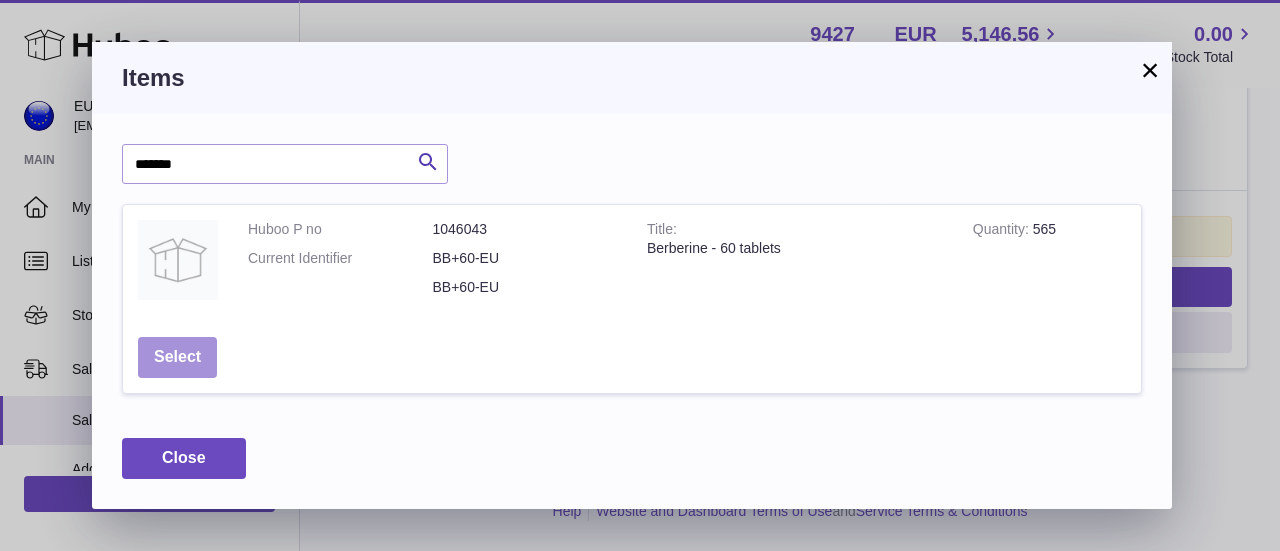click on "Select" at bounding box center (177, 357) 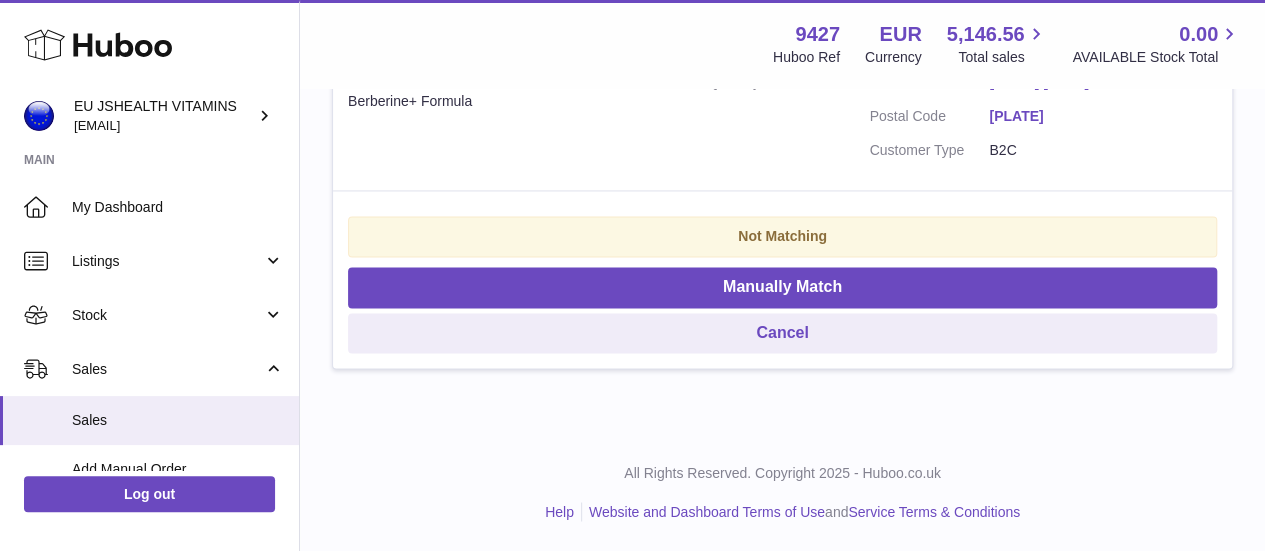 scroll, scrollTop: 1472, scrollLeft: 0, axis: vertical 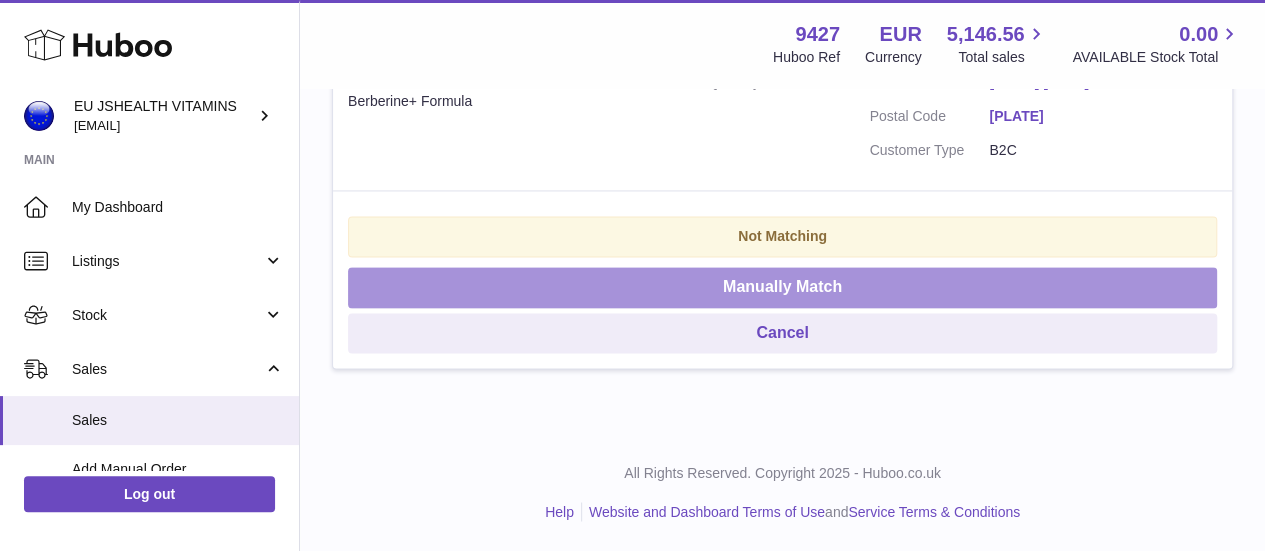 click on "Manually Match" at bounding box center [782, 287] 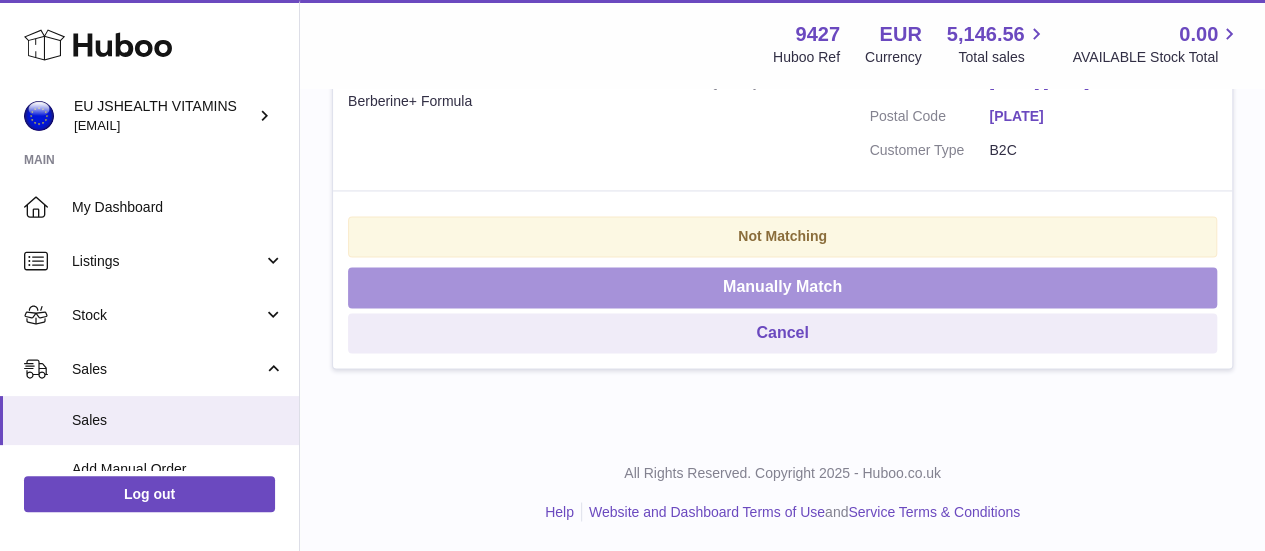 scroll, scrollTop: 1444, scrollLeft: 0, axis: vertical 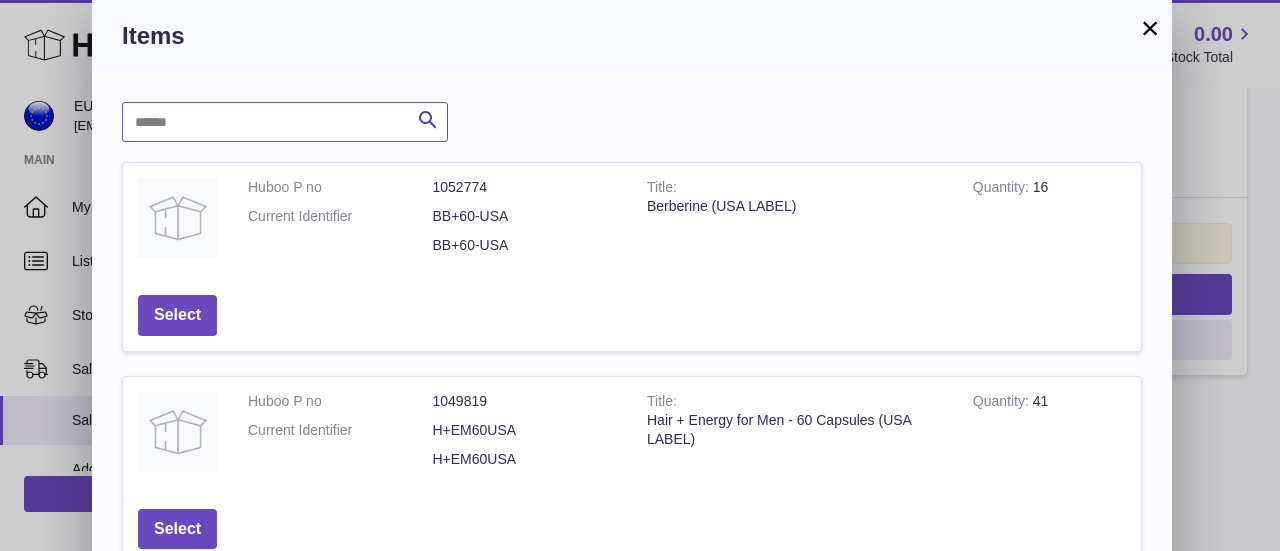click at bounding box center [285, 122] 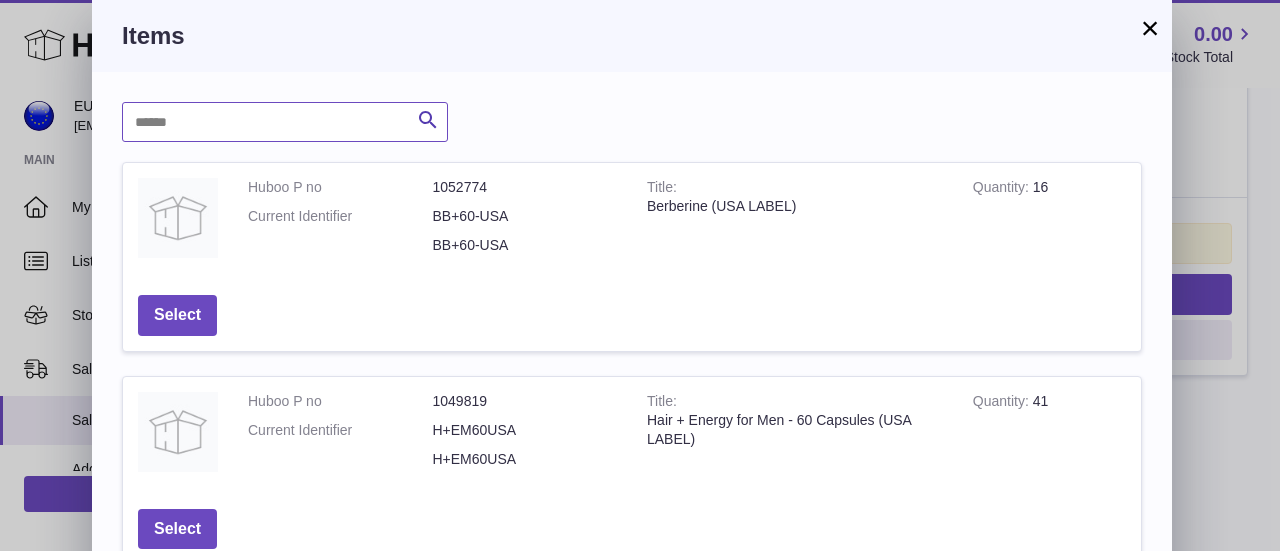 paste on "*******" 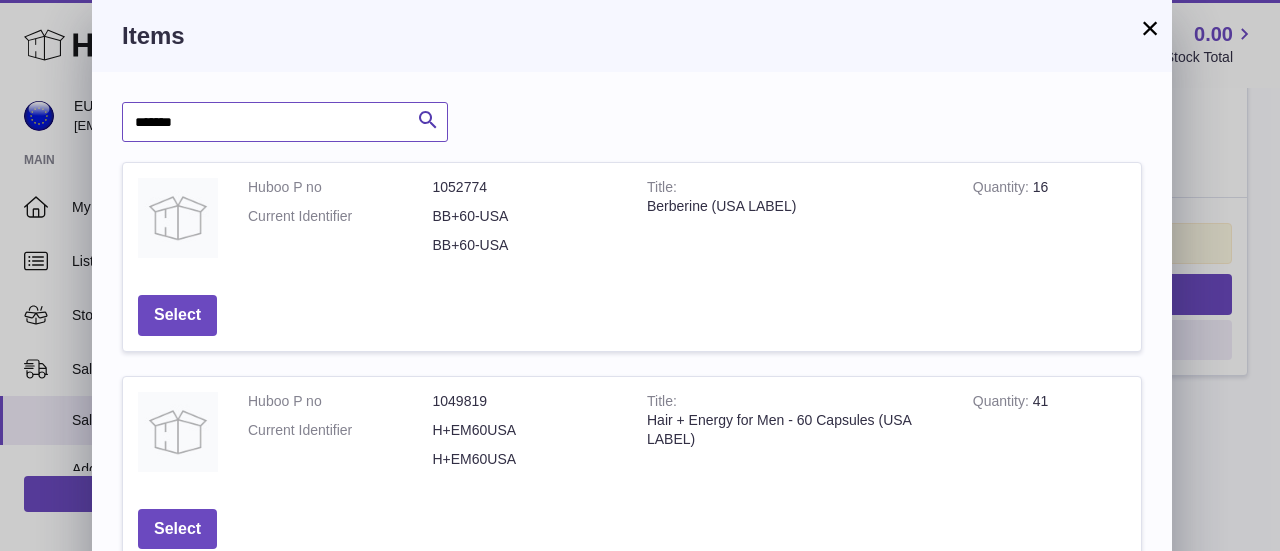type on "*******" 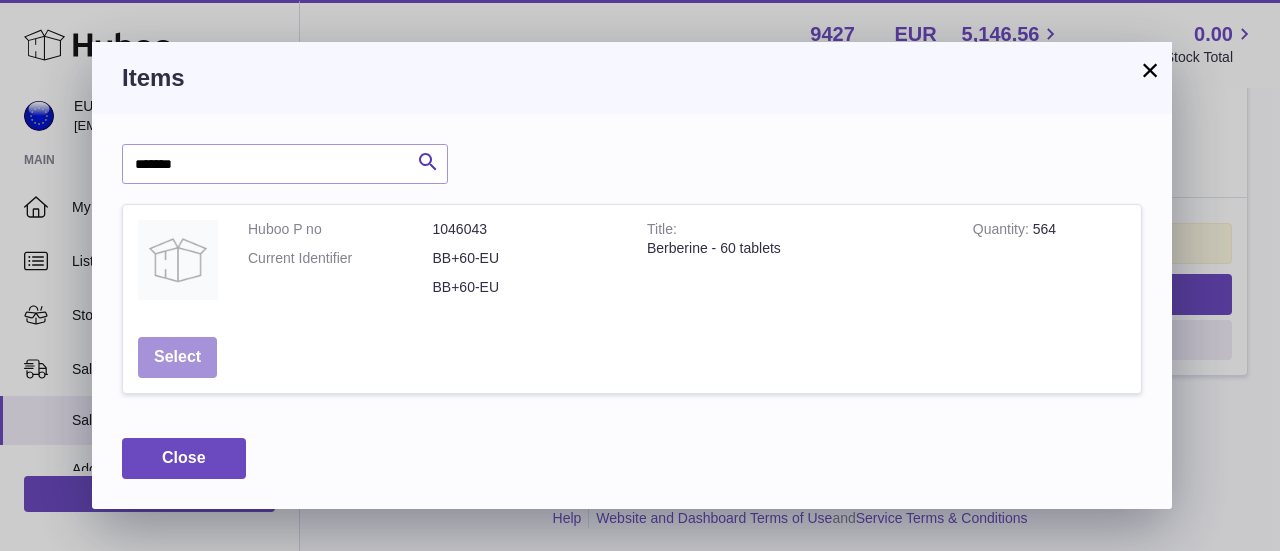 click on "Select" at bounding box center [177, 357] 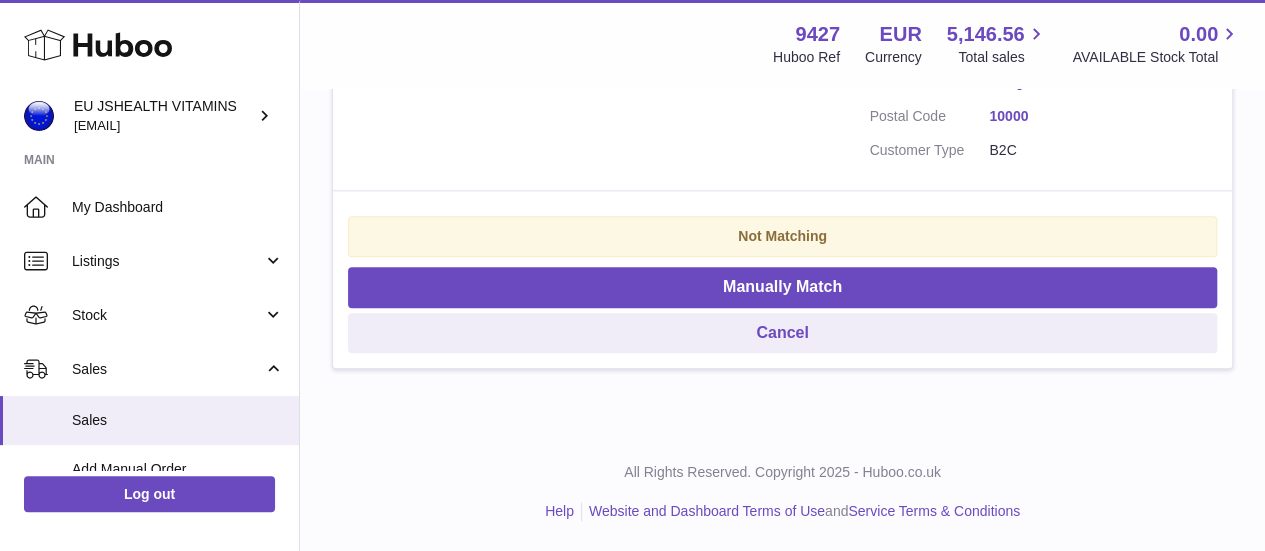 scroll, scrollTop: 1036, scrollLeft: 0, axis: vertical 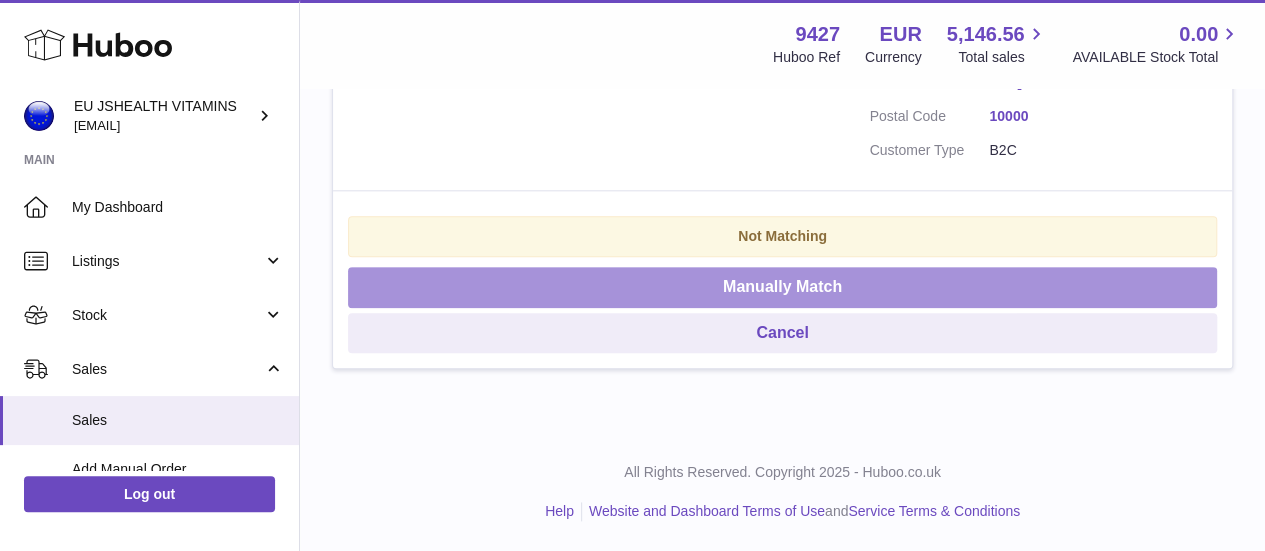 click on "Manually Match" at bounding box center (782, 287) 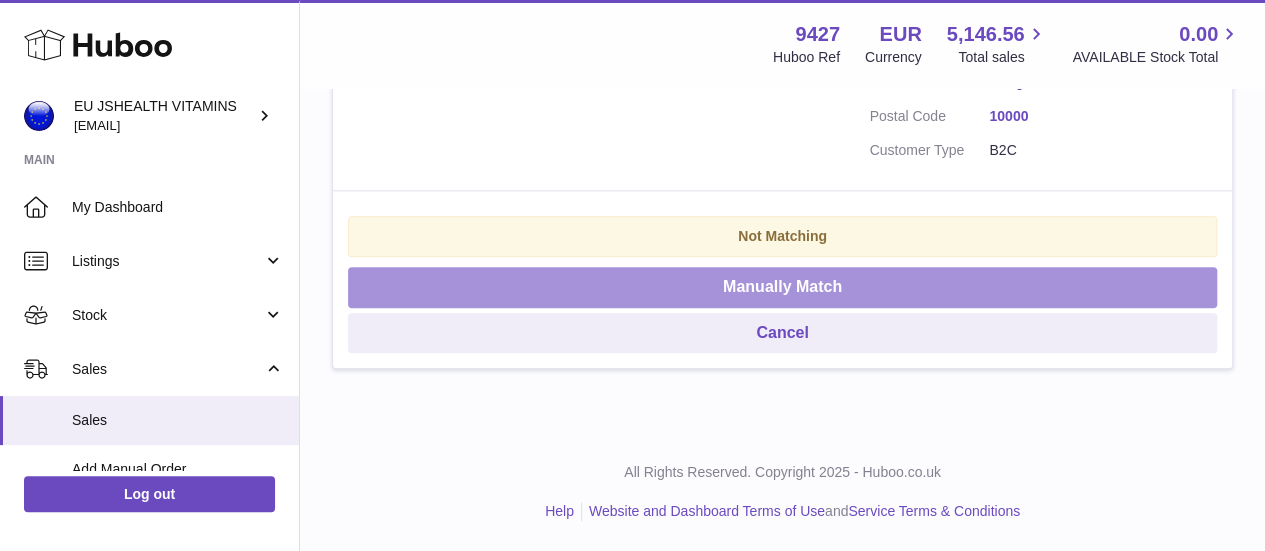 scroll, scrollTop: 1022, scrollLeft: 0, axis: vertical 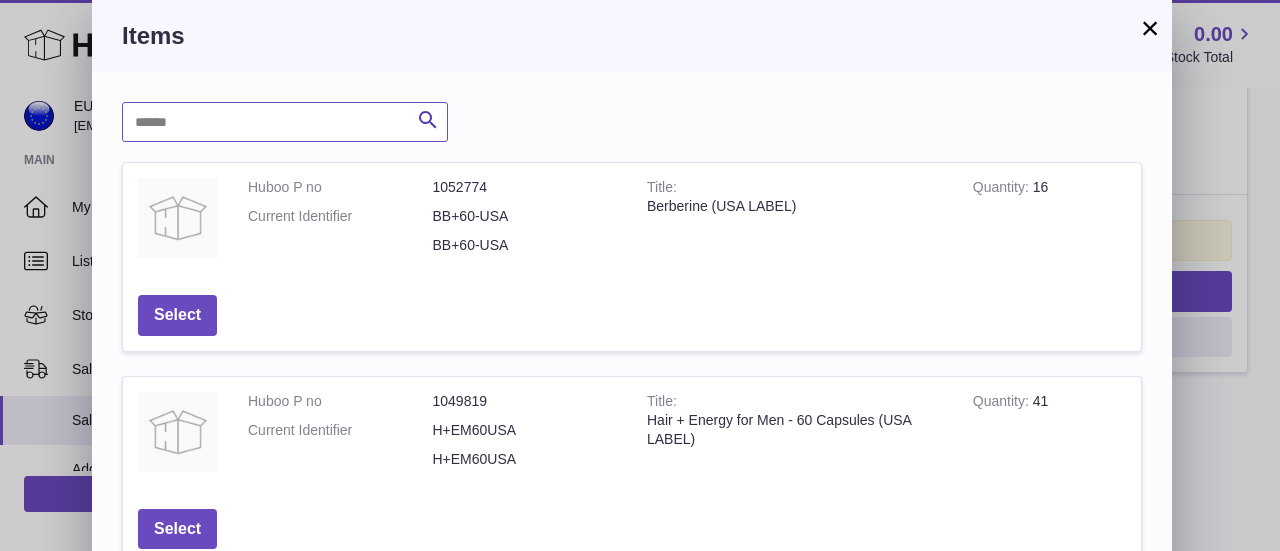 click at bounding box center [285, 122] 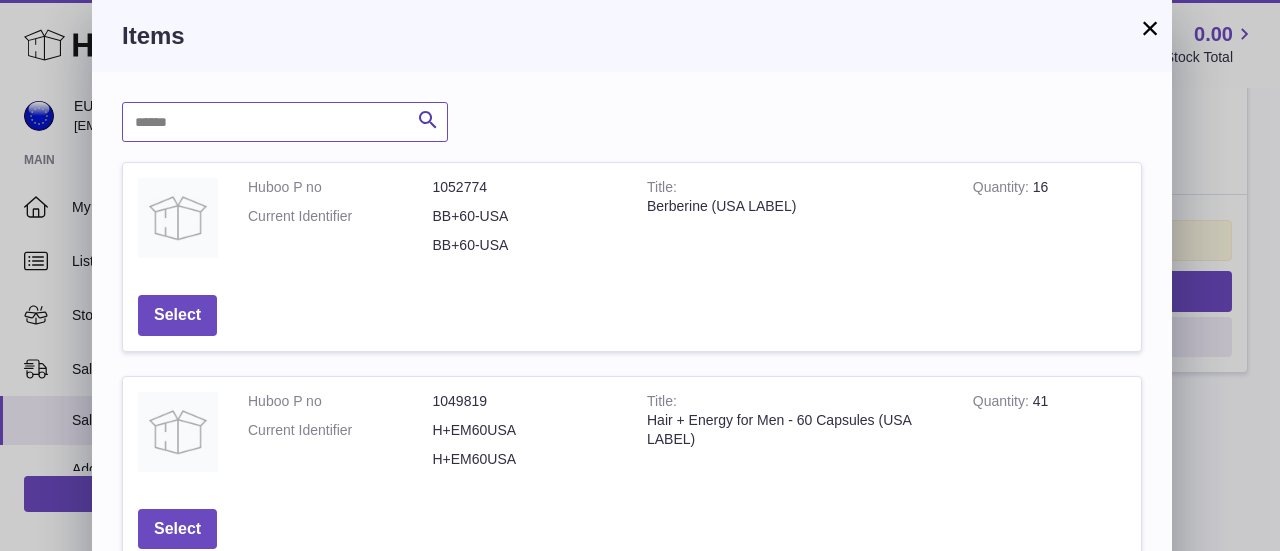 paste on "*******" 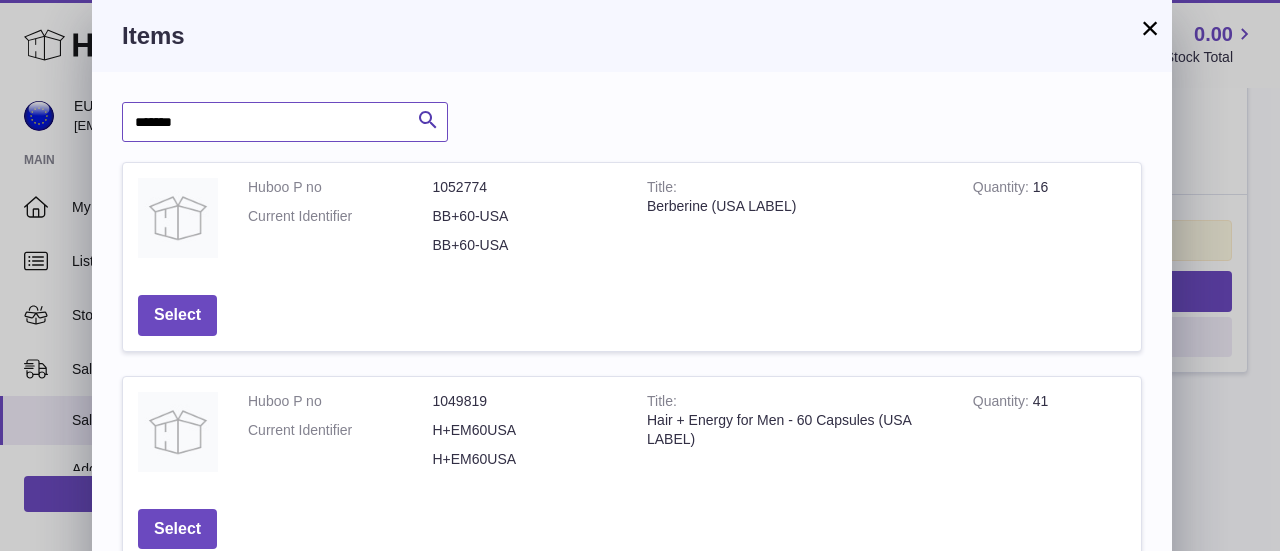 type on "*******" 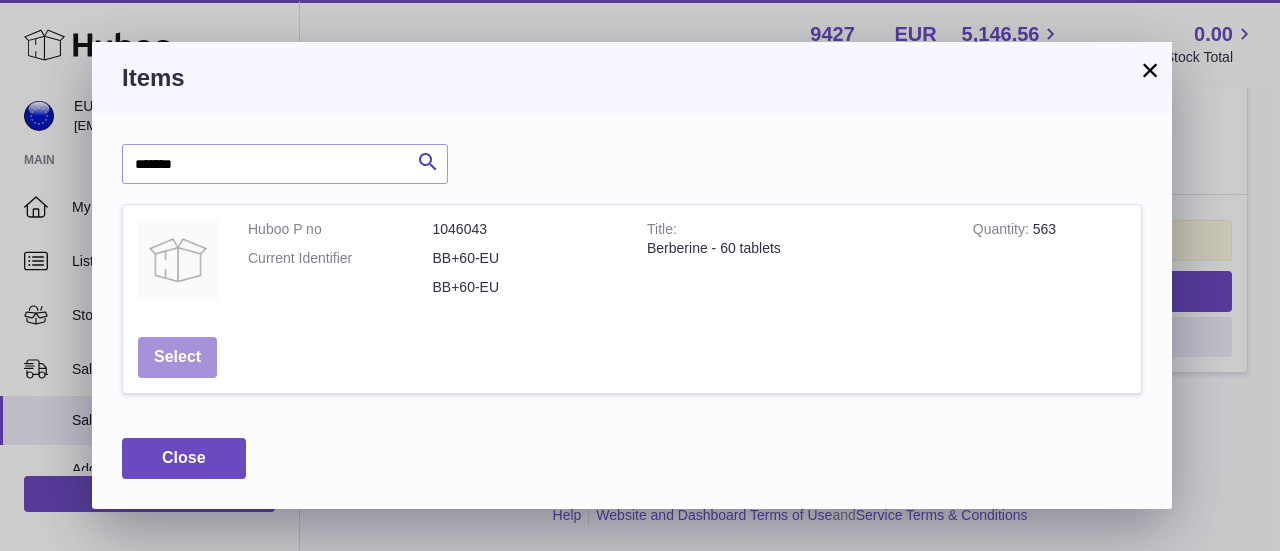 click on "Select" at bounding box center (177, 357) 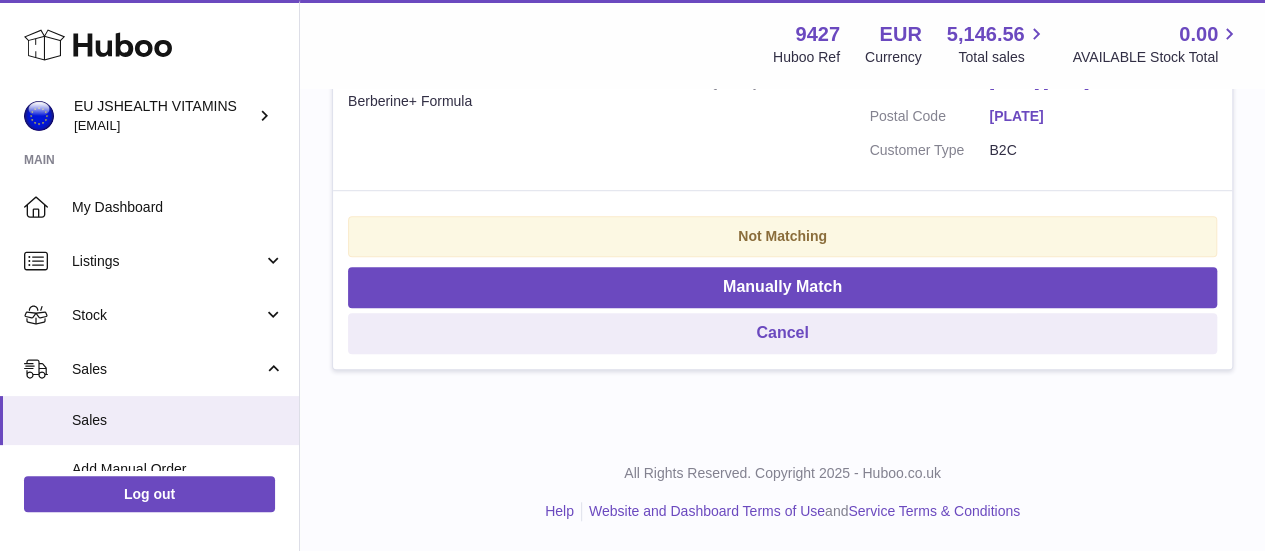 scroll, scrollTop: 594, scrollLeft: 0, axis: vertical 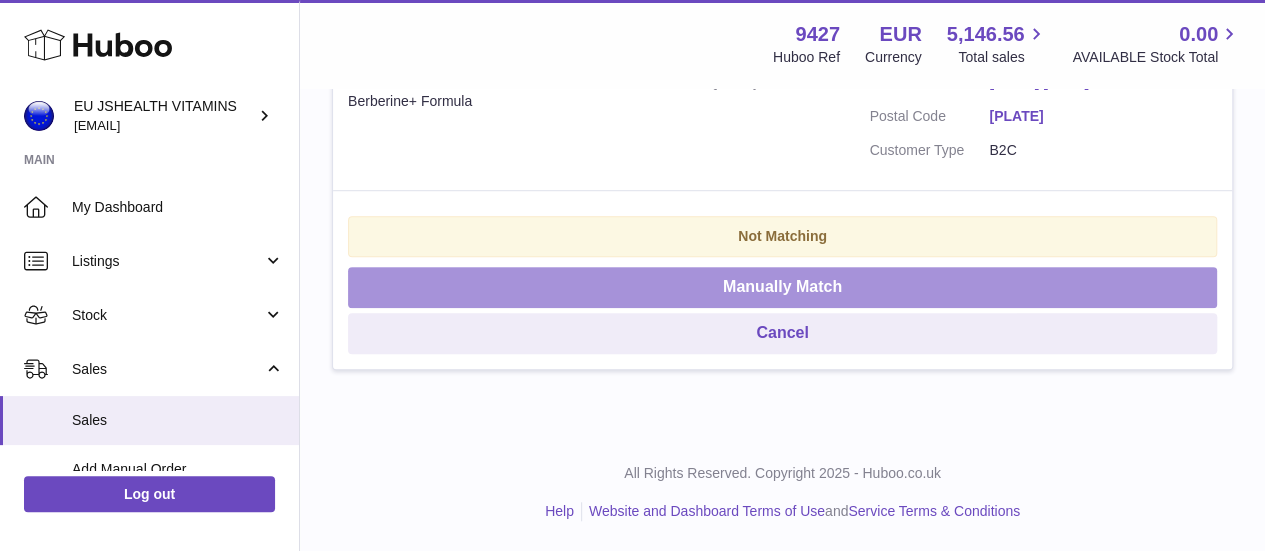 click on "Manually Match" at bounding box center [782, 287] 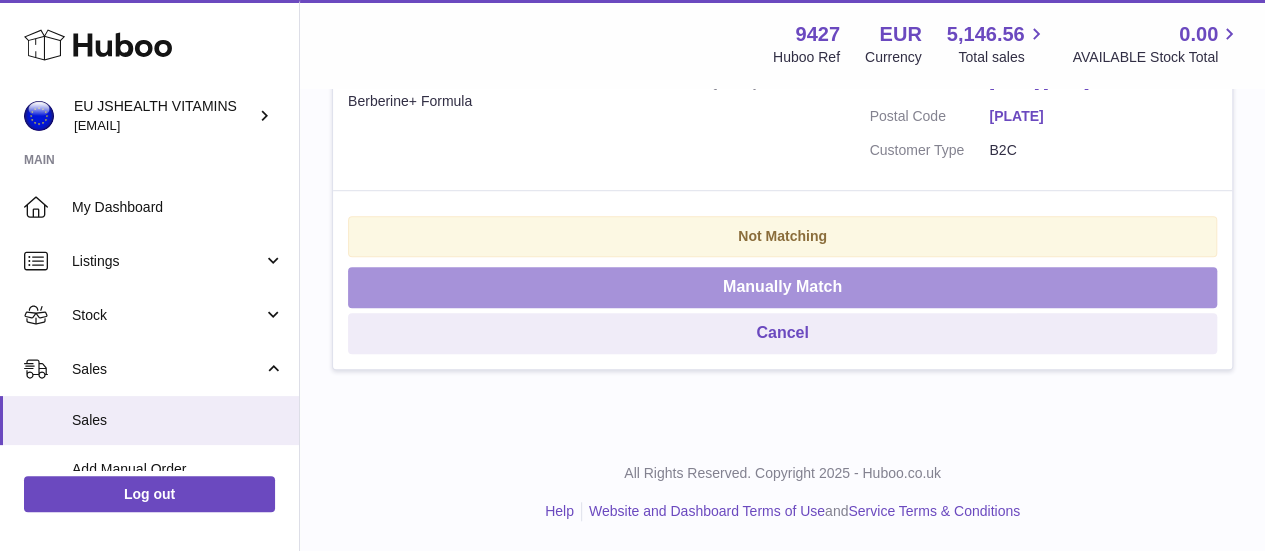 scroll, scrollTop: 580, scrollLeft: 0, axis: vertical 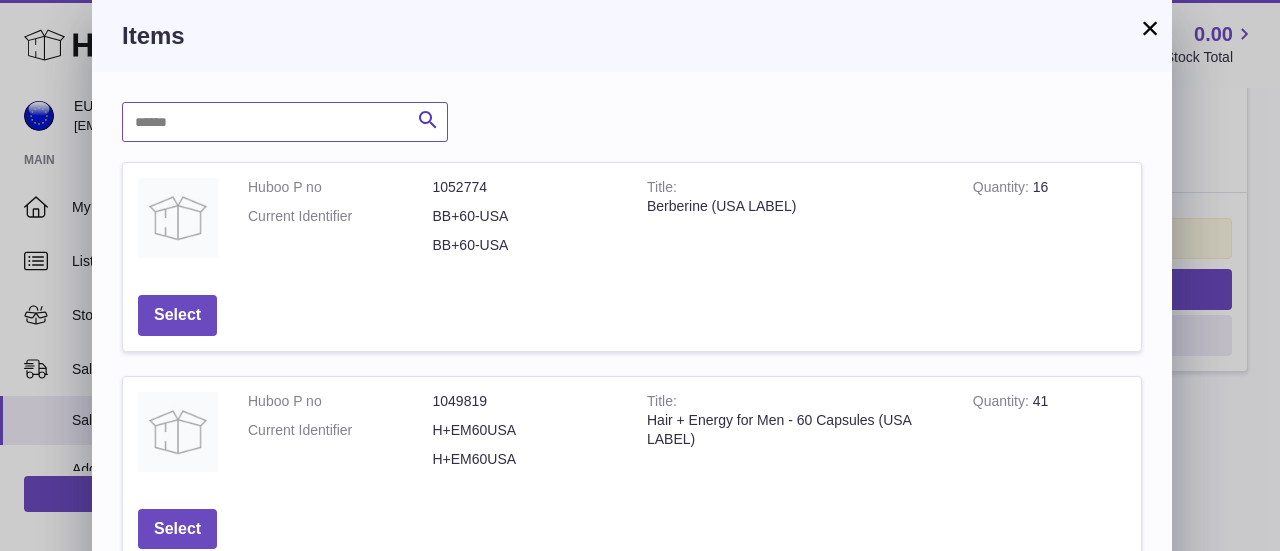 click at bounding box center (285, 122) 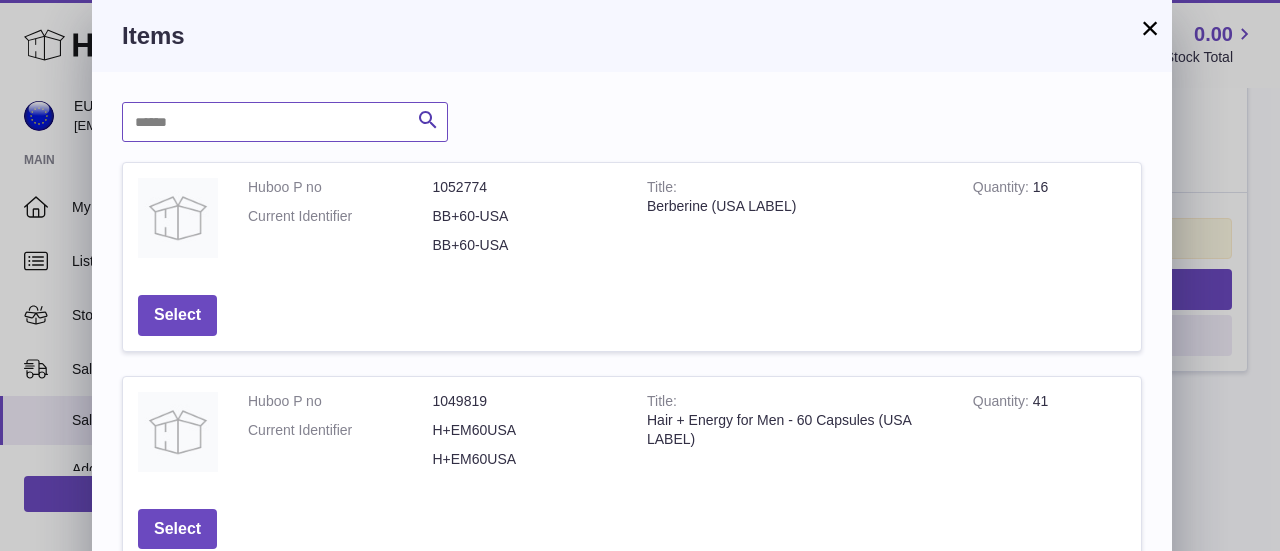 paste on "*******" 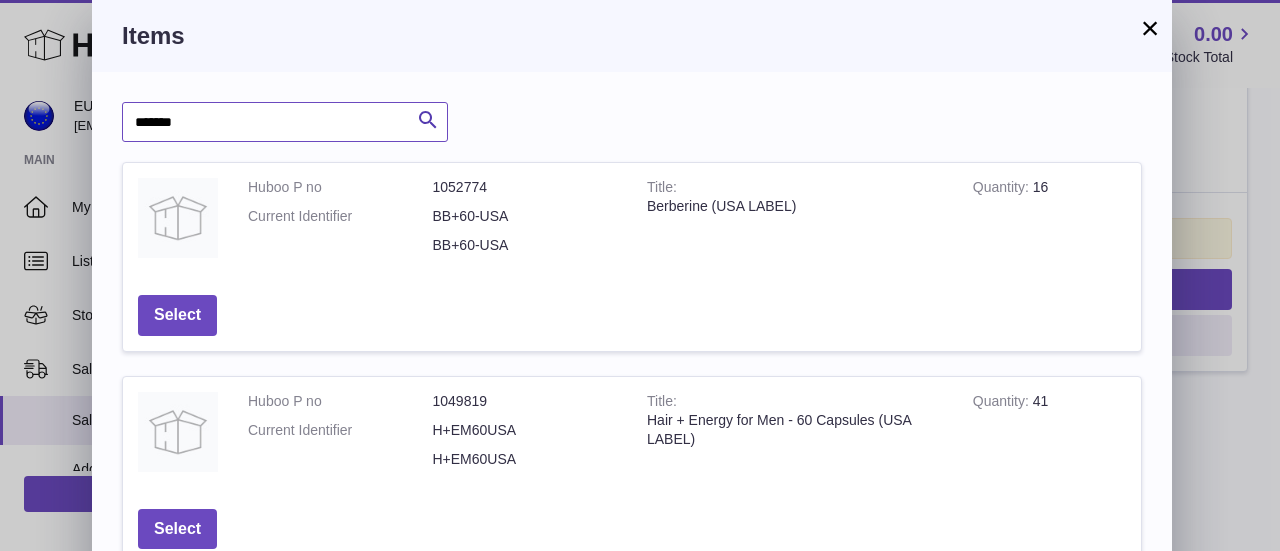 type on "*******" 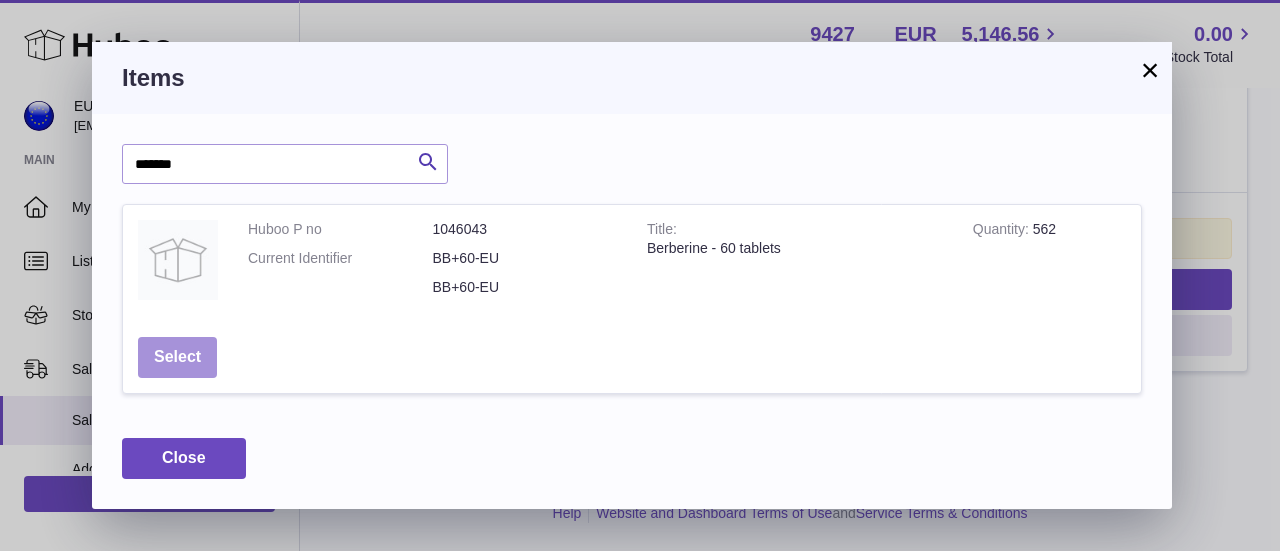 click on "Select" at bounding box center (177, 357) 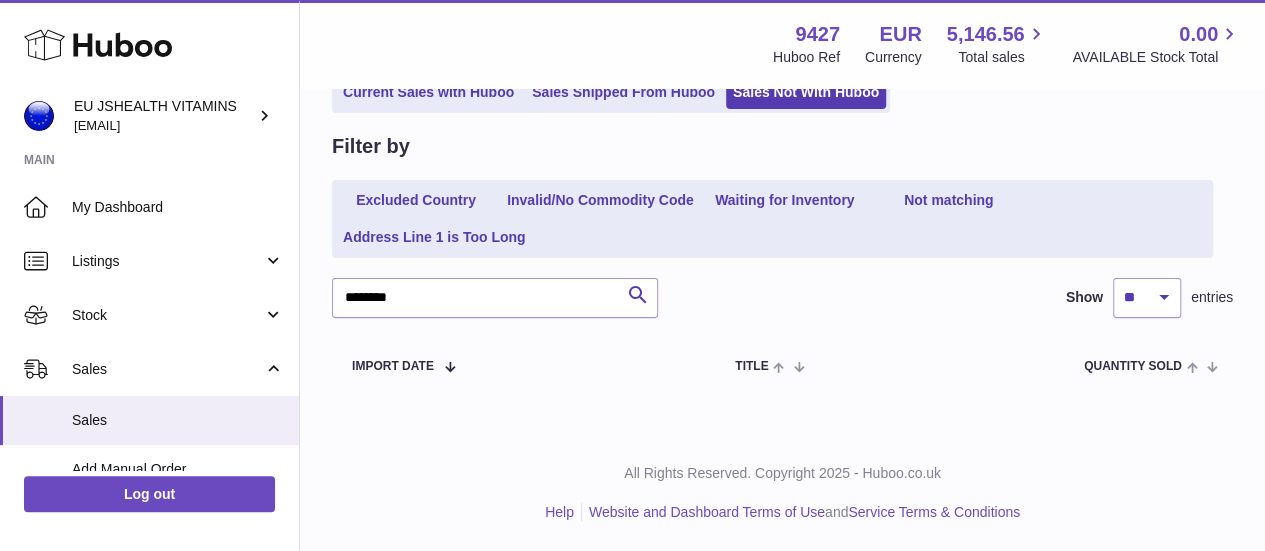 scroll, scrollTop: 157, scrollLeft: 0, axis: vertical 